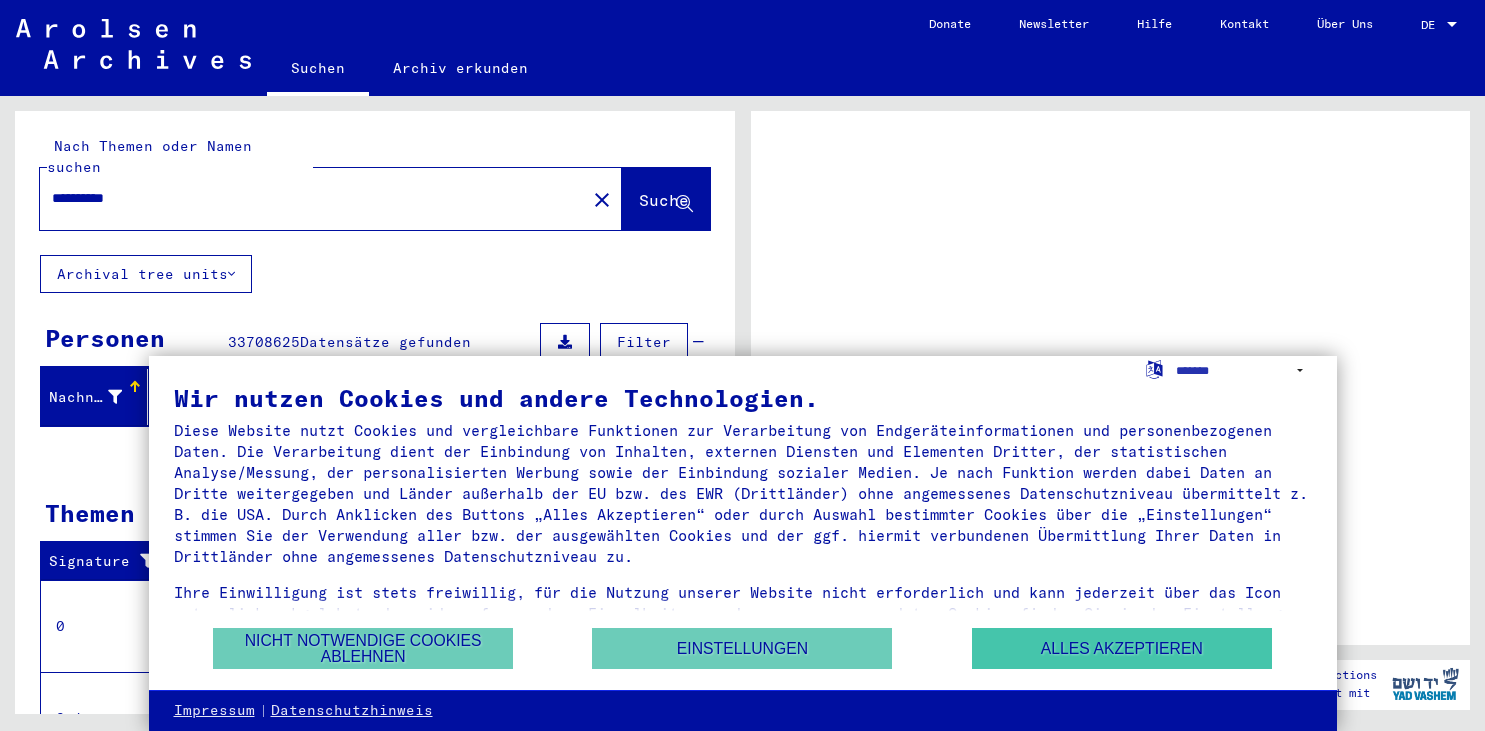 scroll, scrollTop: 0, scrollLeft: 0, axis: both 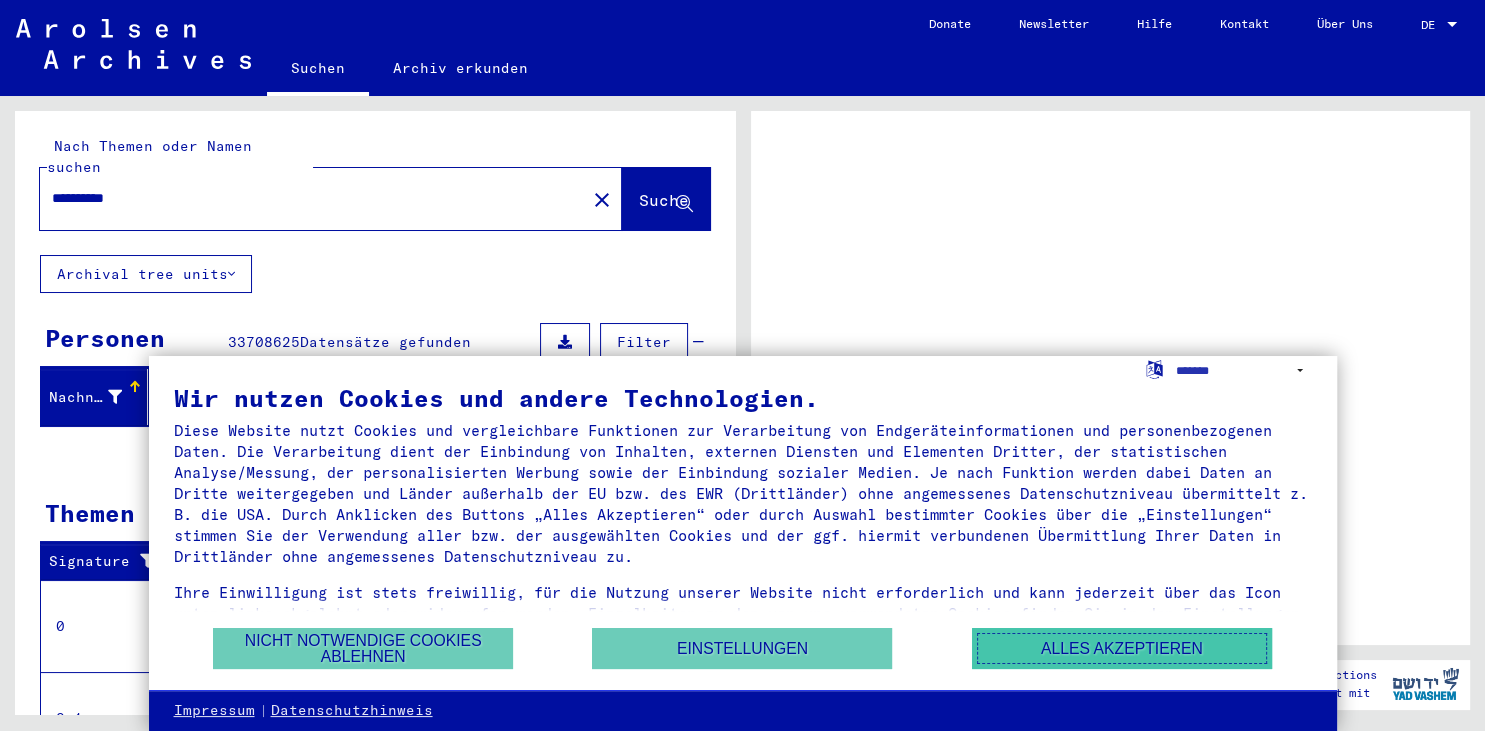 click on "Alles akzeptieren" at bounding box center (1122, 648) 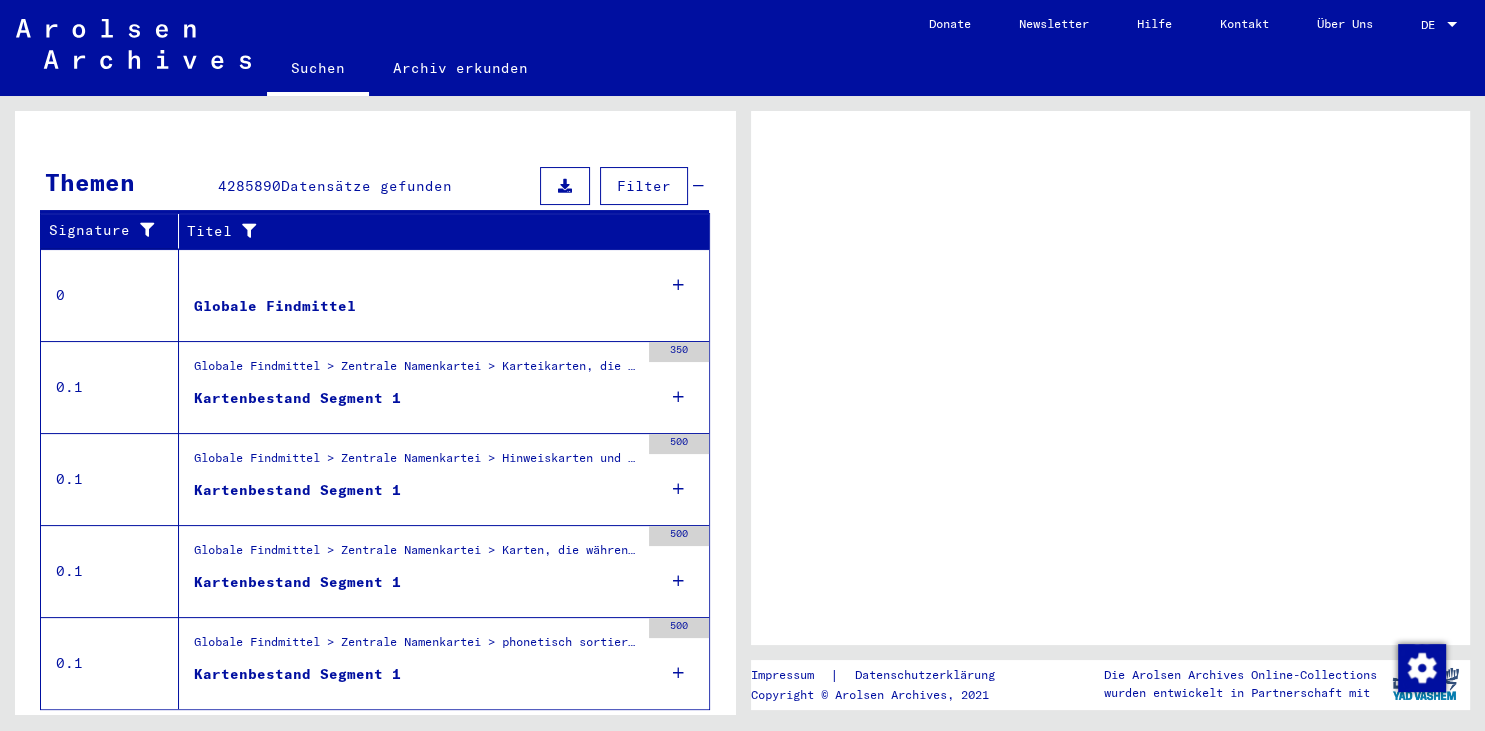 scroll, scrollTop: 359, scrollLeft: 0, axis: vertical 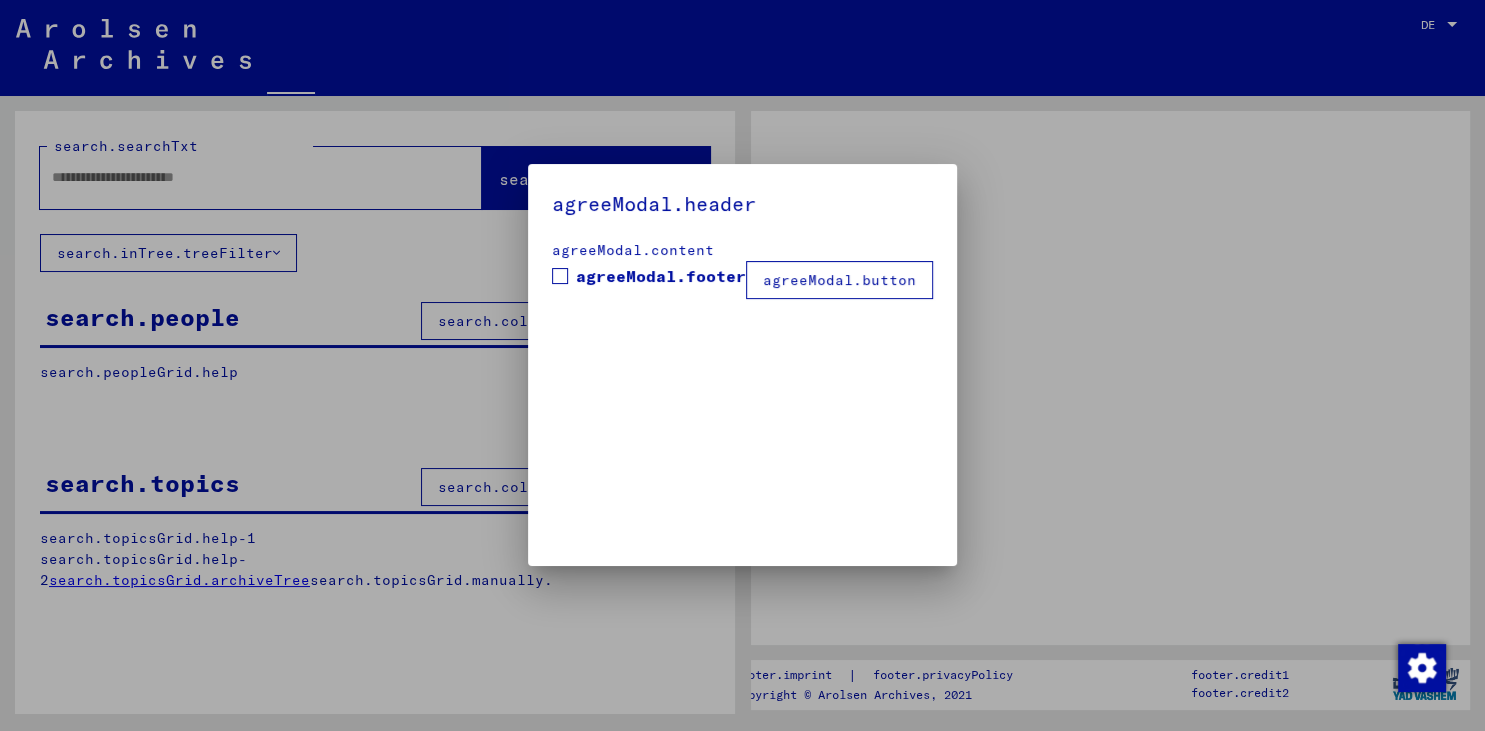 type on "**********" 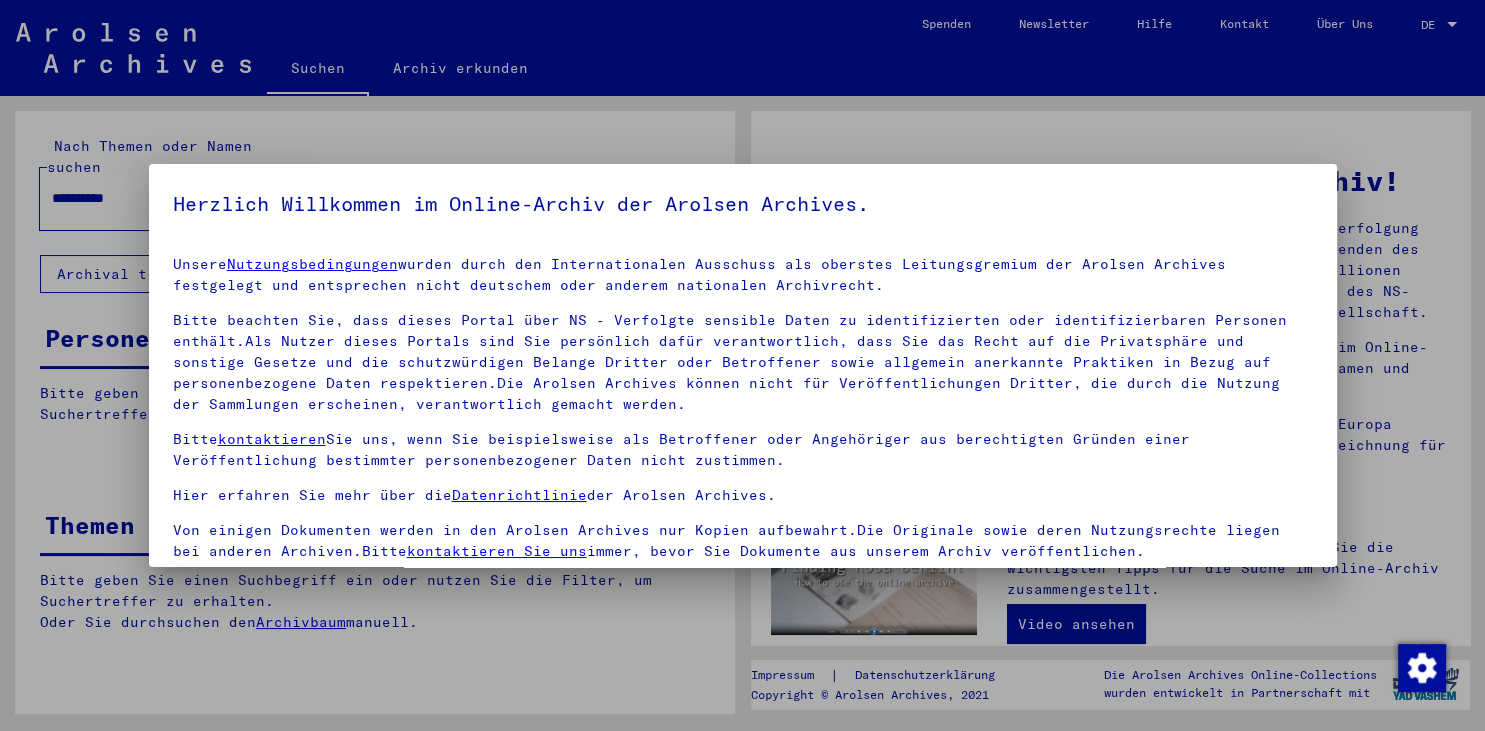 scroll, scrollTop: 4, scrollLeft: 0, axis: vertical 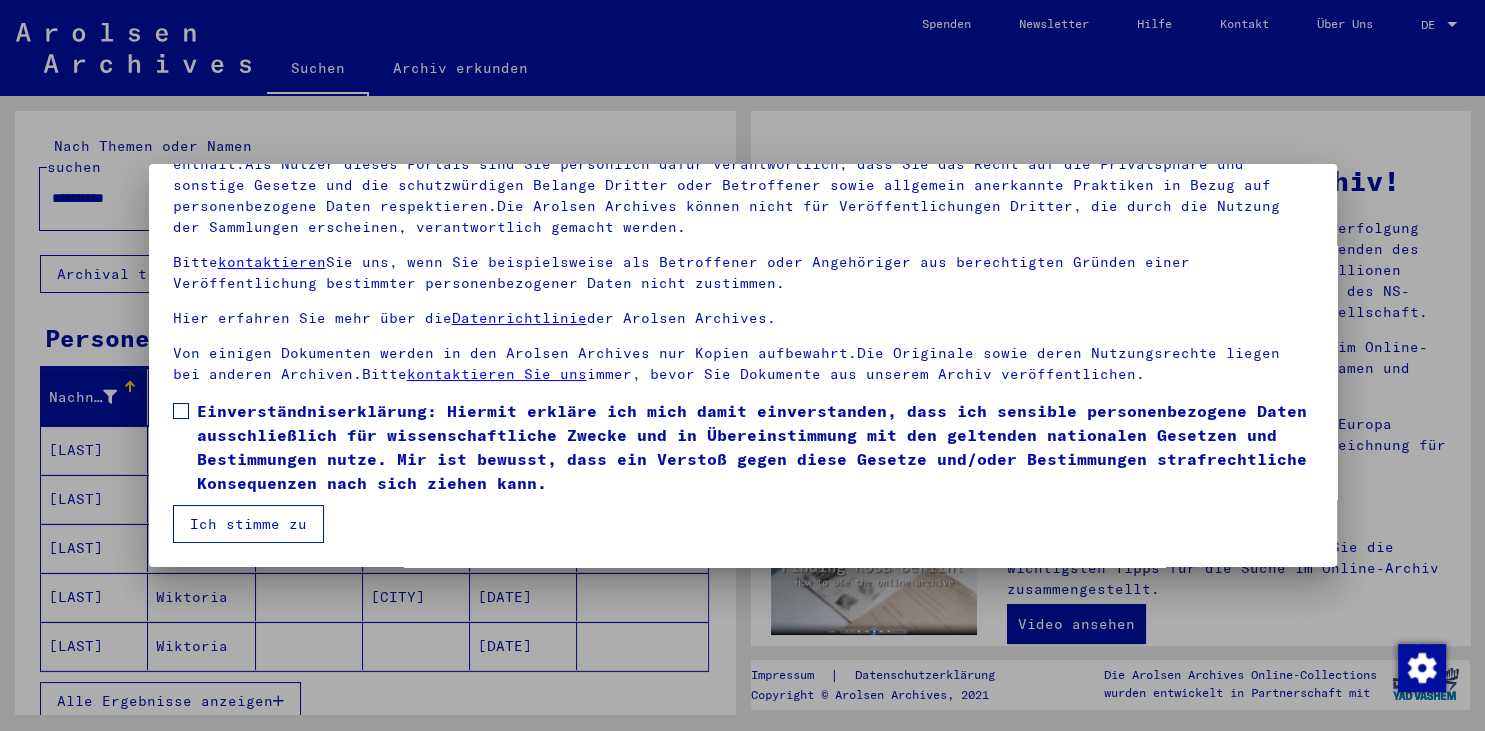 click on "Ich stimme zu" at bounding box center [248, 524] 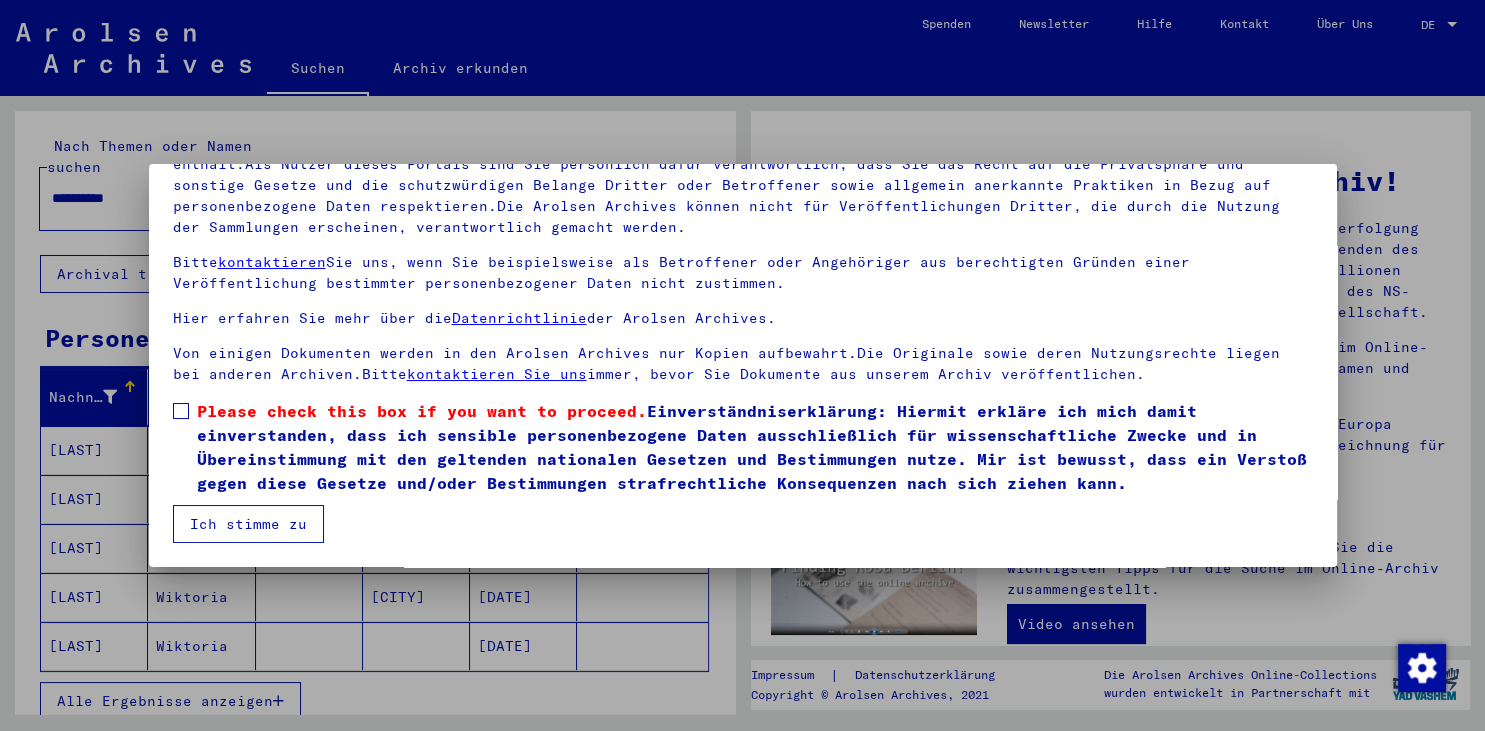 click on "Please check this box if you want to proceed.    Einverständniserklärung: Hiermit erkläre ich mich damit einverstanden, dass ich sensible personenbezogene Daten ausschließlich für wissenschaftliche Zwecke und in Übereinstimmung mit den geltenden nationalen Gesetzen und Bestimmungen nutze. Mir ist bewusst, dass ein Verstoß gegen diese Gesetze und/oder Bestimmungen strafrechtliche Konsequenzen nach sich ziehen kann." at bounding box center (743, 447) 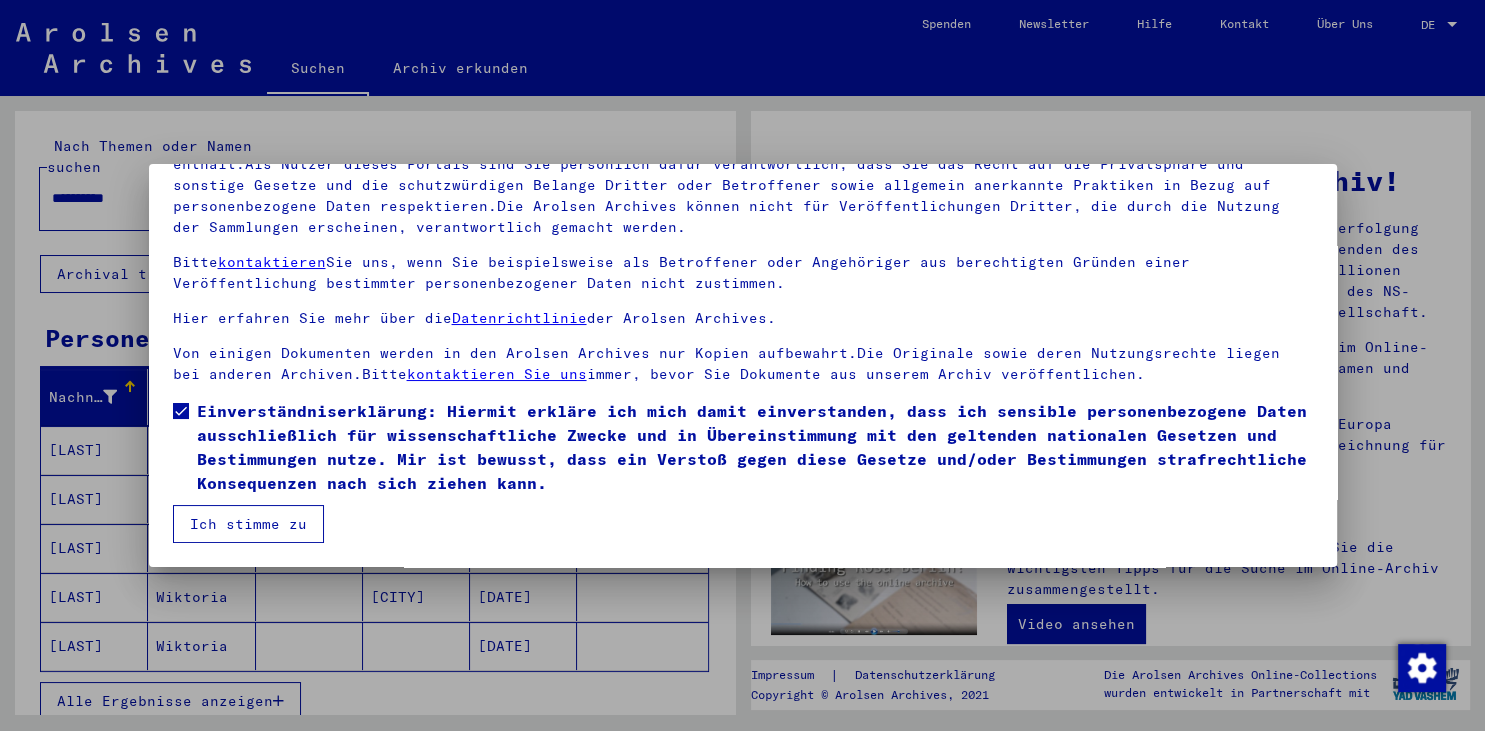 click on "Ich stimme zu" at bounding box center [248, 524] 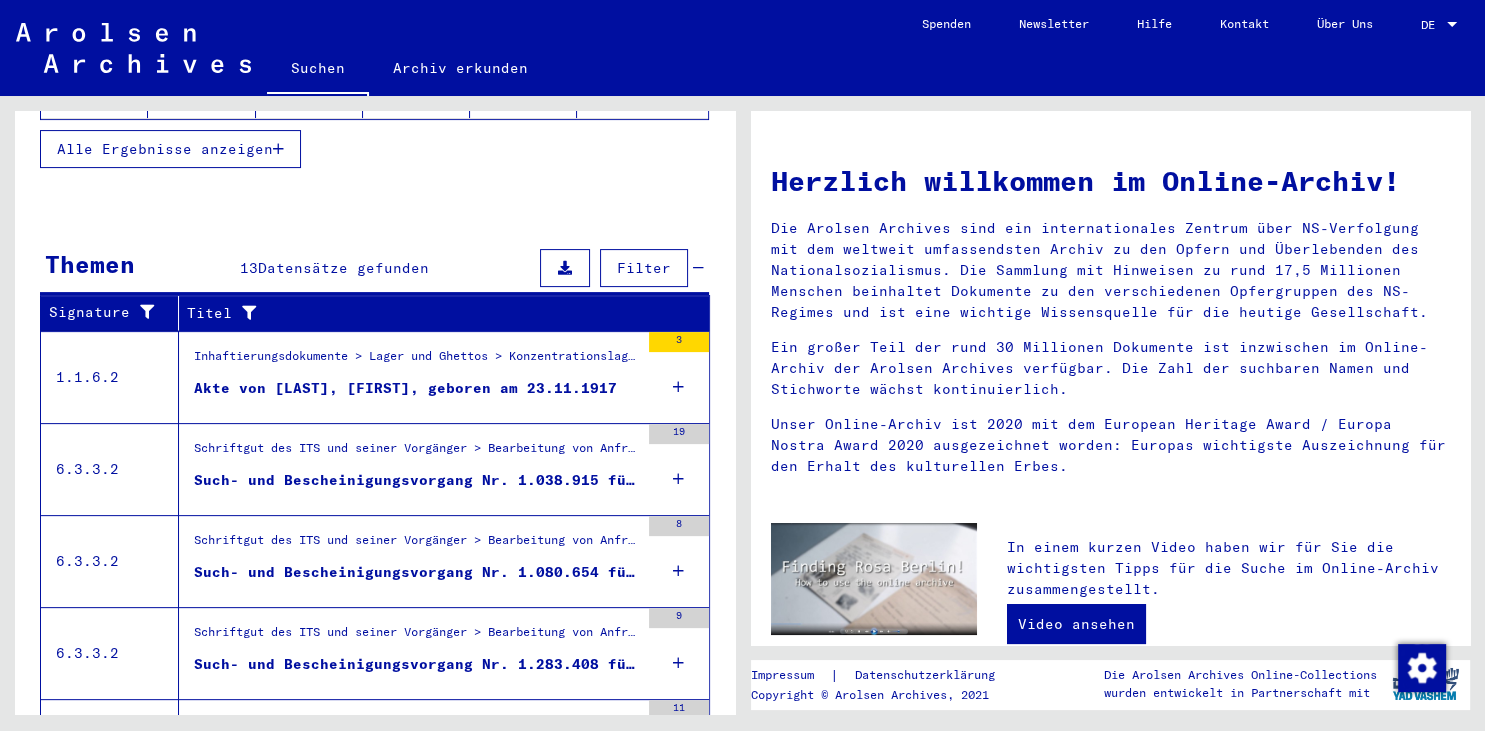 scroll, scrollTop: 661, scrollLeft: 0, axis: vertical 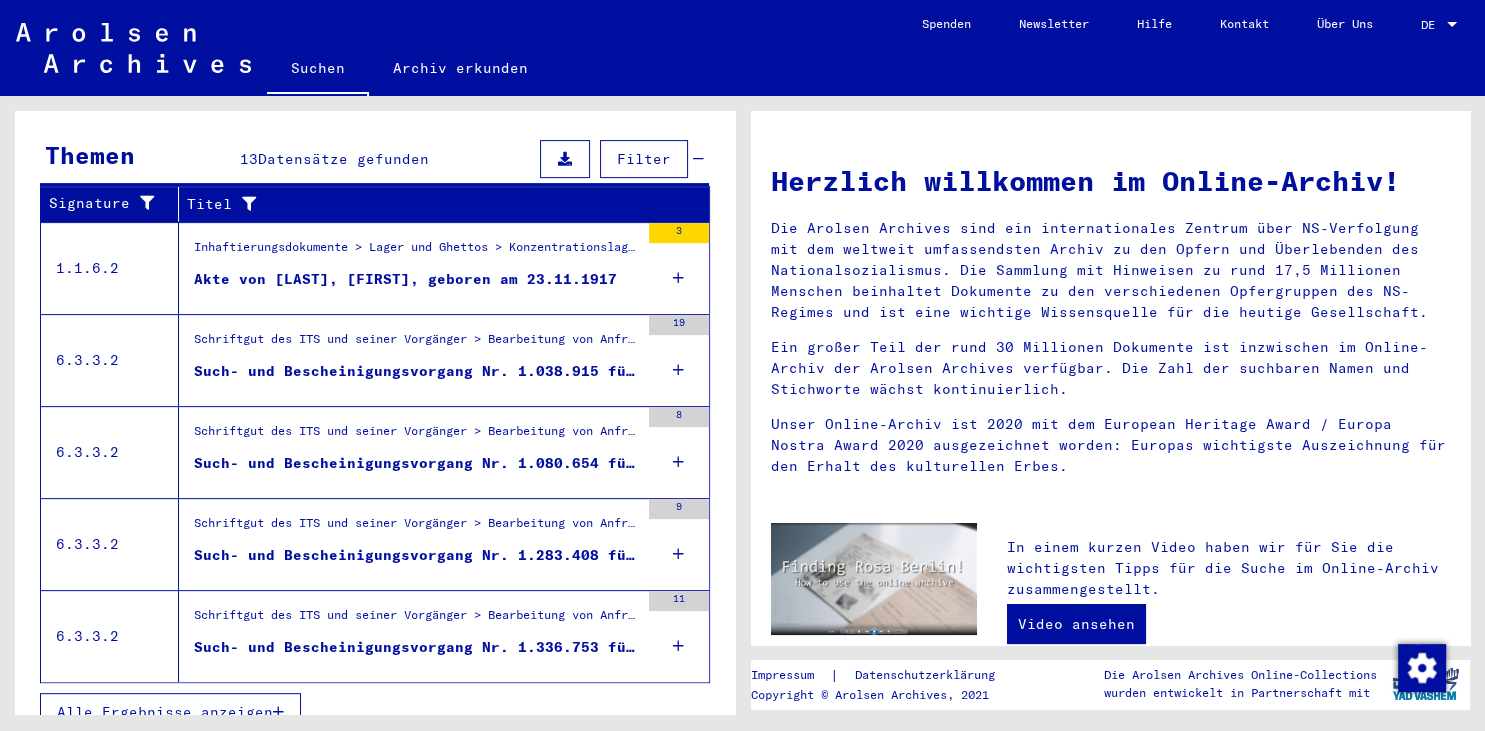 click on "Akte von [LAST], [FIRST], geboren am 23.11.1917" at bounding box center [405, 279] 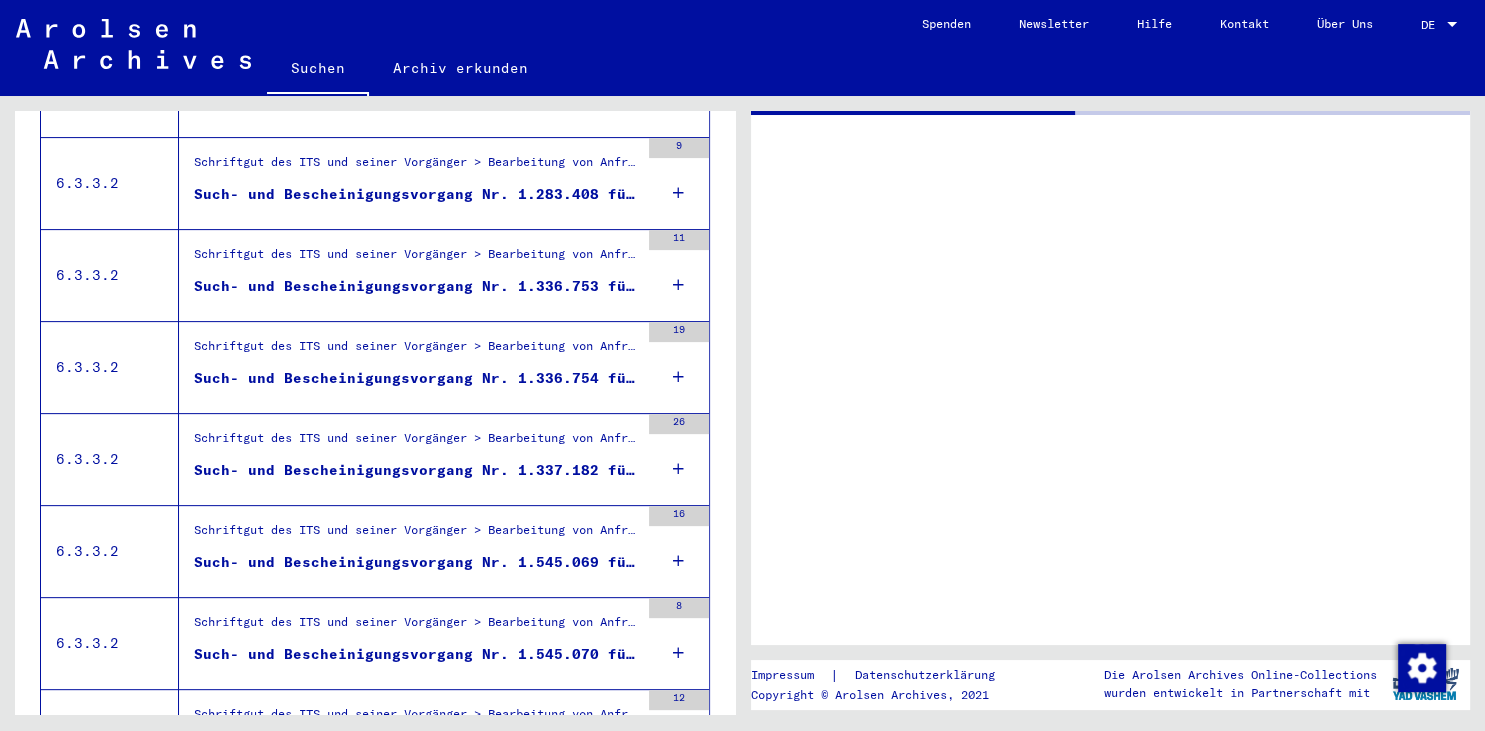 scroll, scrollTop: 302, scrollLeft: 0, axis: vertical 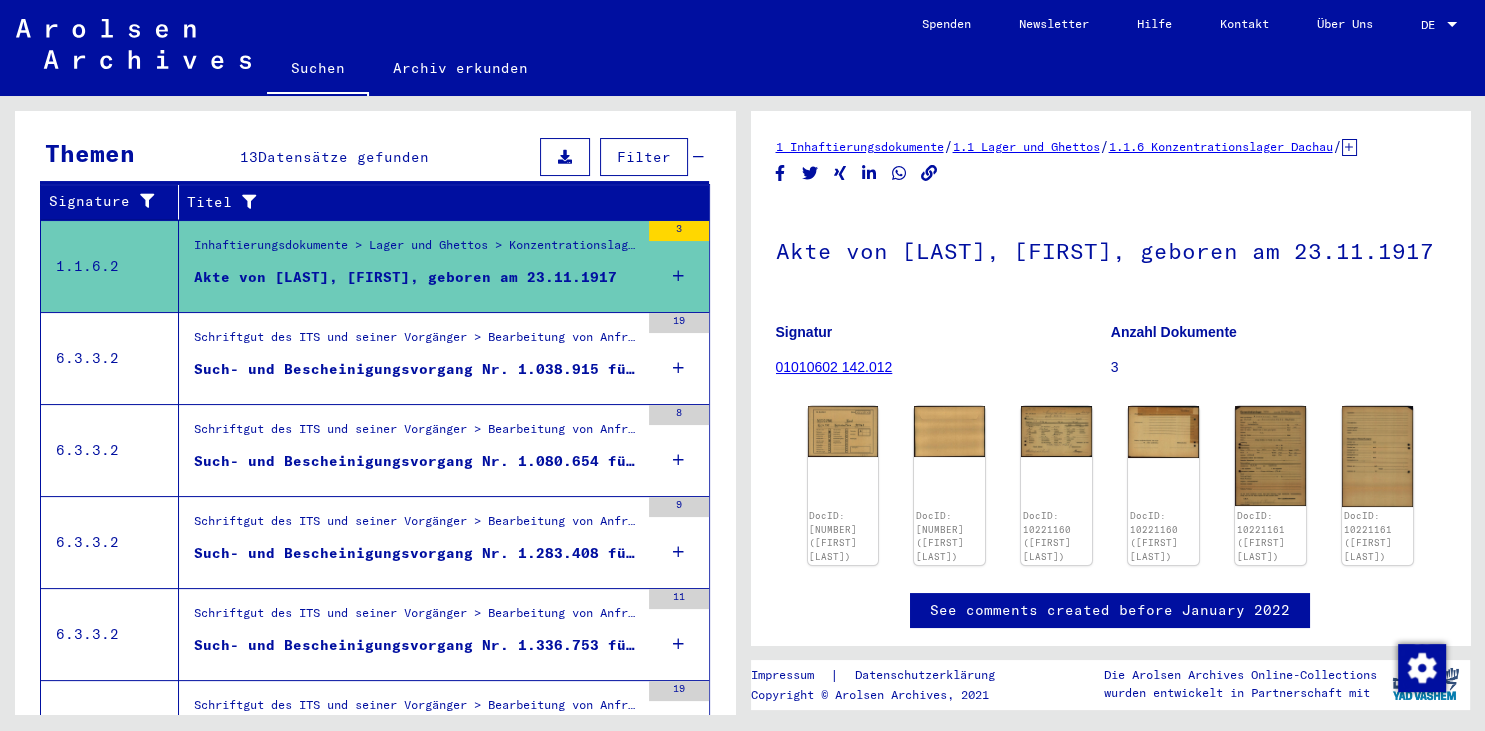 click on "Such- und Bescheinigungsvorgang Nr. 1.038.915 für [LAST], [FIRST] geboren [DATE]" at bounding box center (416, 369) 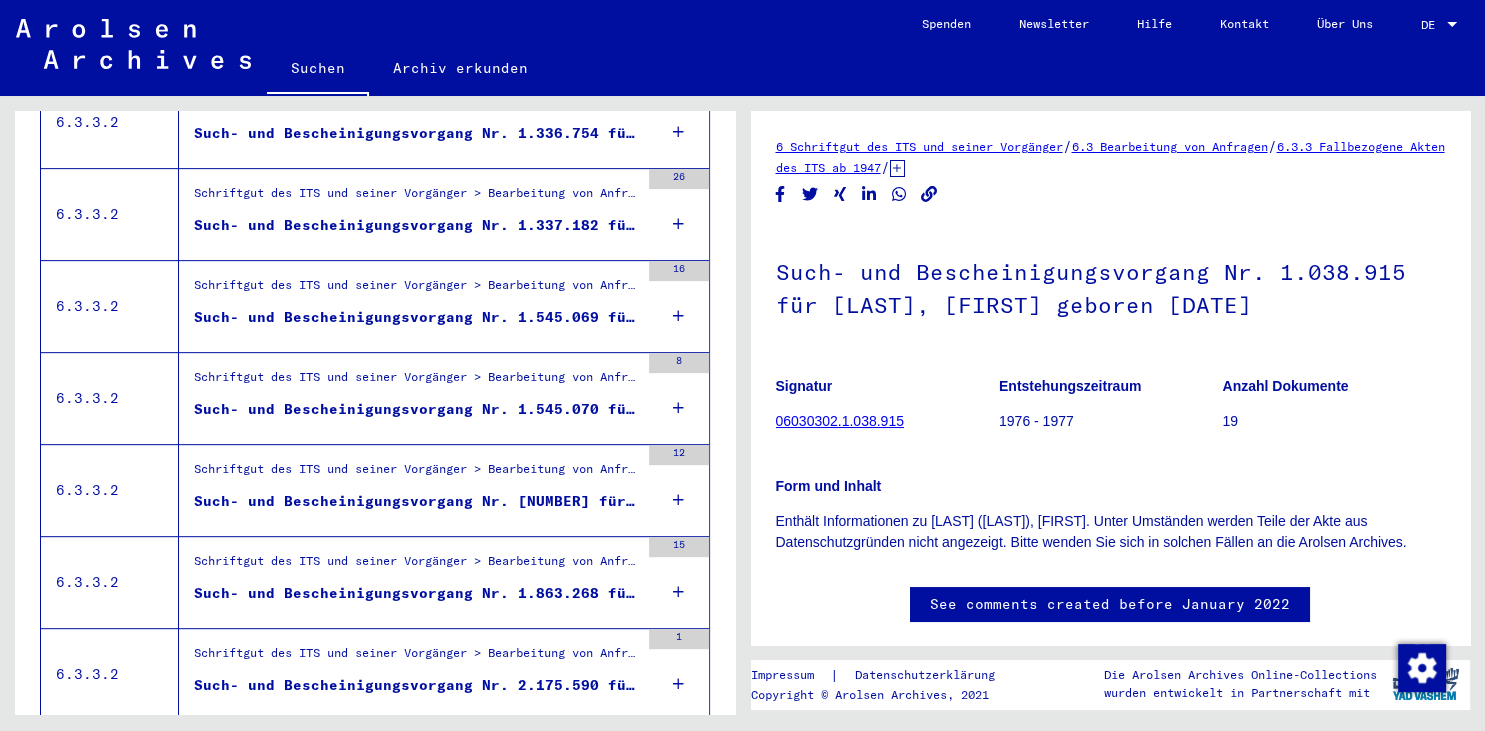 scroll, scrollTop: 1092, scrollLeft: 0, axis: vertical 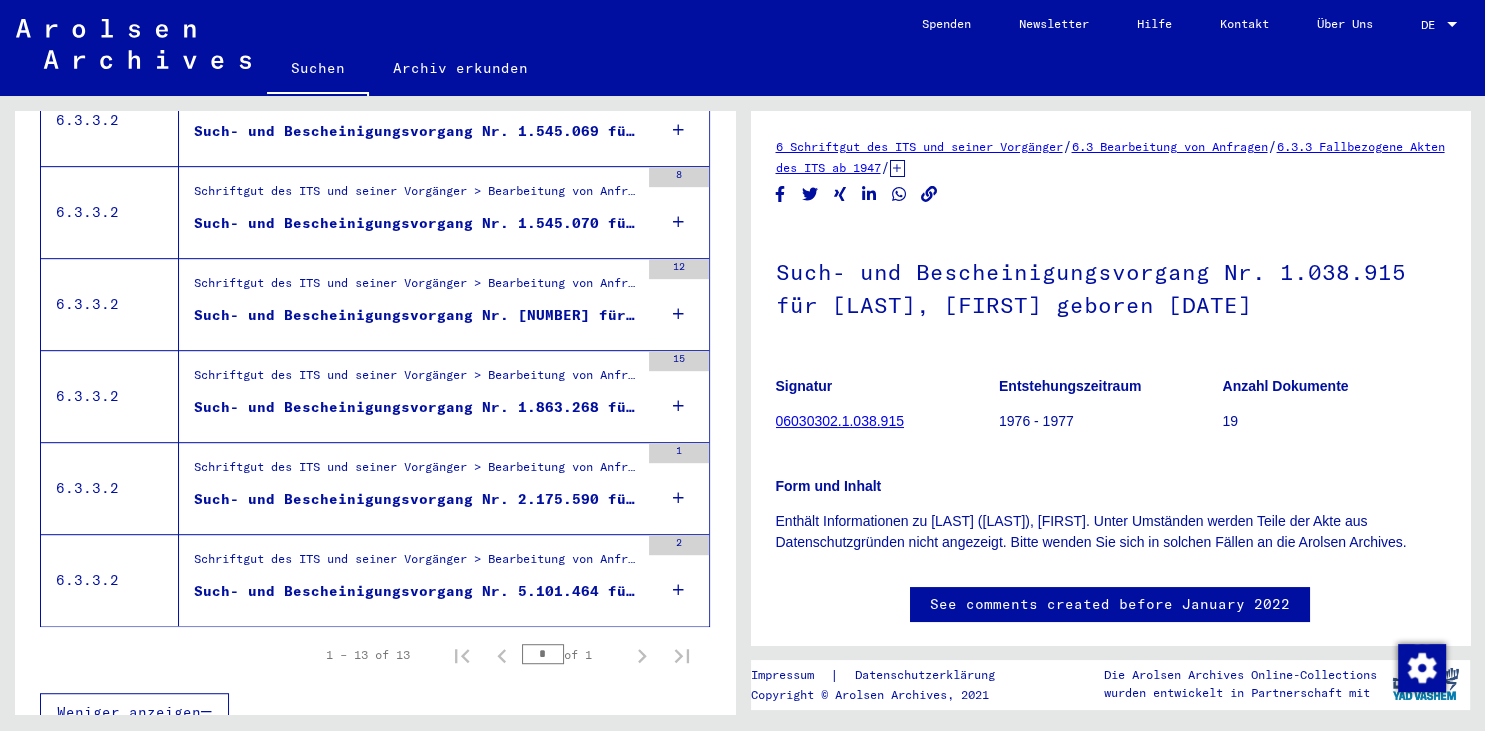 click on "Such- und Bescheinigungsvorgang Nr. 5.101.464 für [LAST], [FIRST]" at bounding box center [416, 591] 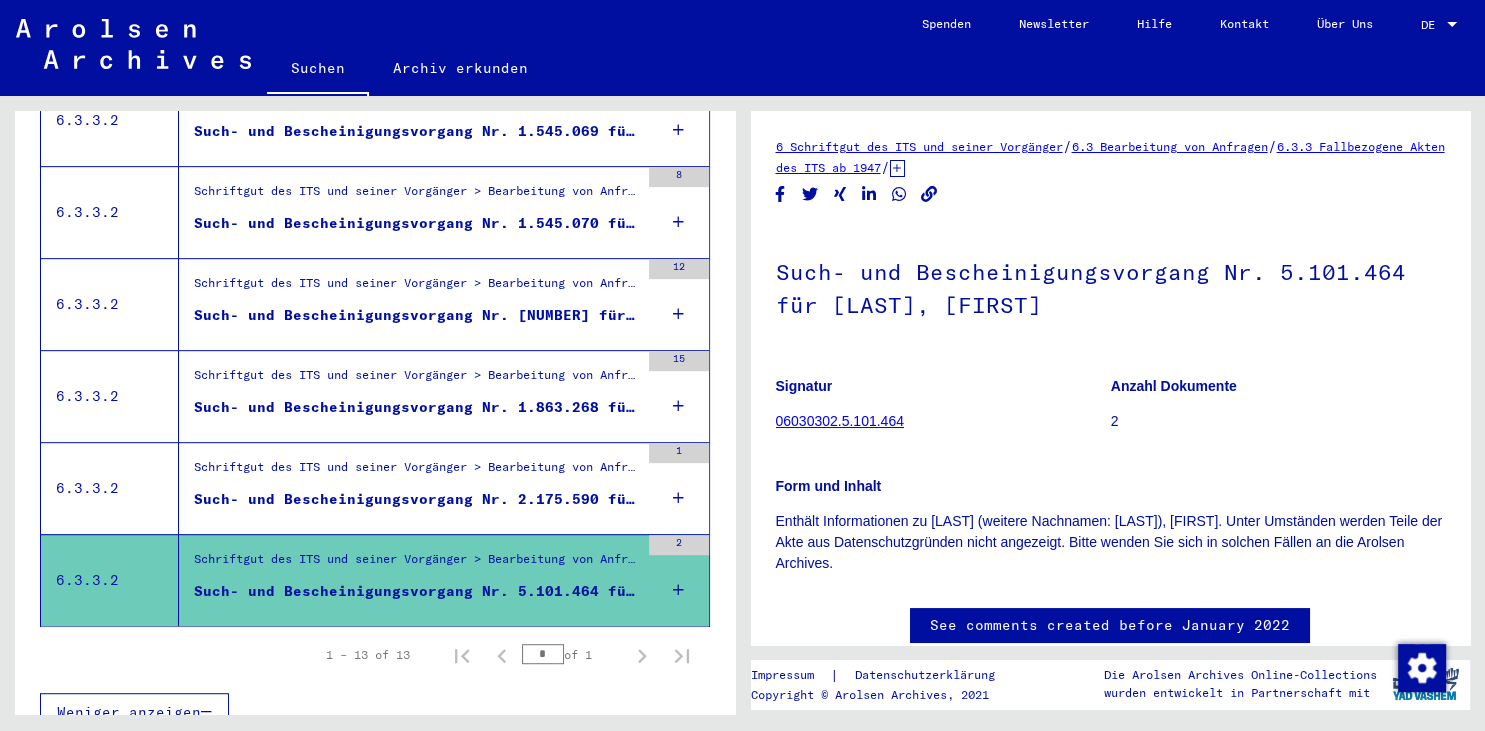 click on "Such- und Bescheinigungsvorgang Nr. 2.175.590 für [LAST], [FIRST] geboren [DATE]" at bounding box center [416, 499] 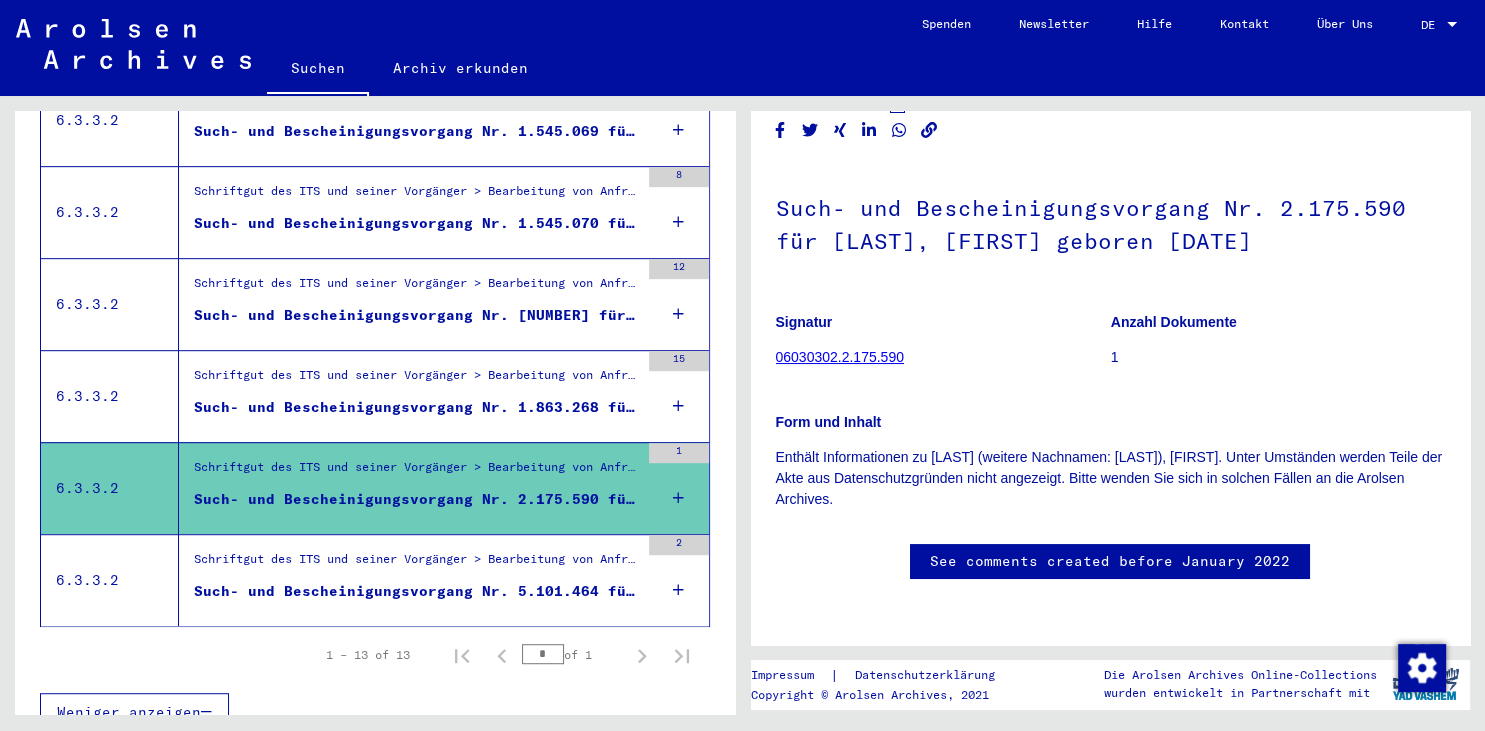 scroll, scrollTop: 0, scrollLeft: 0, axis: both 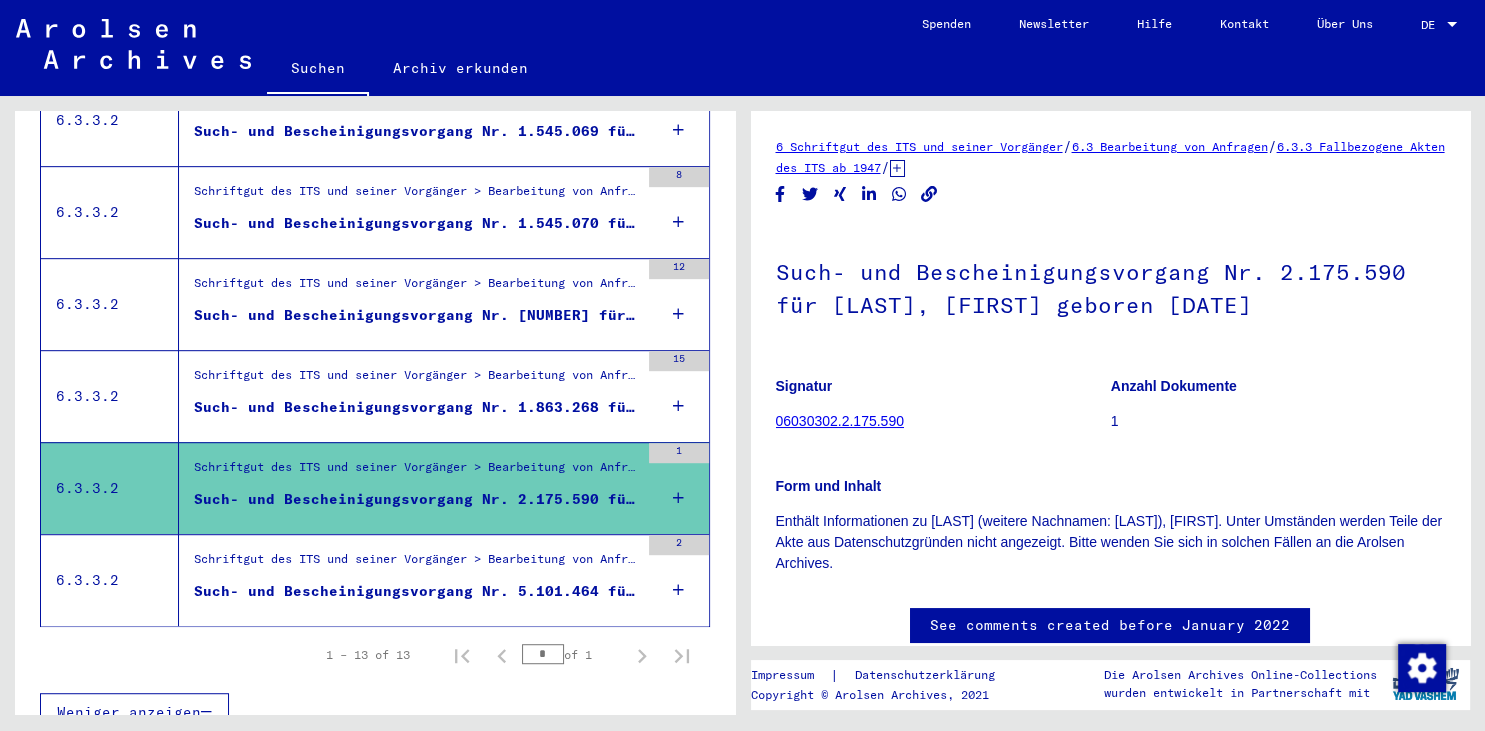 click on "06030302.2.175.590" 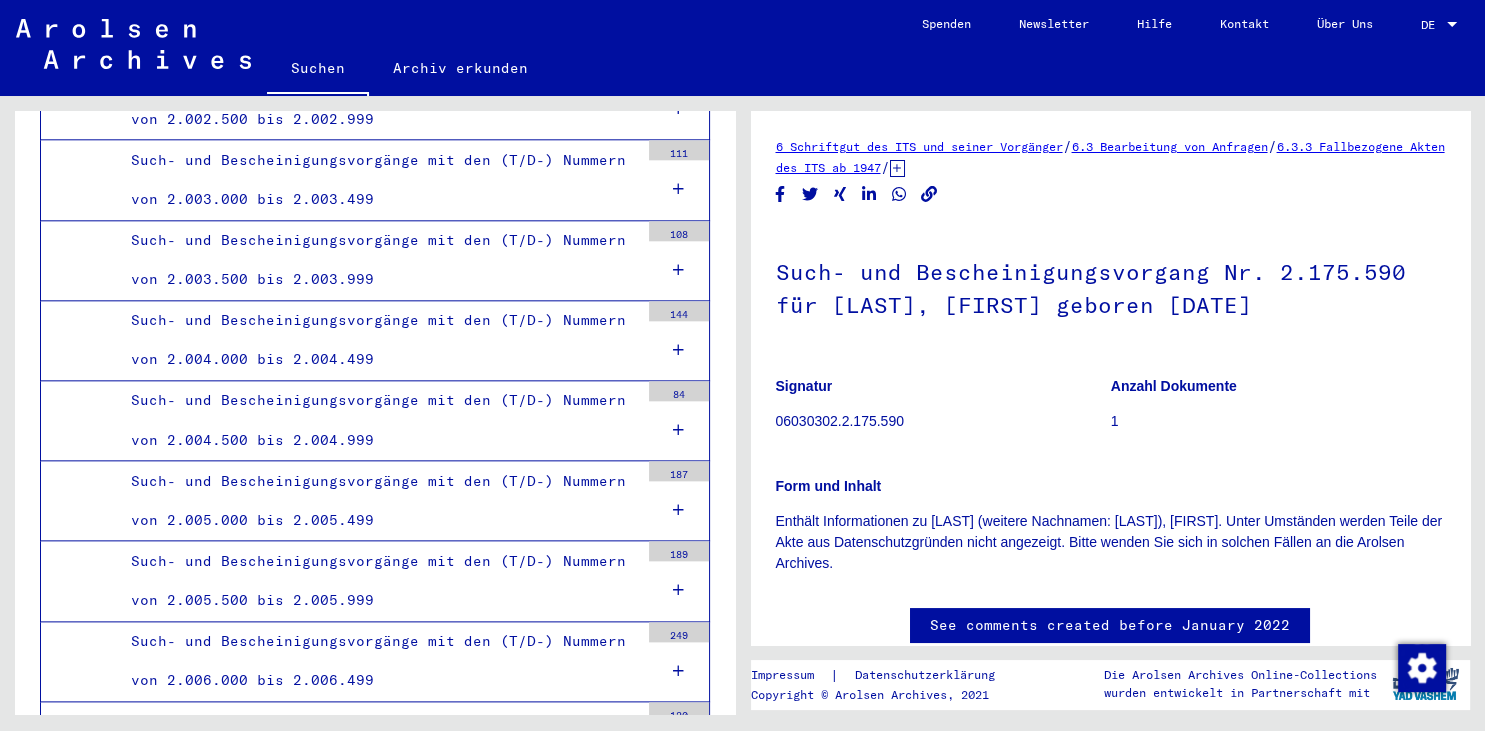 scroll, scrollTop: 2760, scrollLeft: 0, axis: vertical 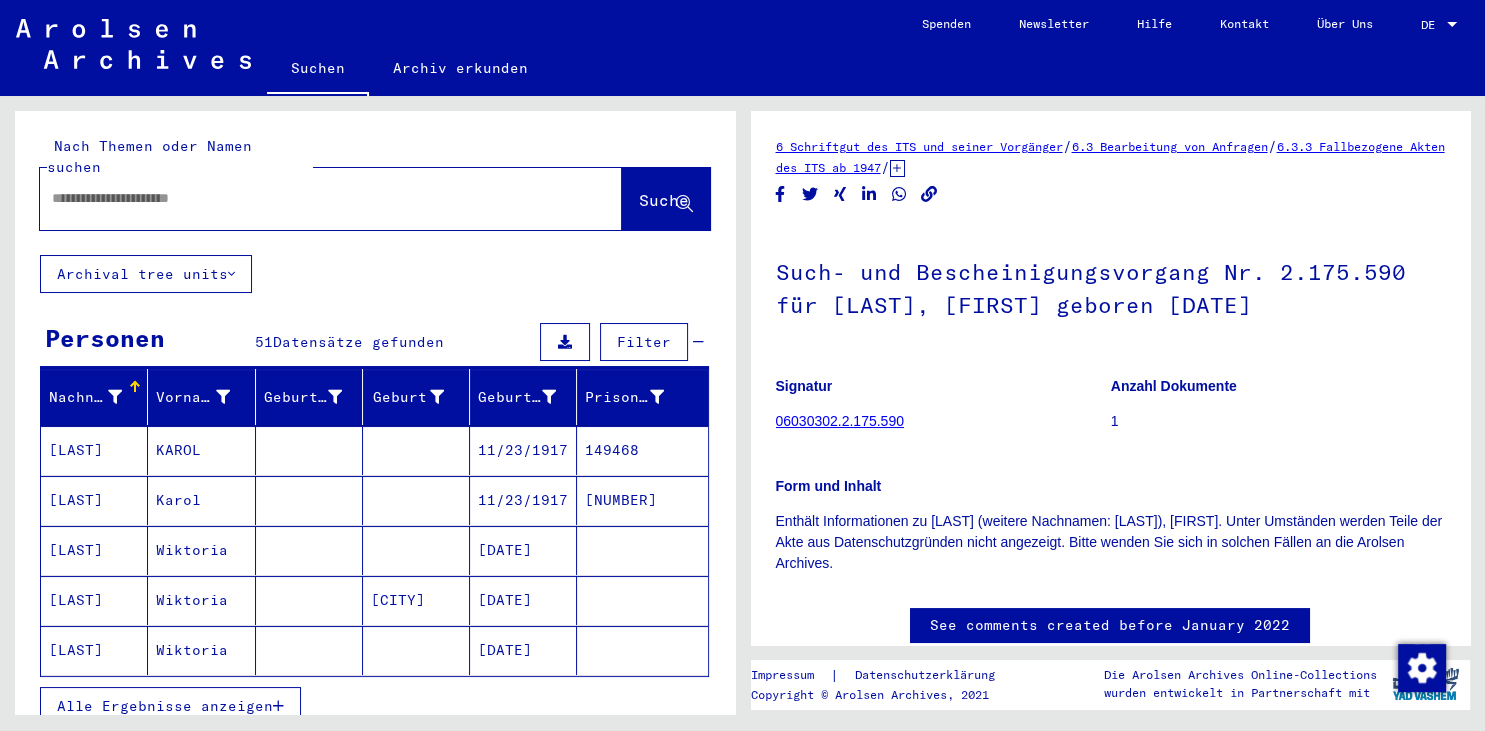 type on "*******" 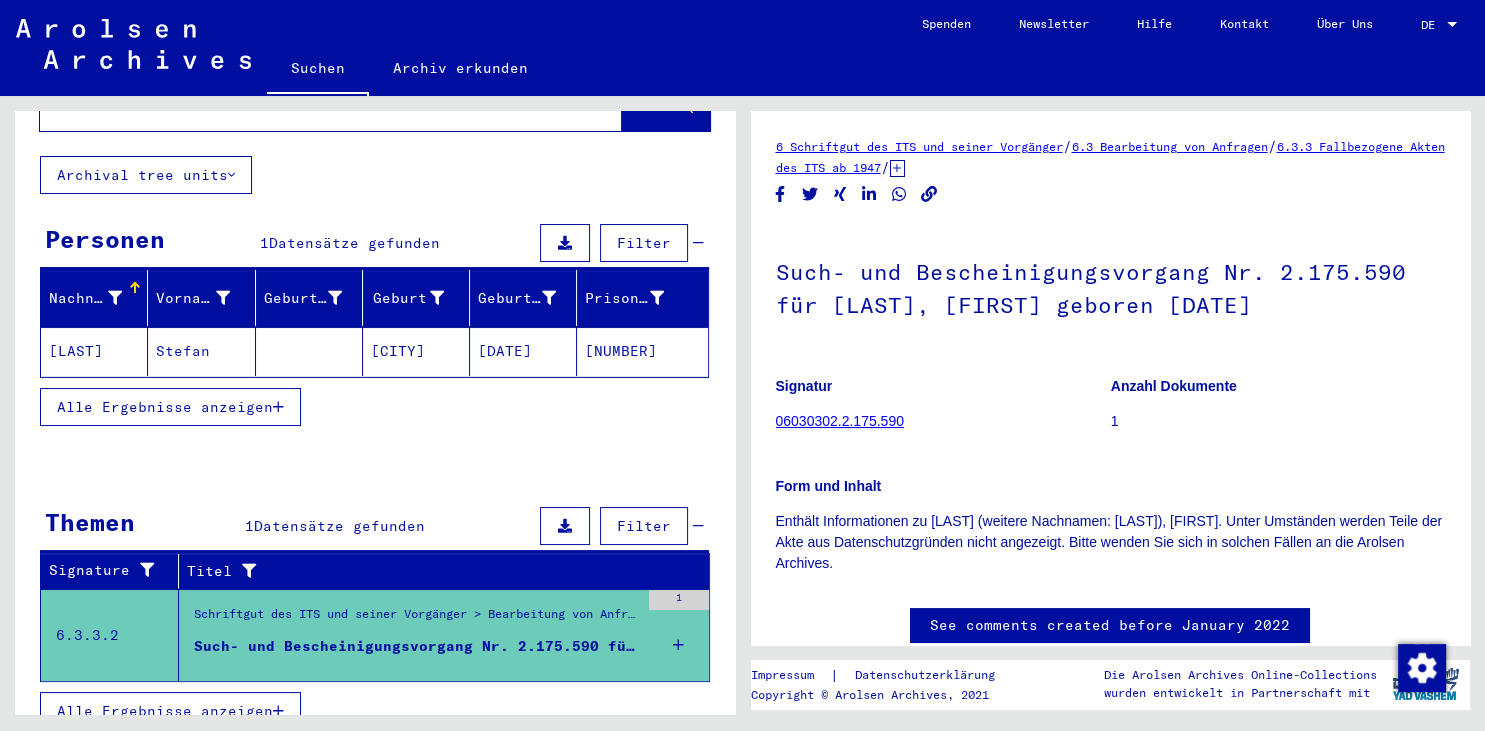 scroll, scrollTop: 0, scrollLeft: 0, axis: both 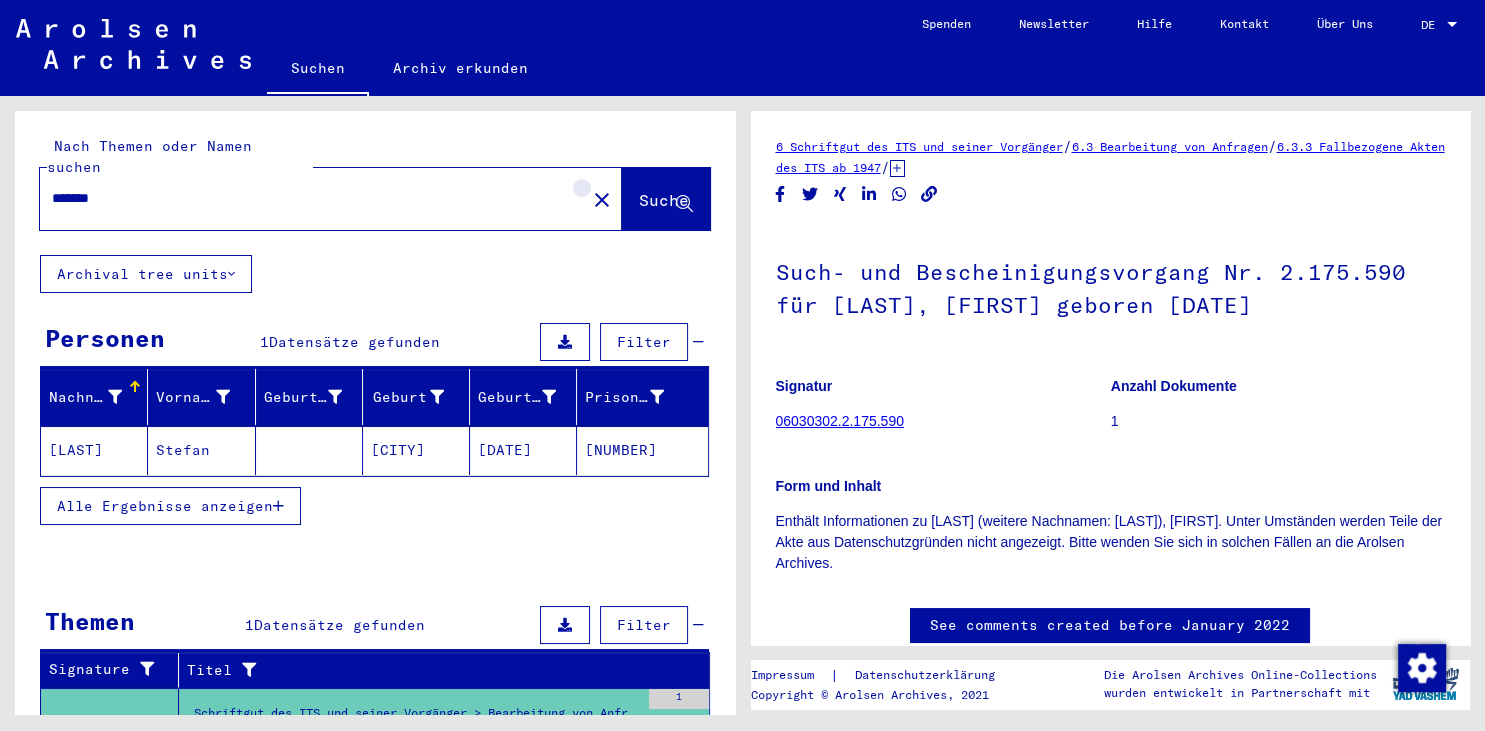 click on "close" 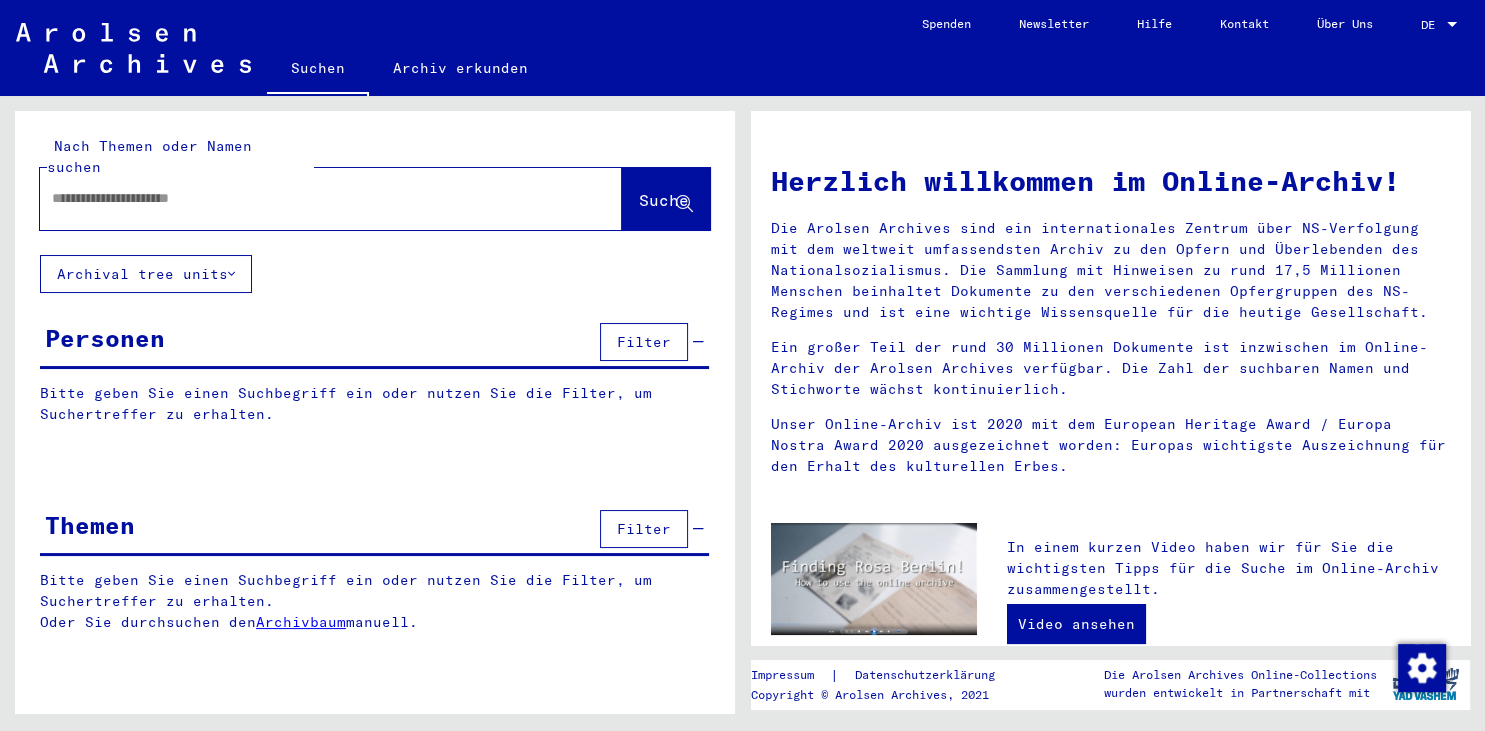 click at bounding box center (307, 198) 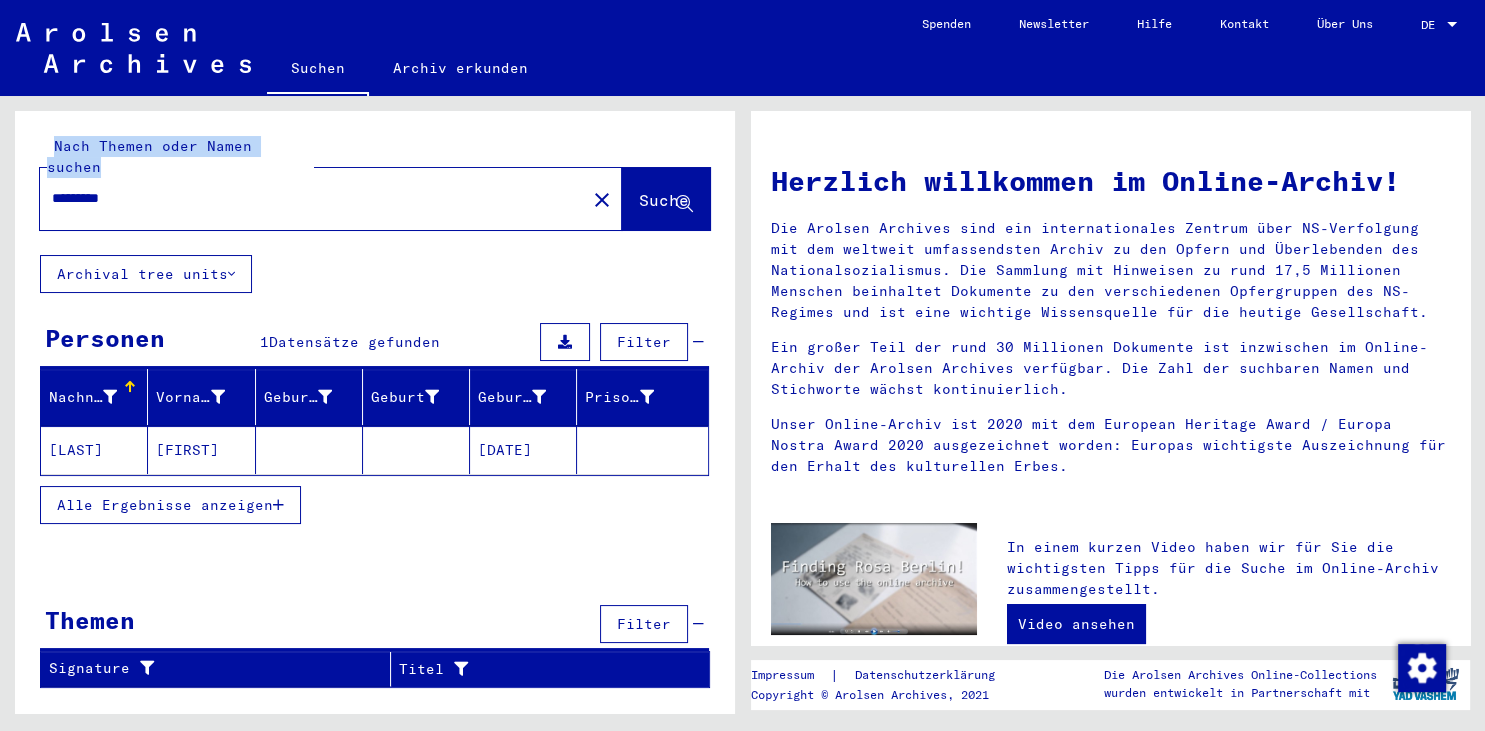 drag, startPoint x: 174, startPoint y: 190, endPoint x: -17, endPoint y: 181, distance: 191.21193 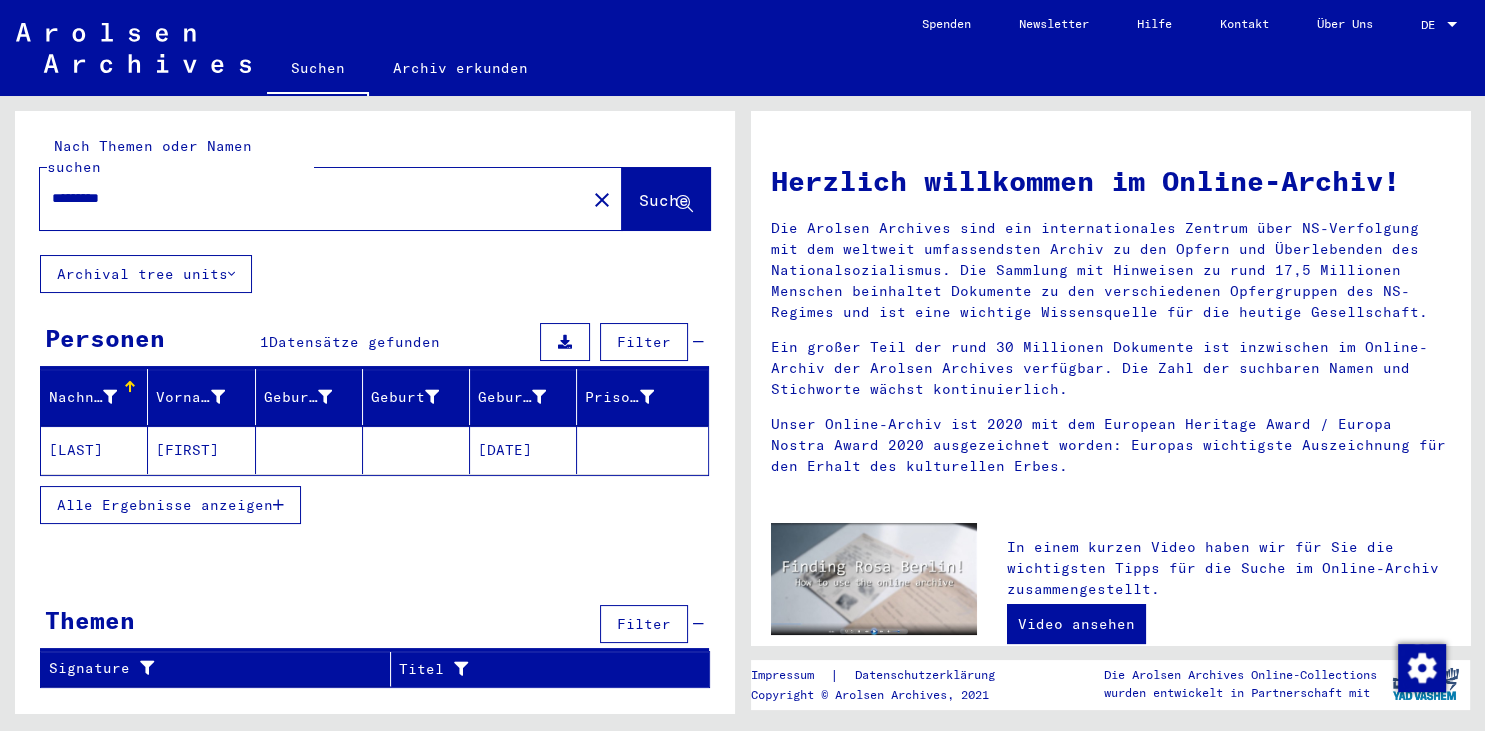 drag, startPoint x: 143, startPoint y: 176, endPoint x: 0, endPoint y: 187, distance: 143.42245 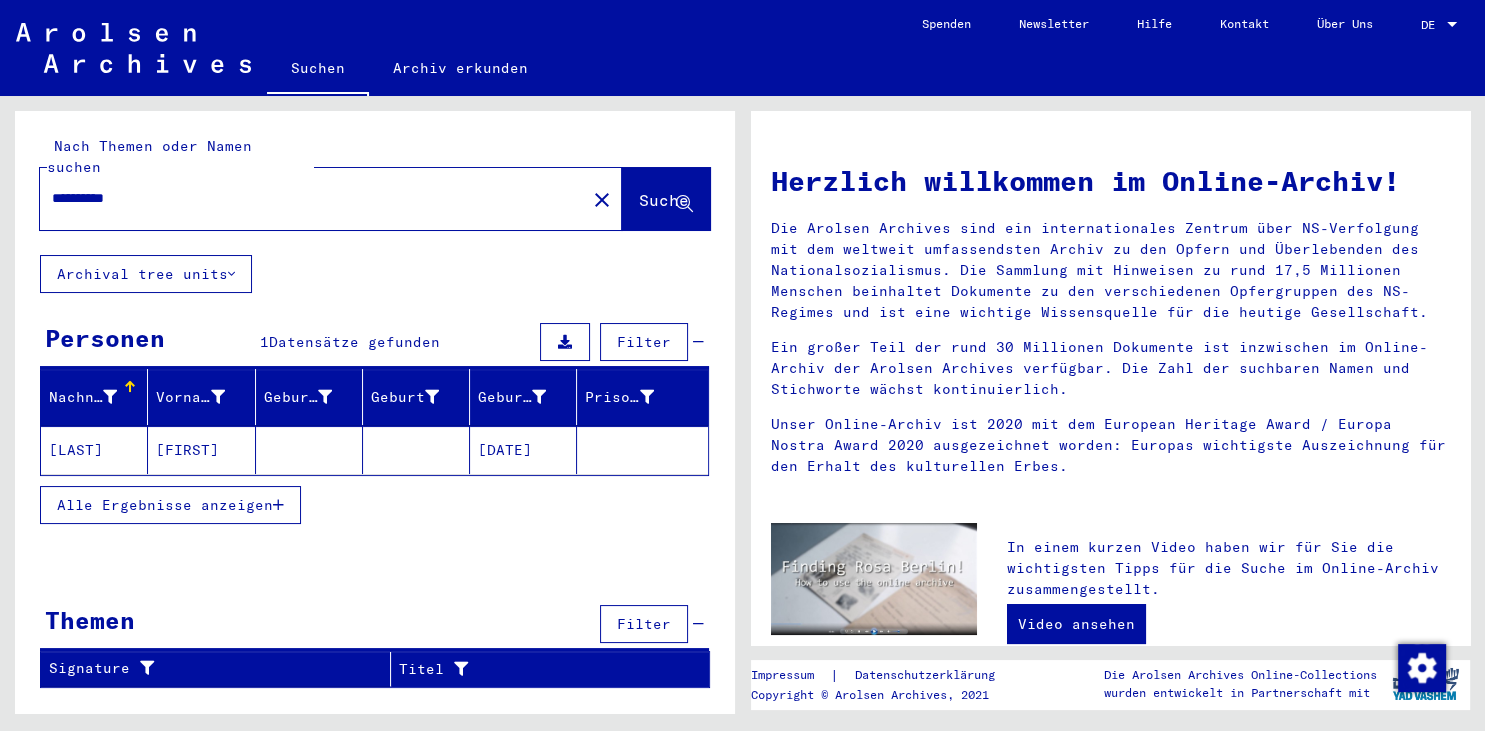 type on "**********" 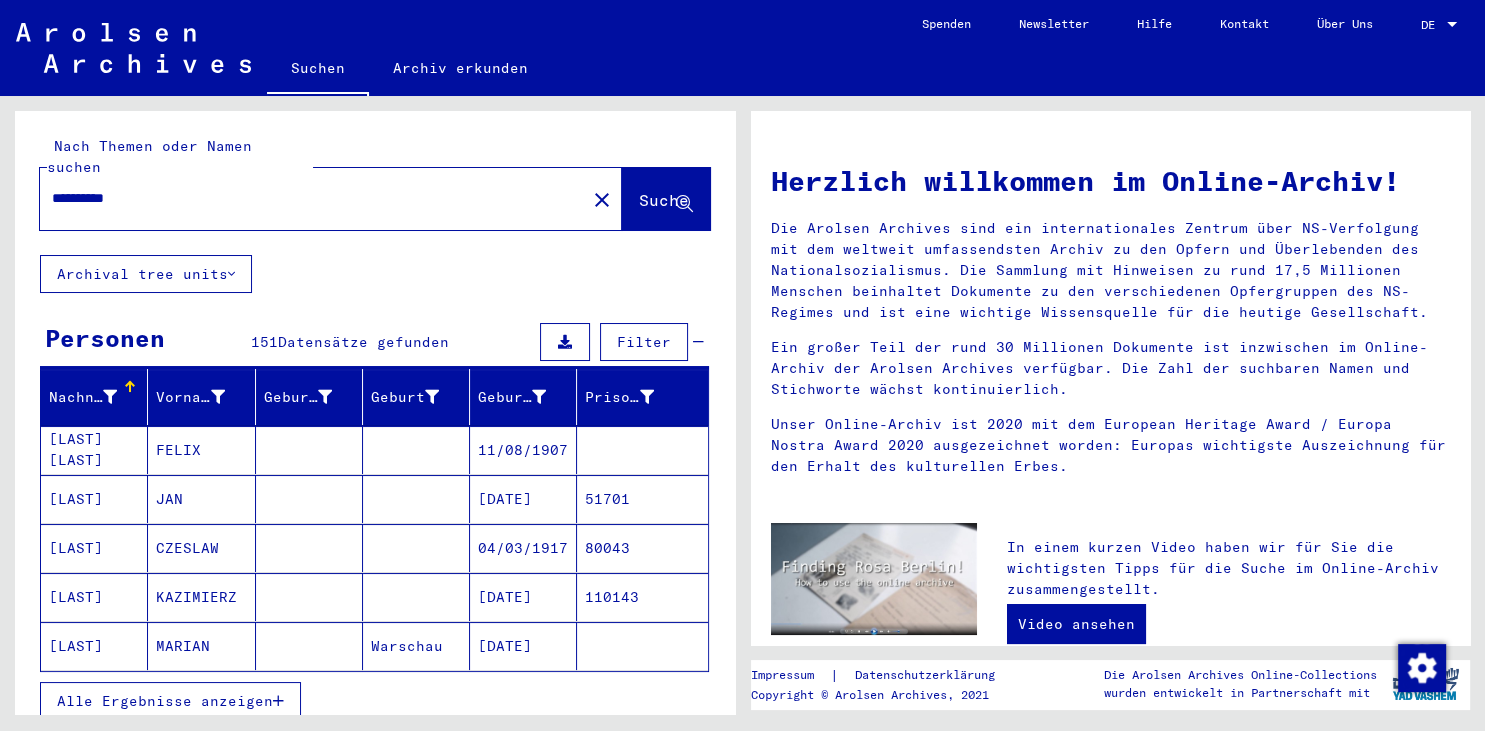 click on "Alle Ergebnisse anzeigen" at bounding box center (165, 701) 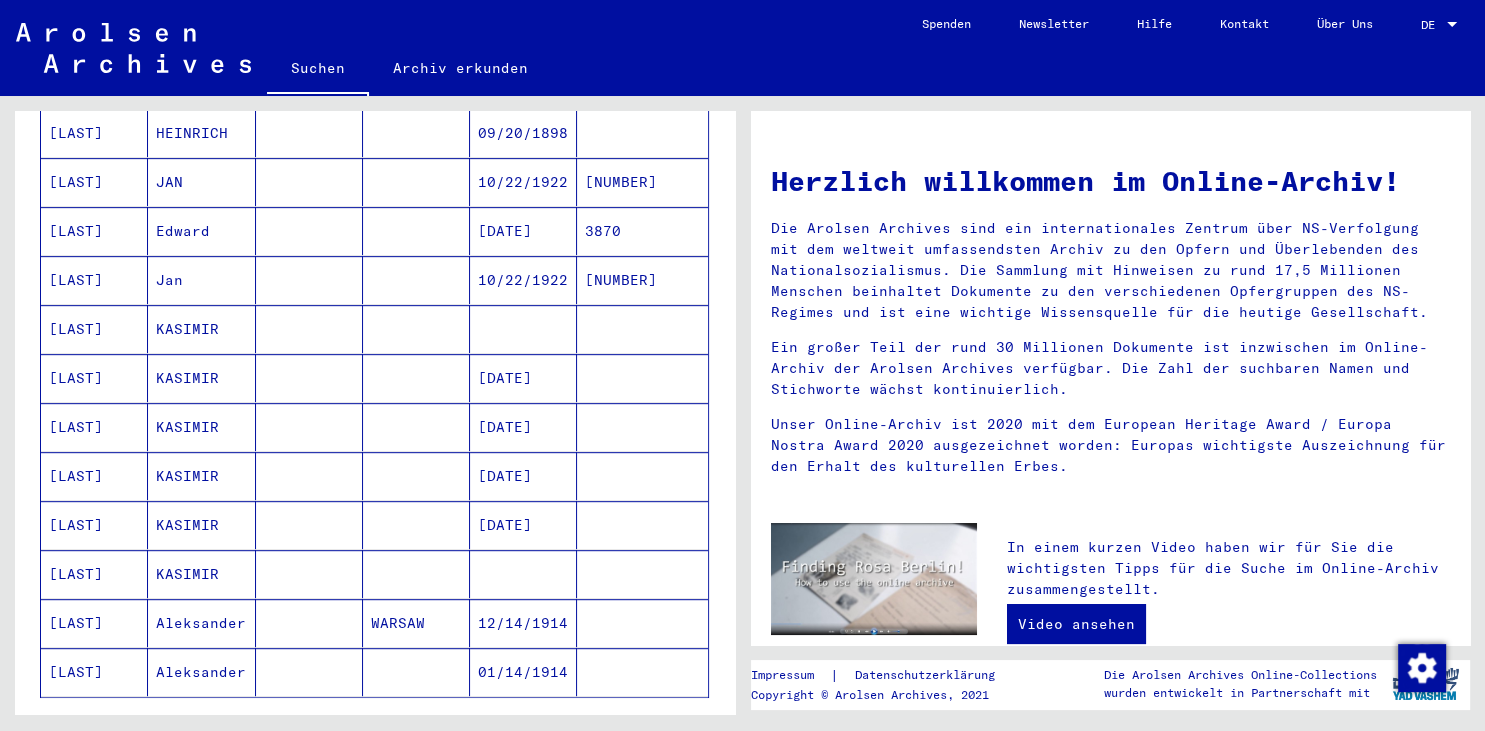 scroll, scrollTop: 1104, scrollLeft: 0, axis: vertical 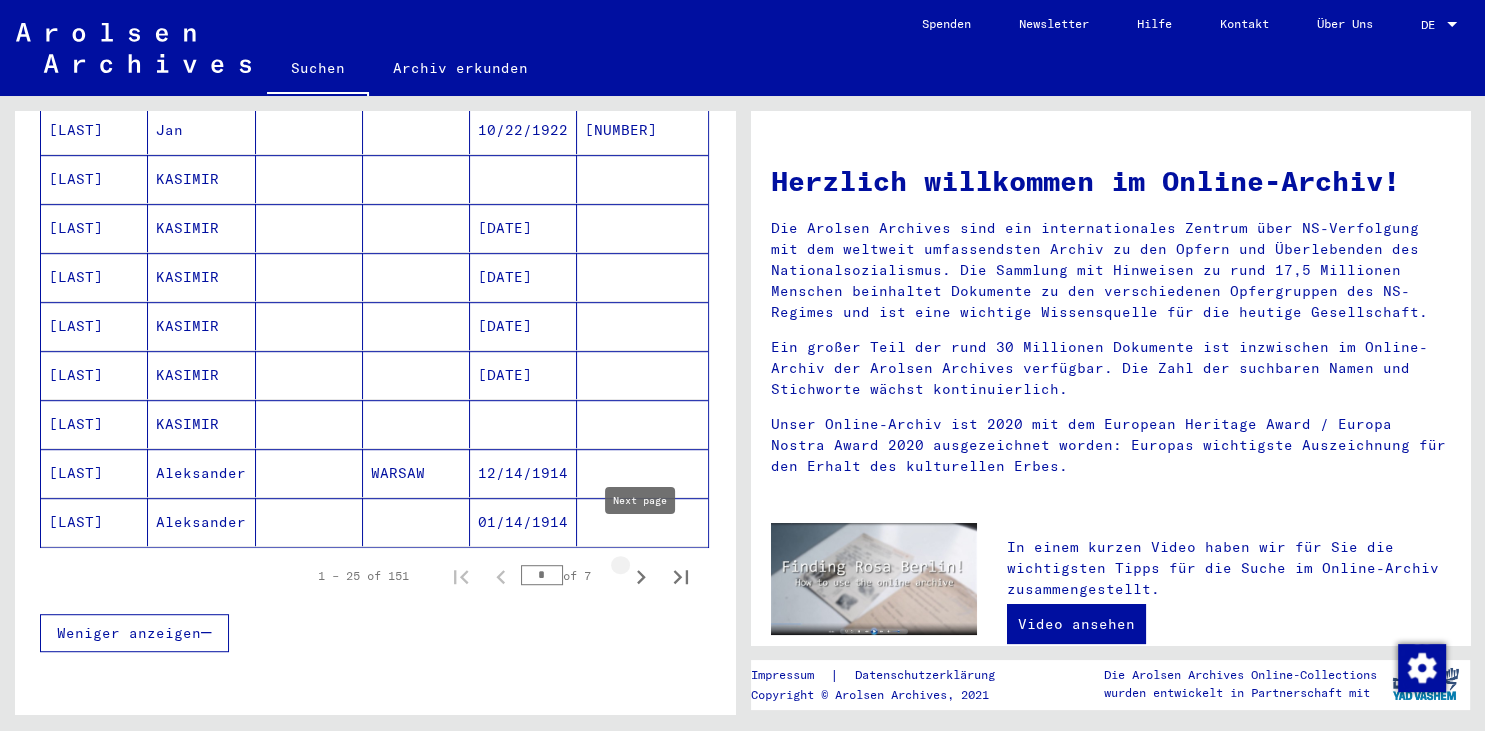 click 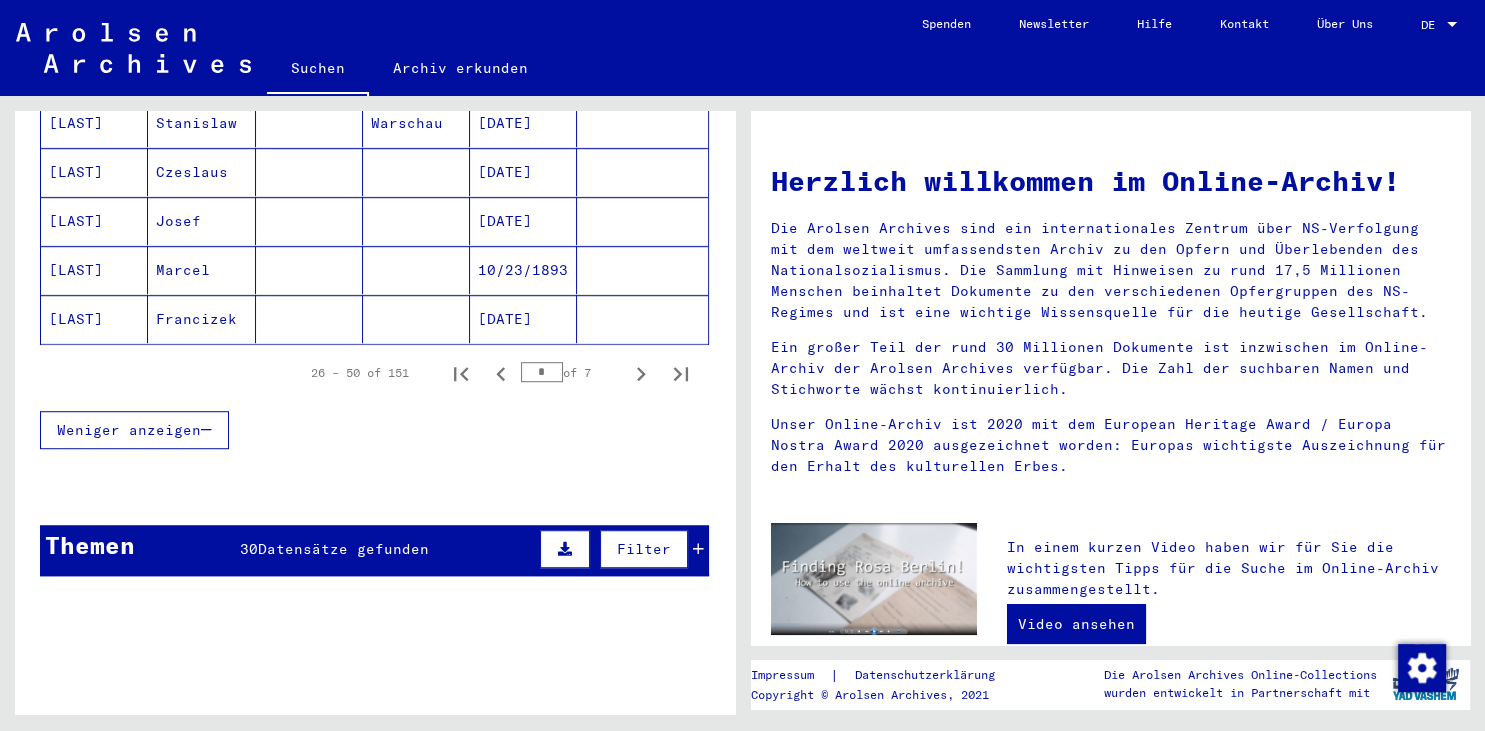 scroll, scrollTop: 1435, scrollLeft: 0, axis: vertical 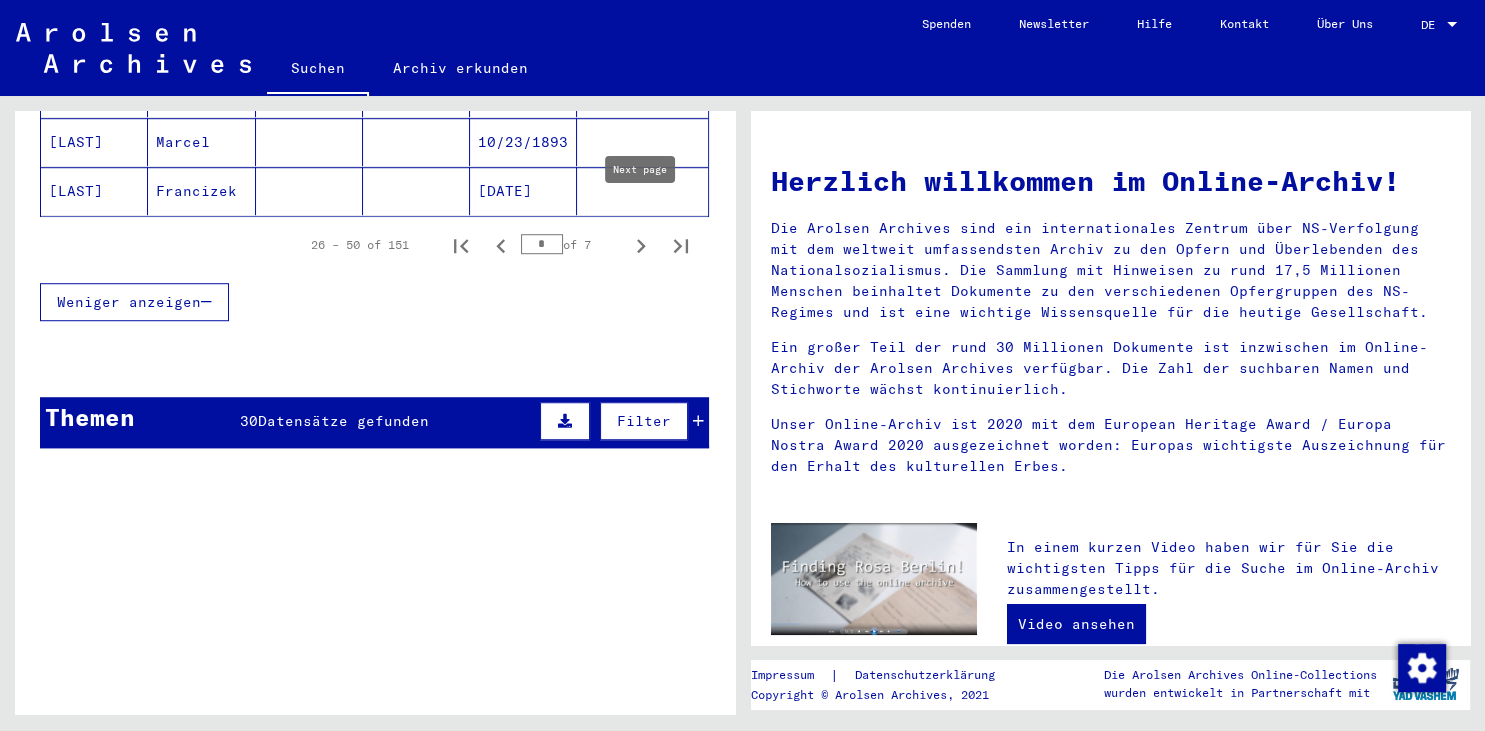 click 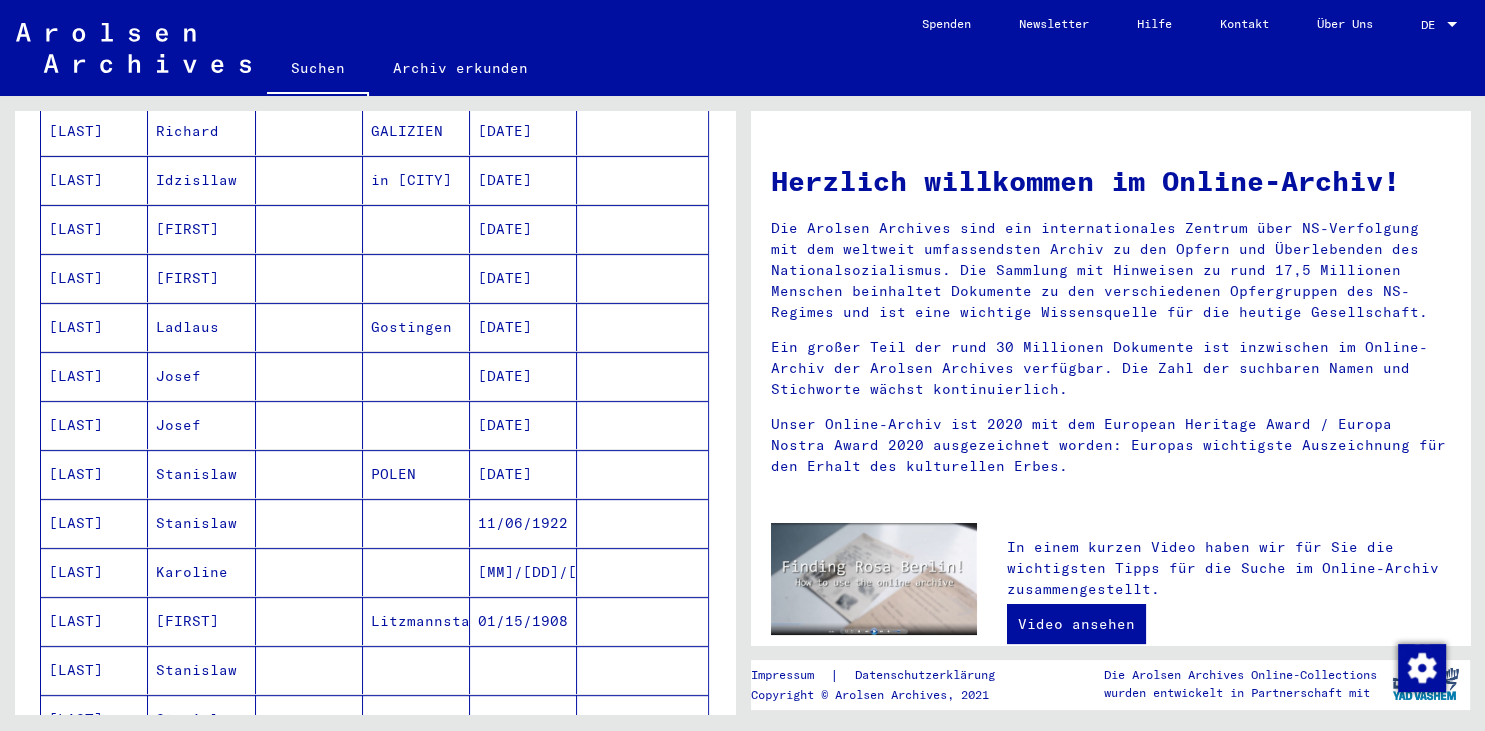 scroll, scrollTop: 1214, scrollLeft: 0, axis: vertical 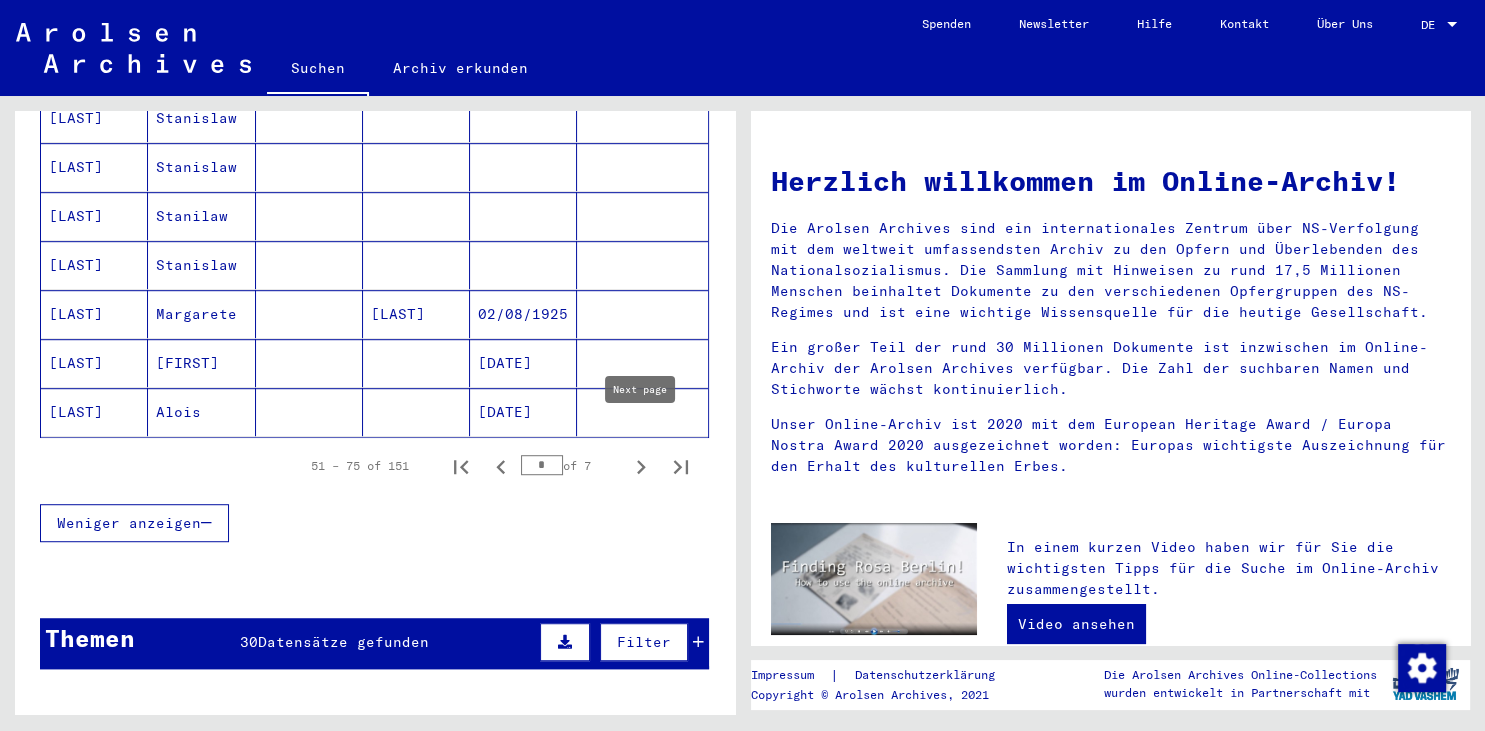 click 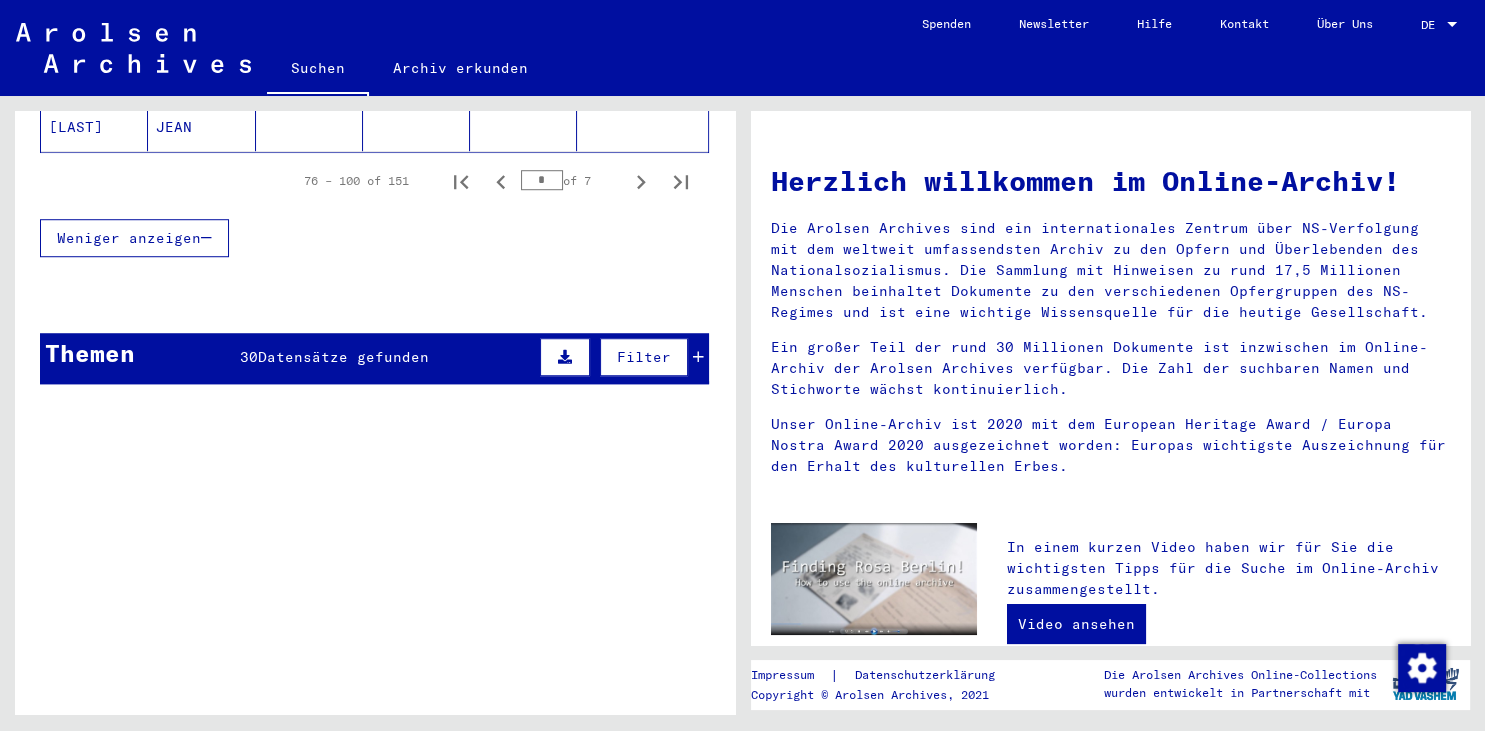 scroll, scrollTop: 1435, scrollLeft: 0, axis: vertical 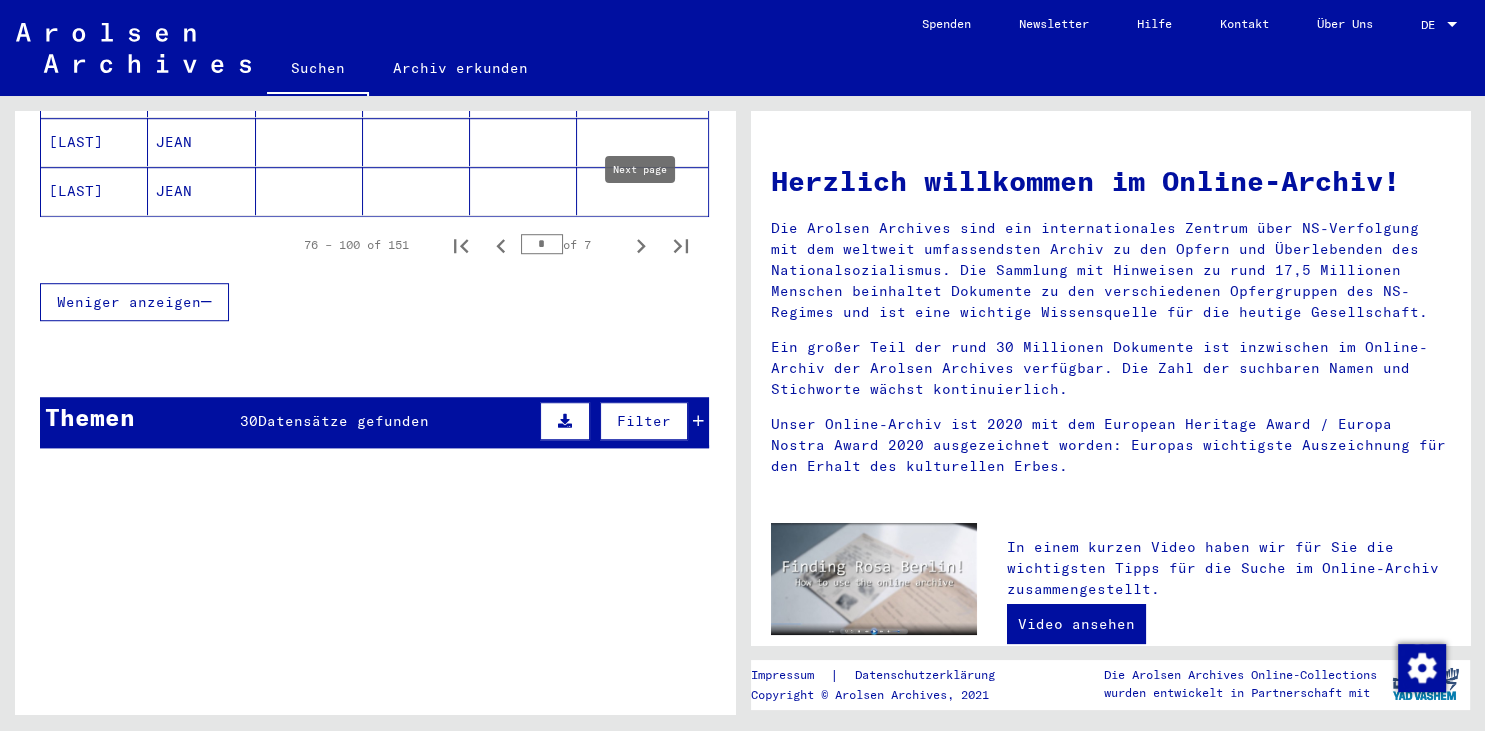 click 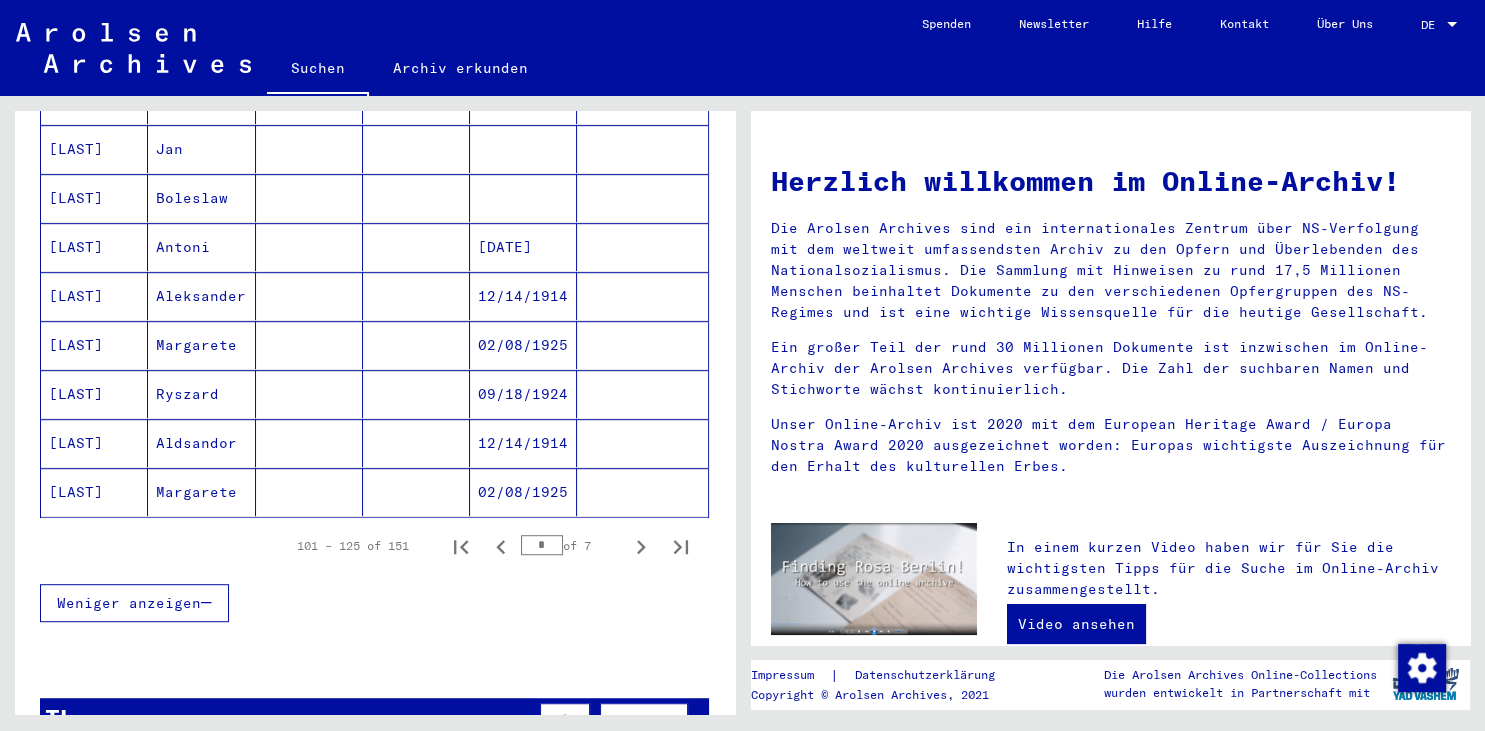 scroll, scrollTop: 1325, scrollLeft: 0, axis: vertical 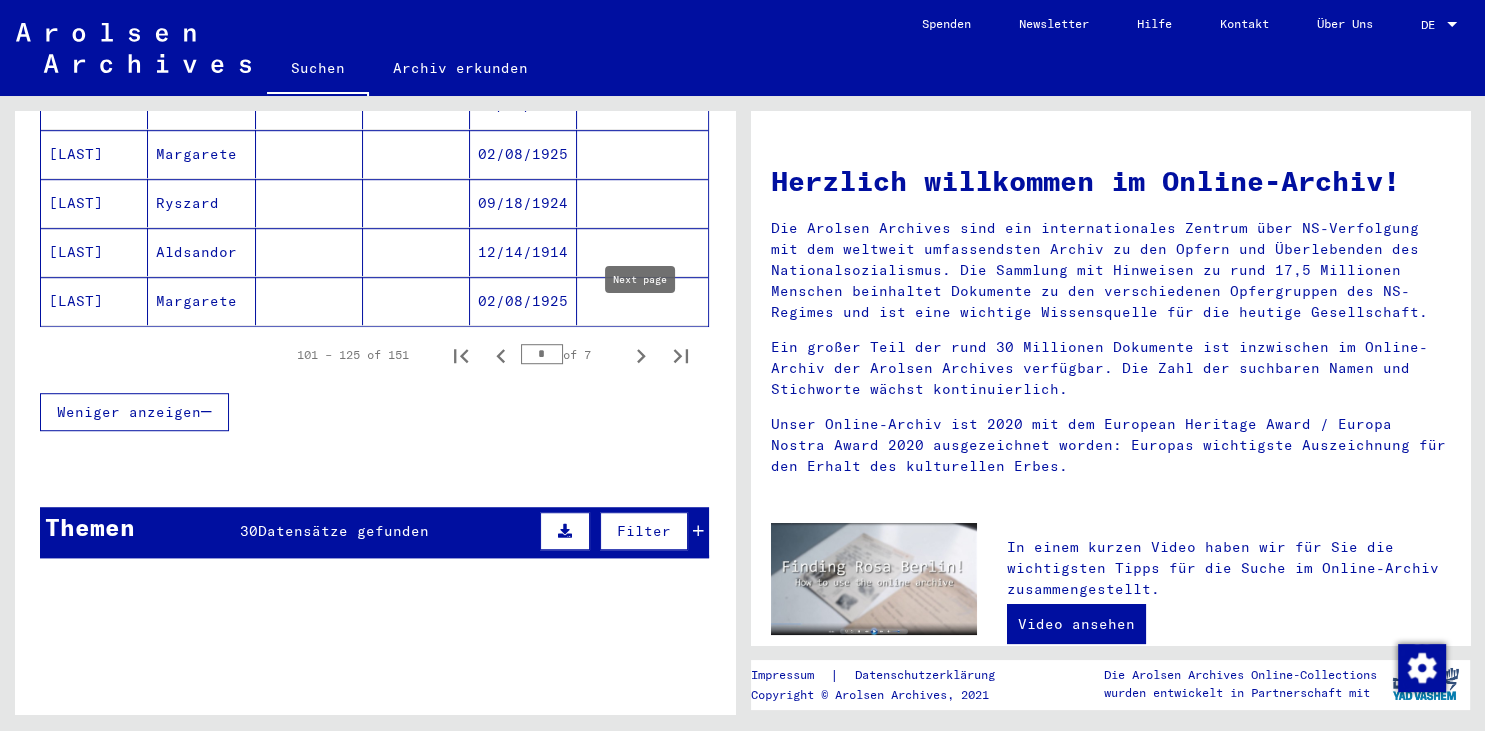 click 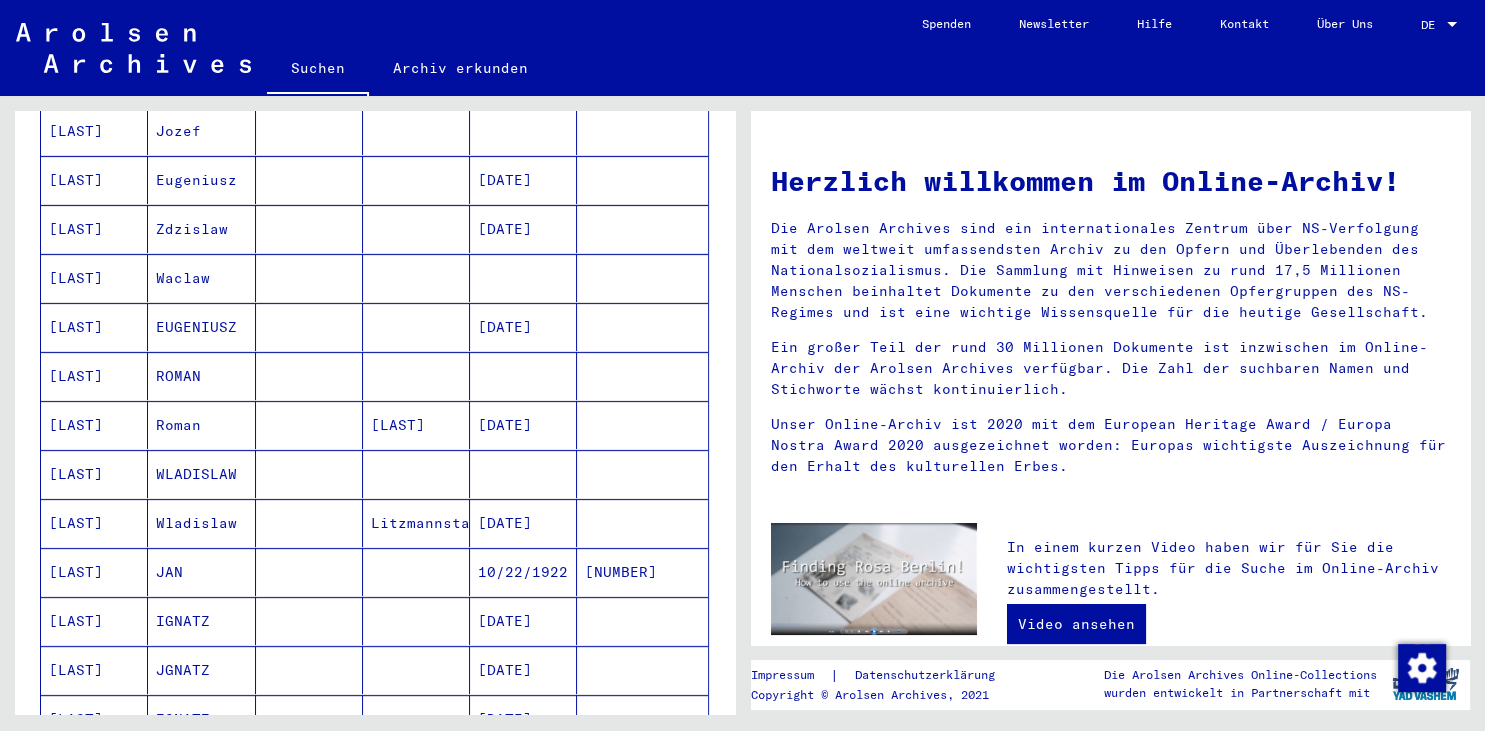 scroll, scrollTop: 552, scrollLeft: 0, axis: vertical 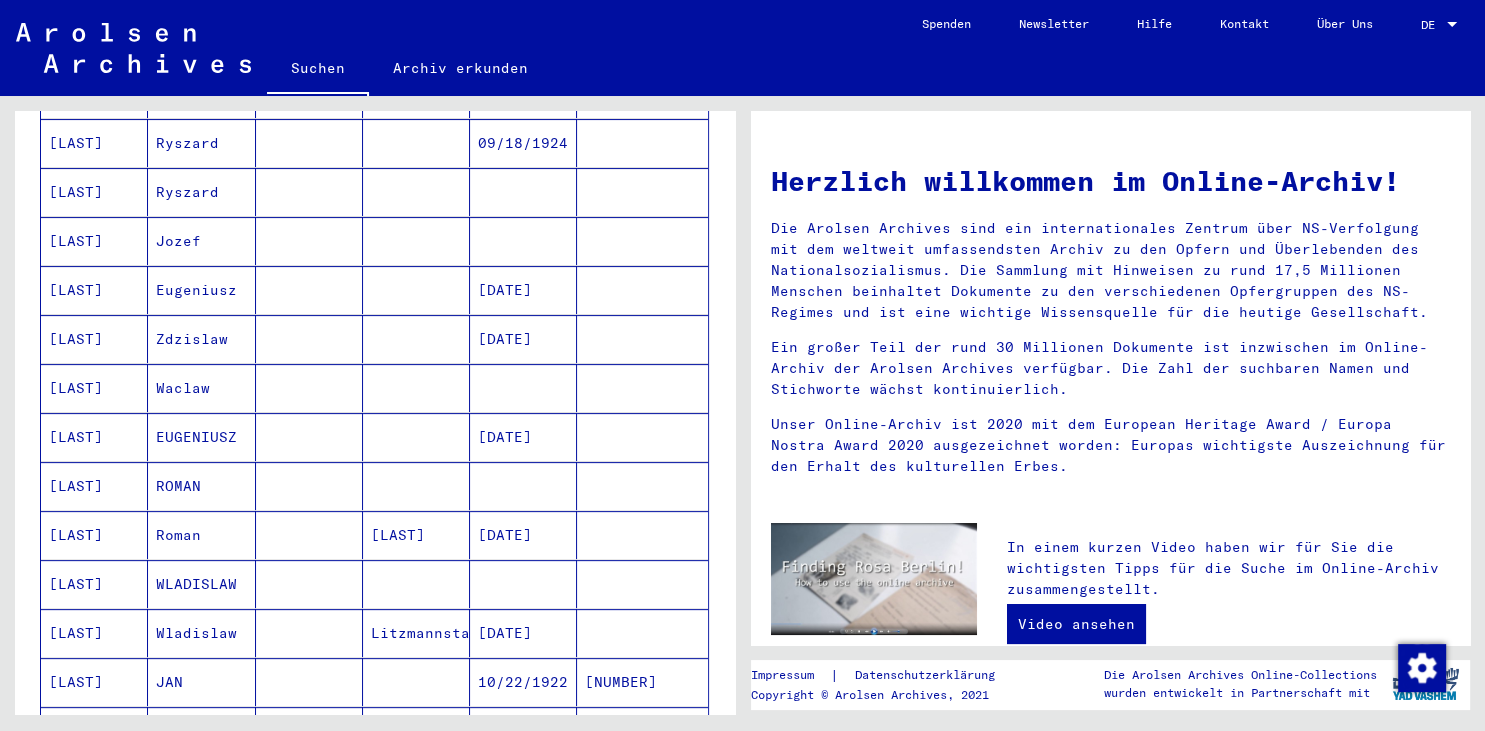 click on "[DATE]" at bounding box center (523, 388) 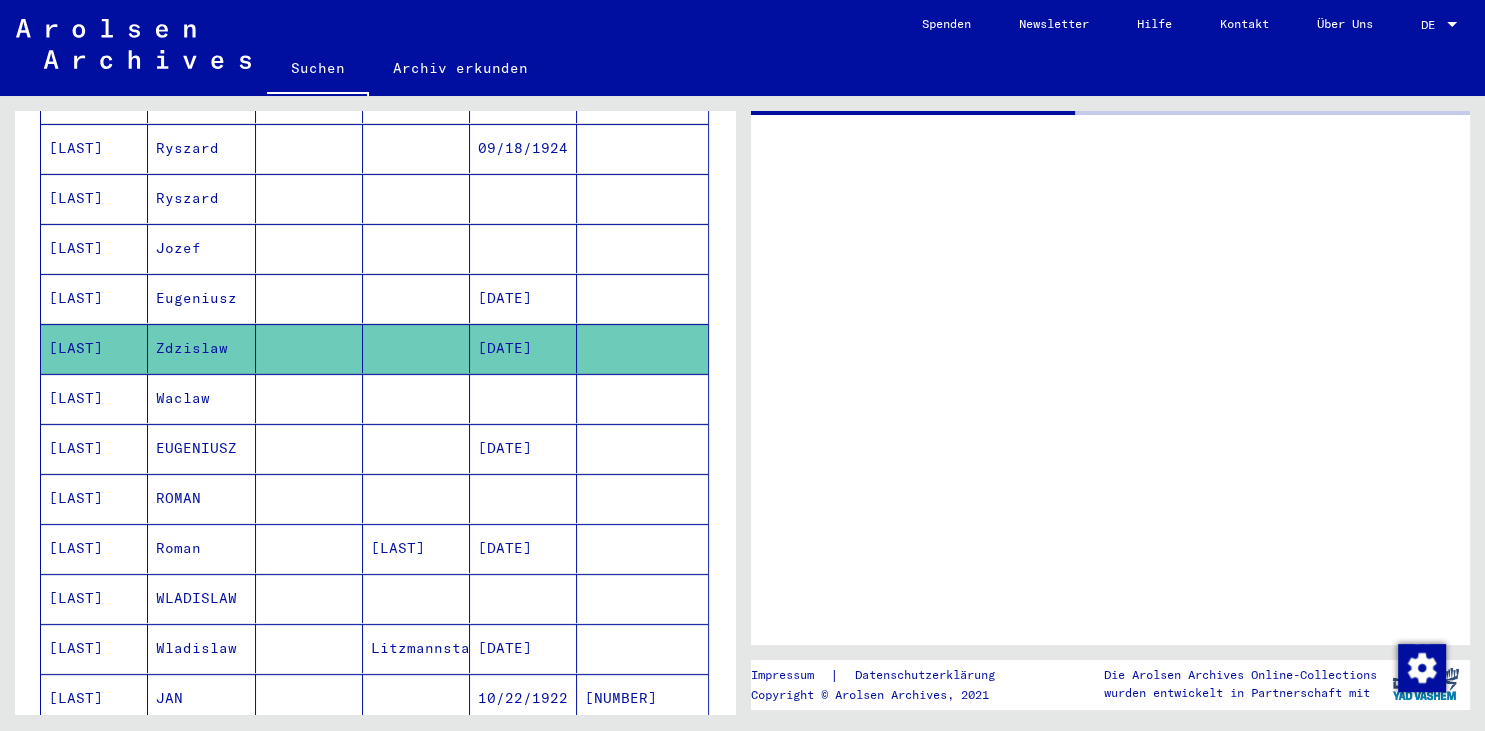scroll, scrollTop: 556, scrollLeft: 0, axis: vertical 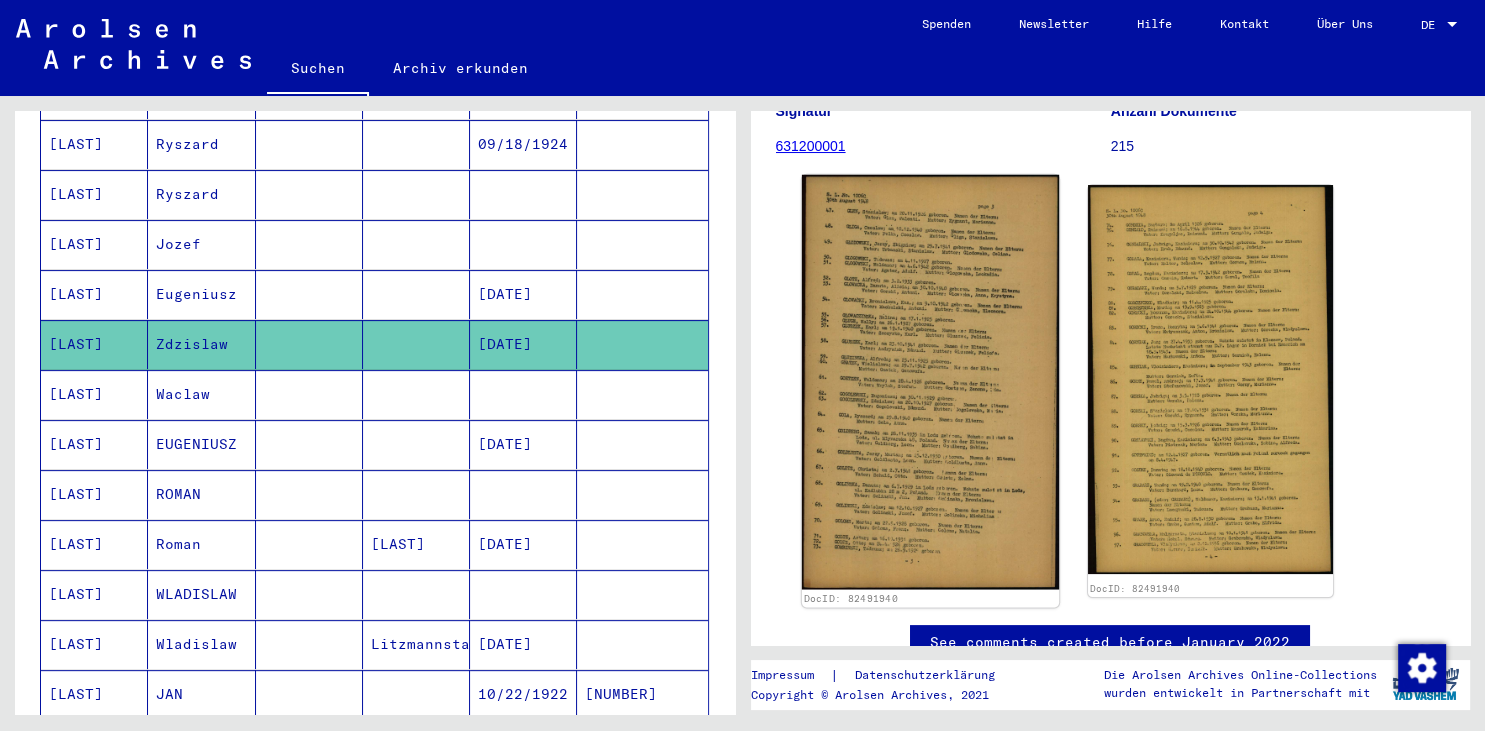 click 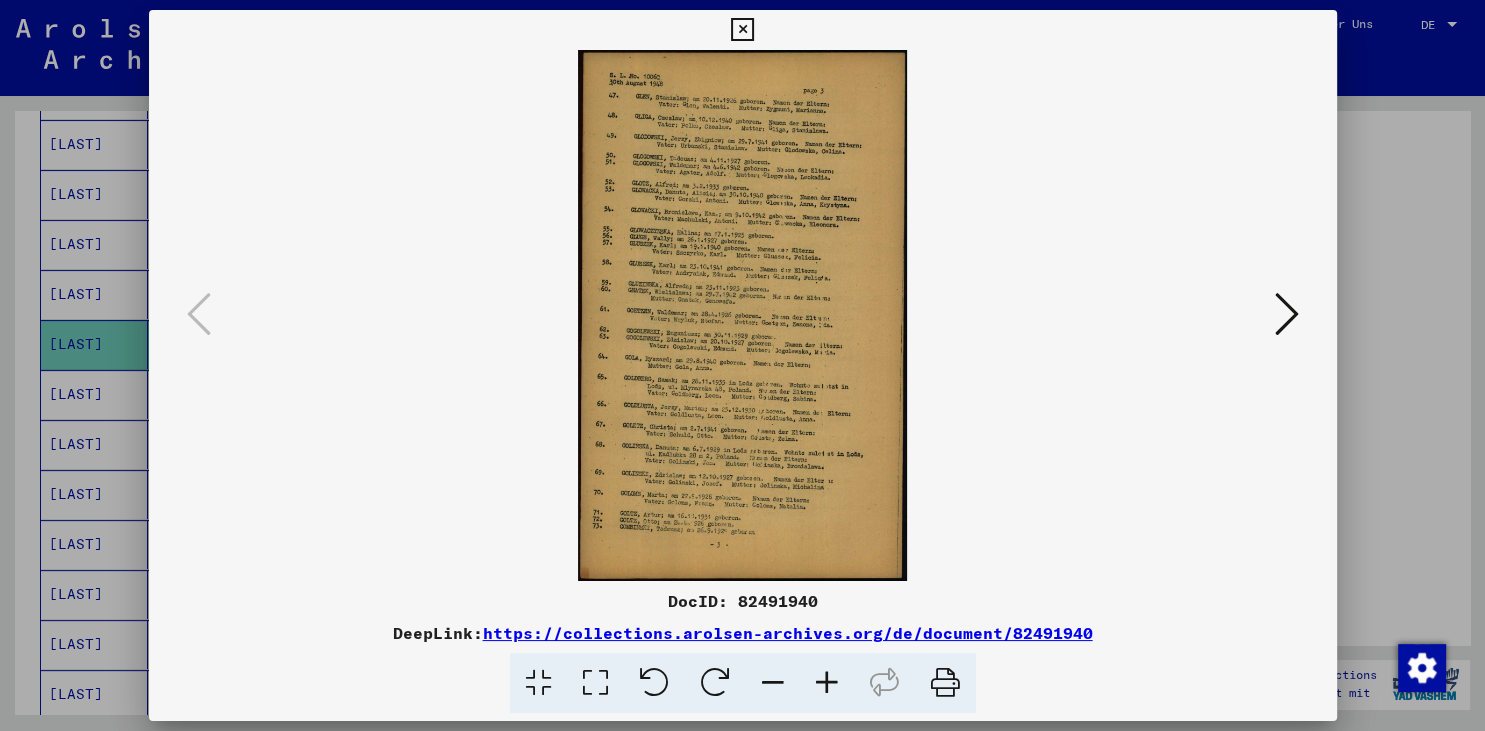 click at bounding box center [743, 315] 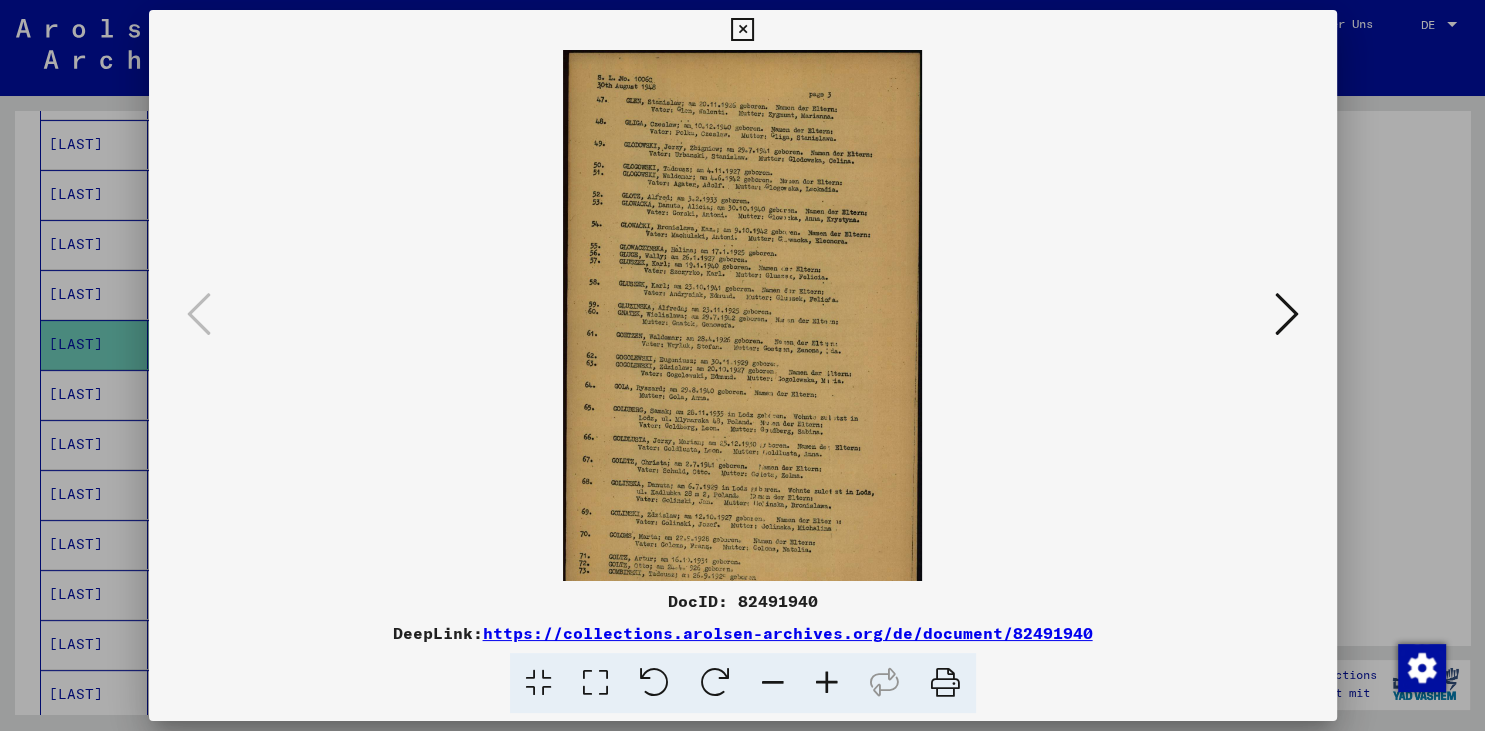 click at bounding box center [827, 683] 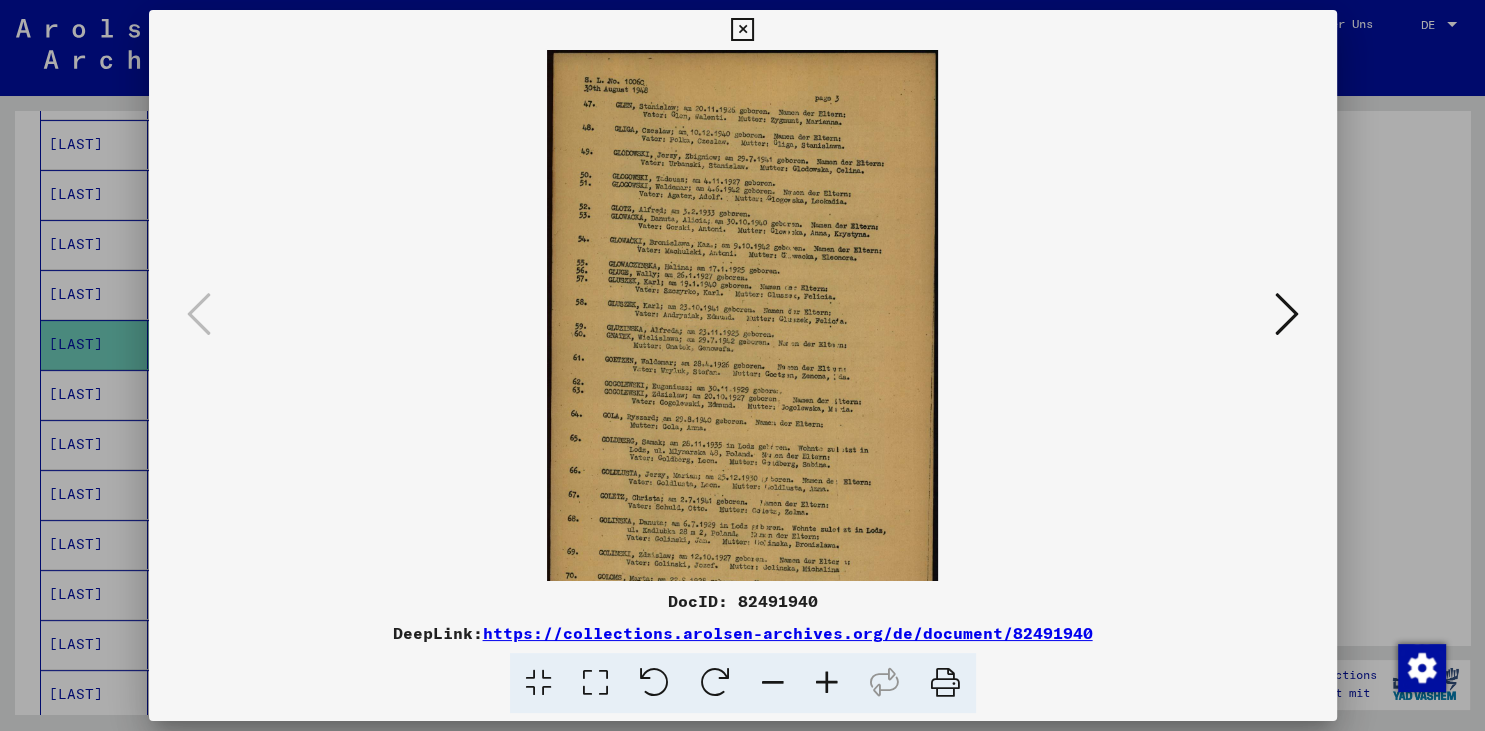 click at bounding box center (827, 683) 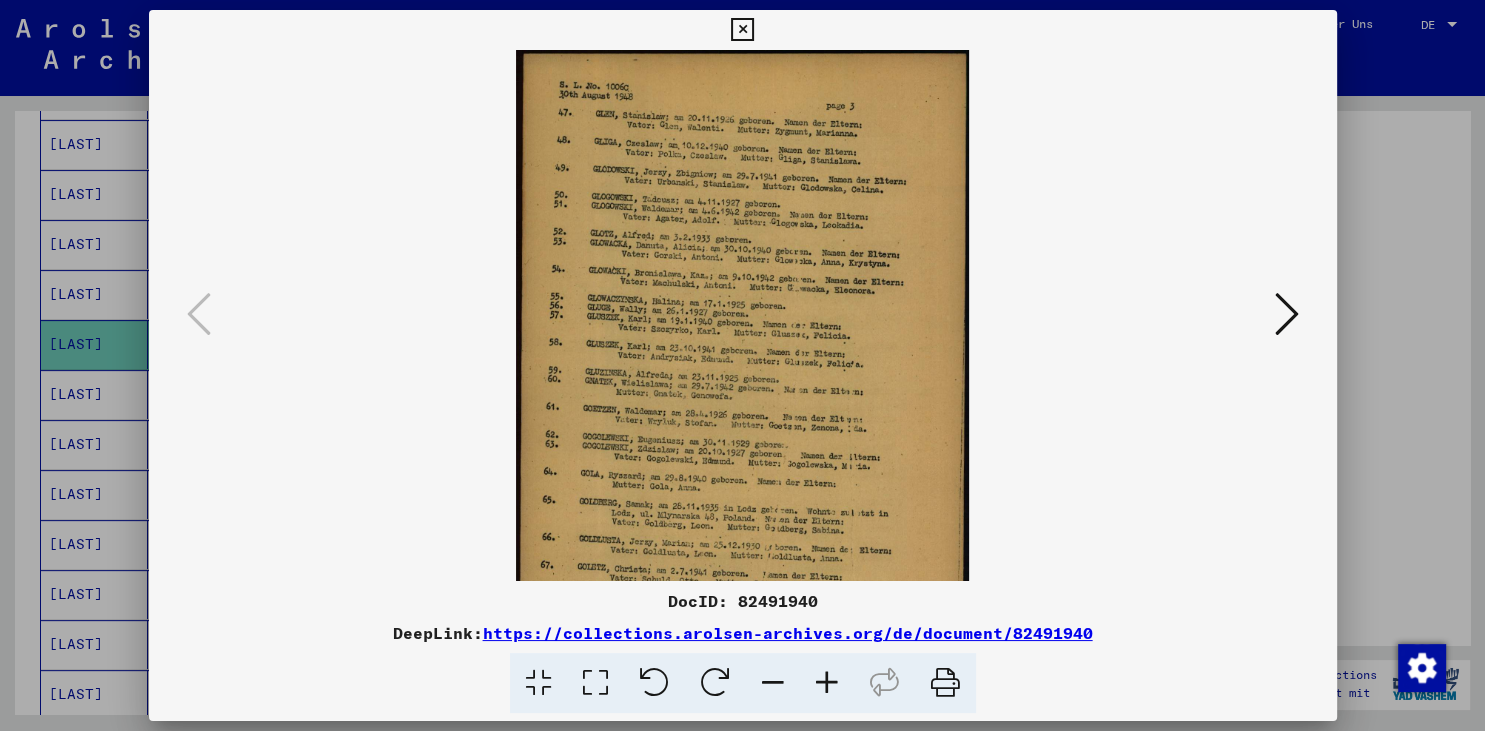 click at bounding box center (827, 683) 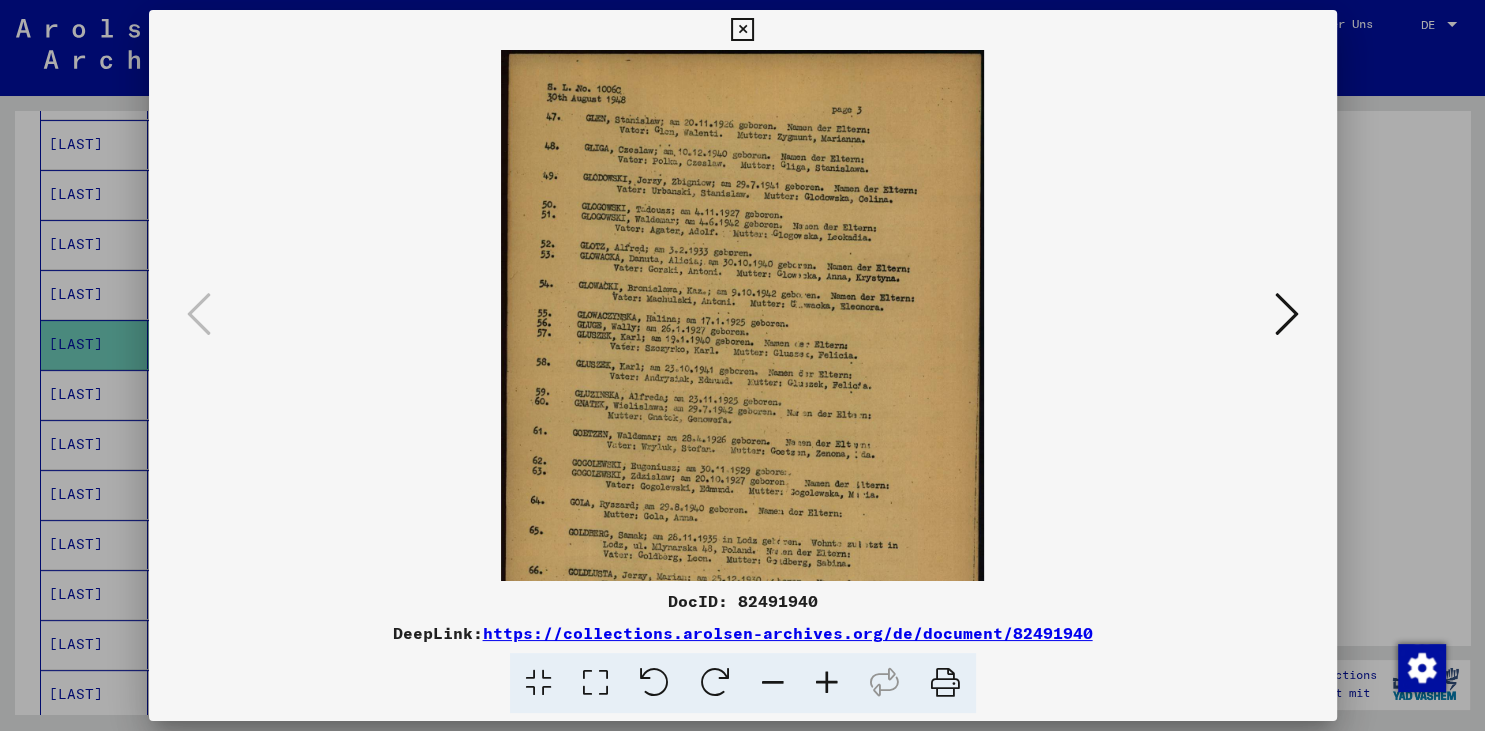 click at bounding box center (827, 683) 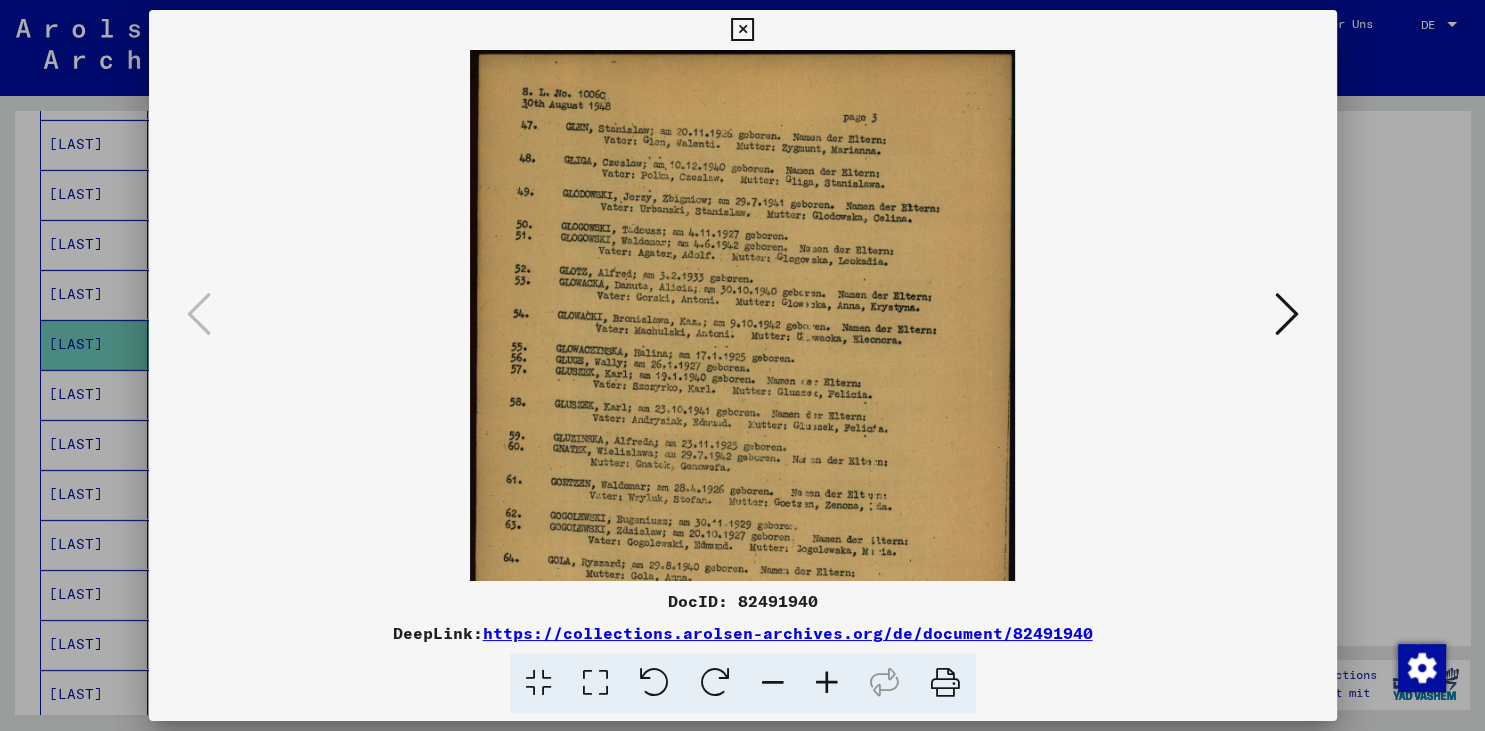 click at bounding box center (827, 683) 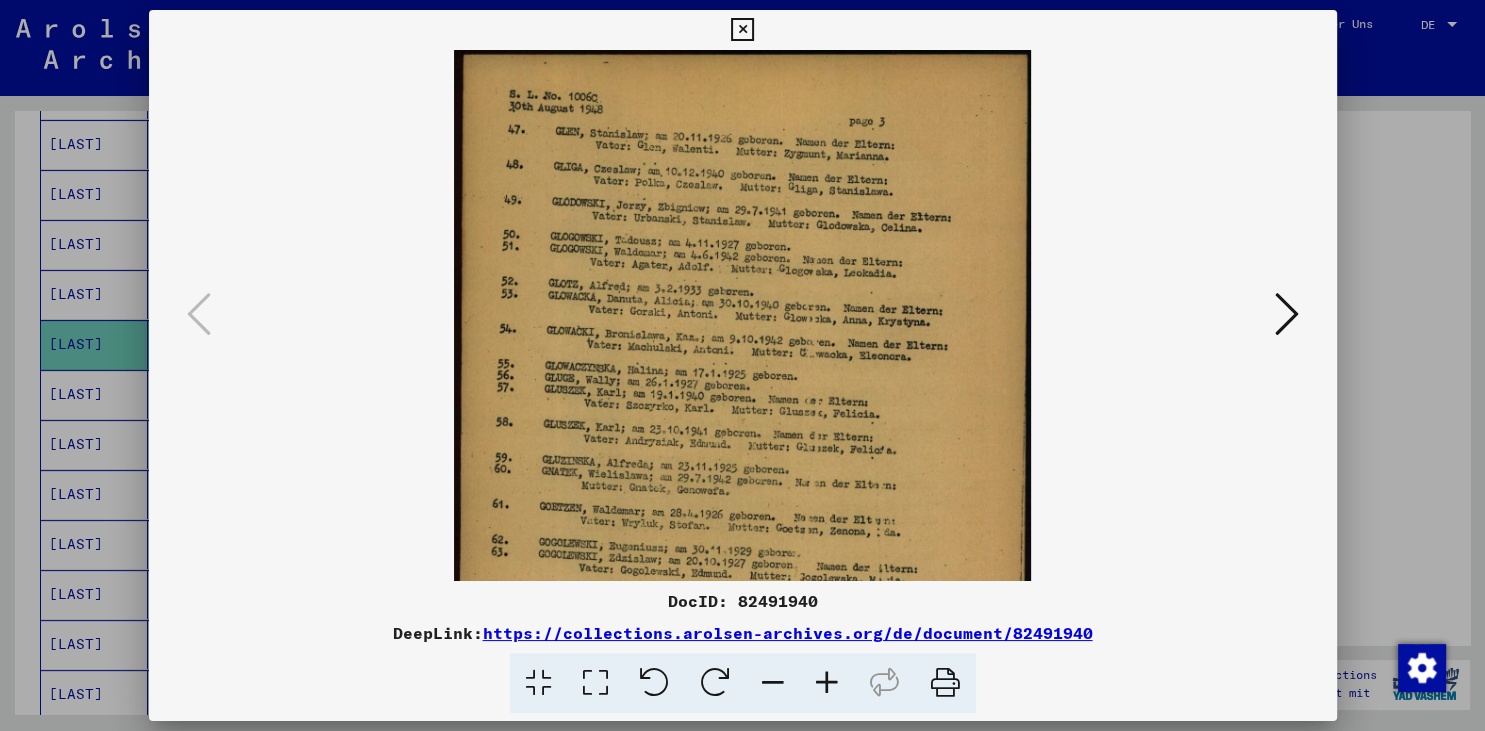 click at bounding box center [827, 683] 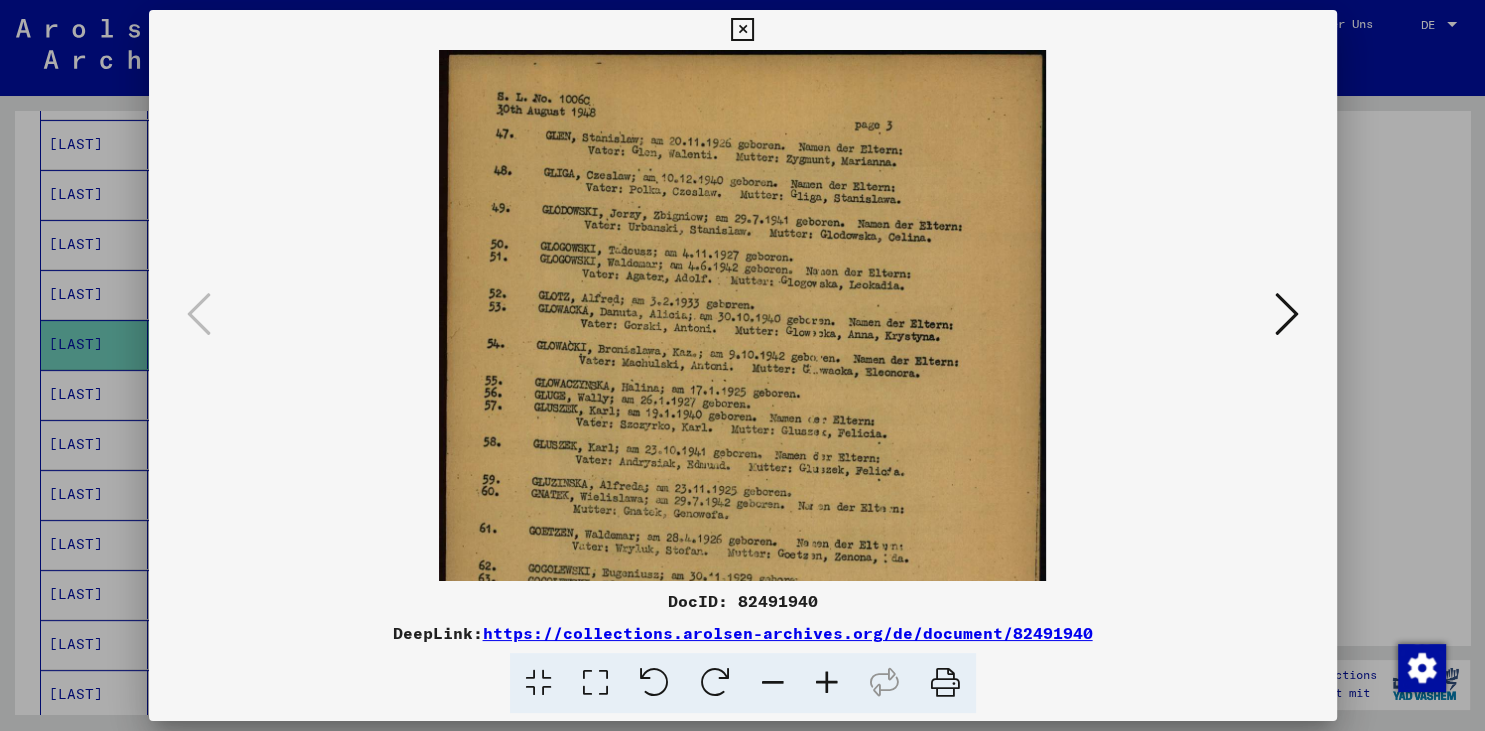 click at bounding box center [827, 683] 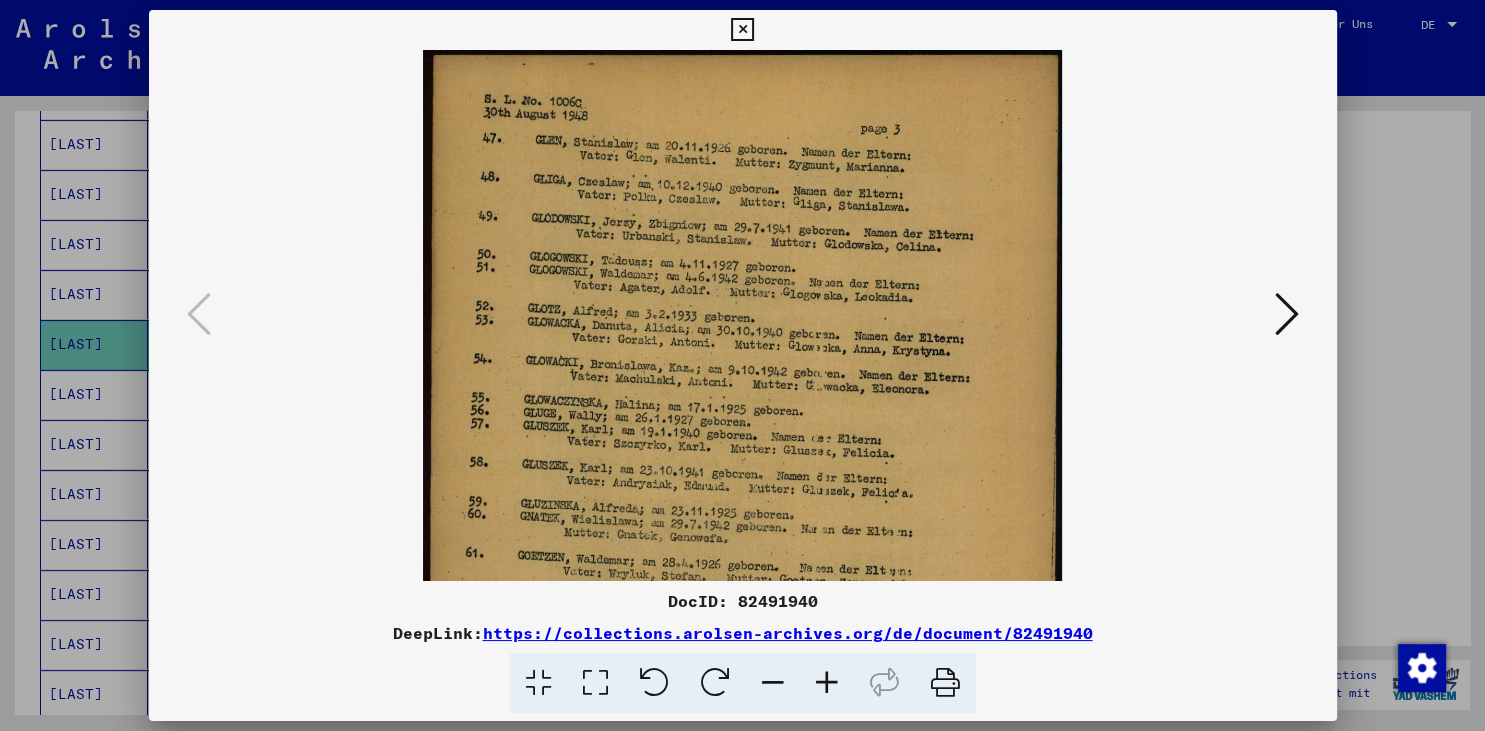 click at bounding box center [827, 683] 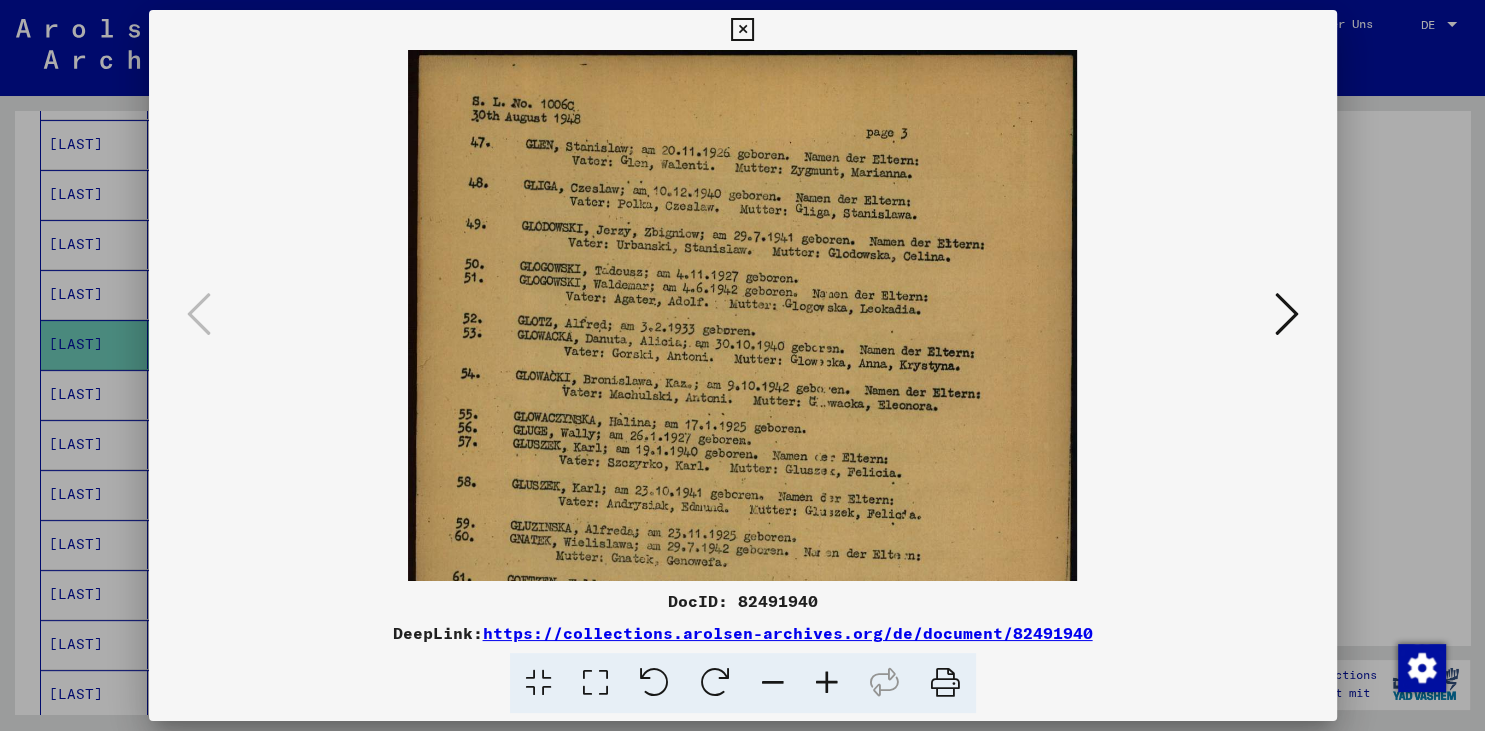 click at bounding box center (827, 683) 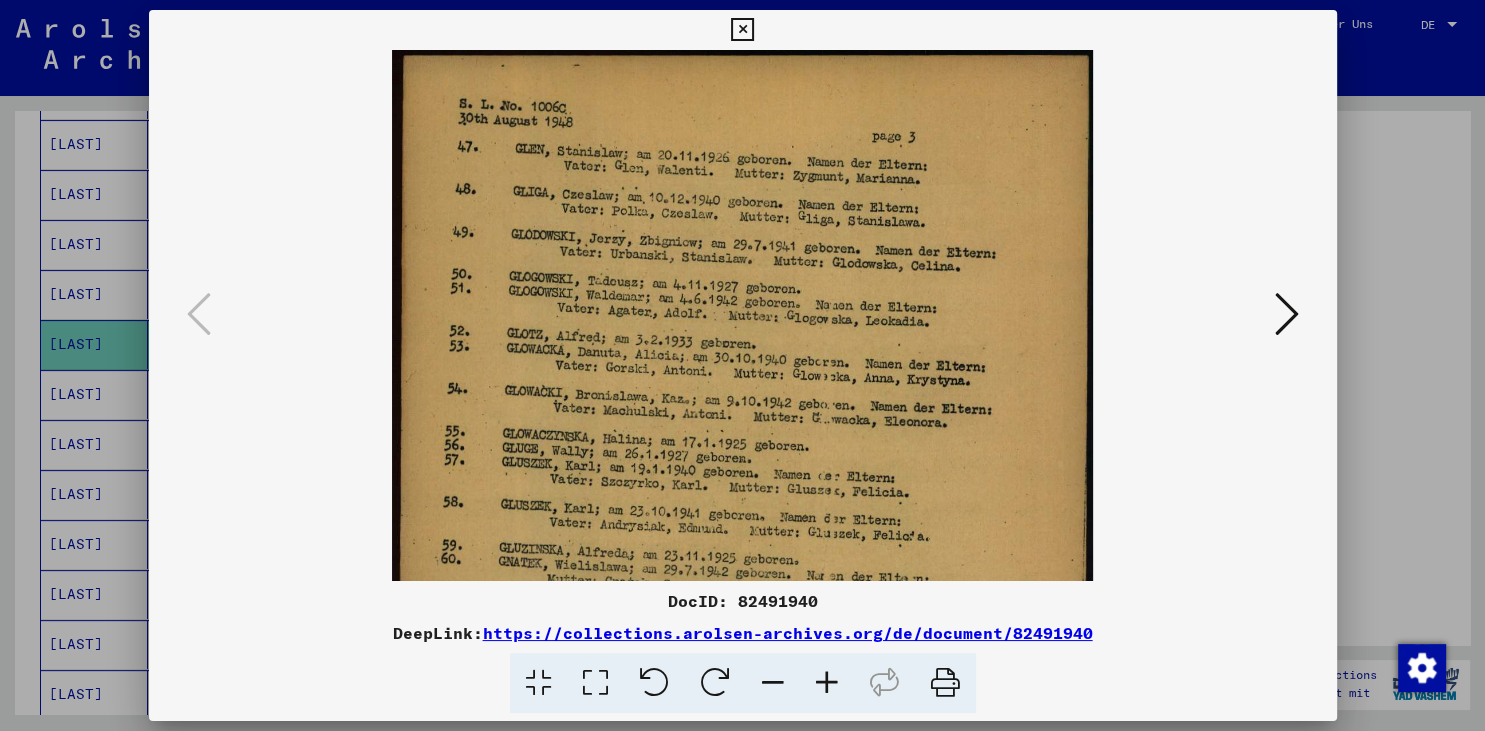 click at bounding box center (827, 683) 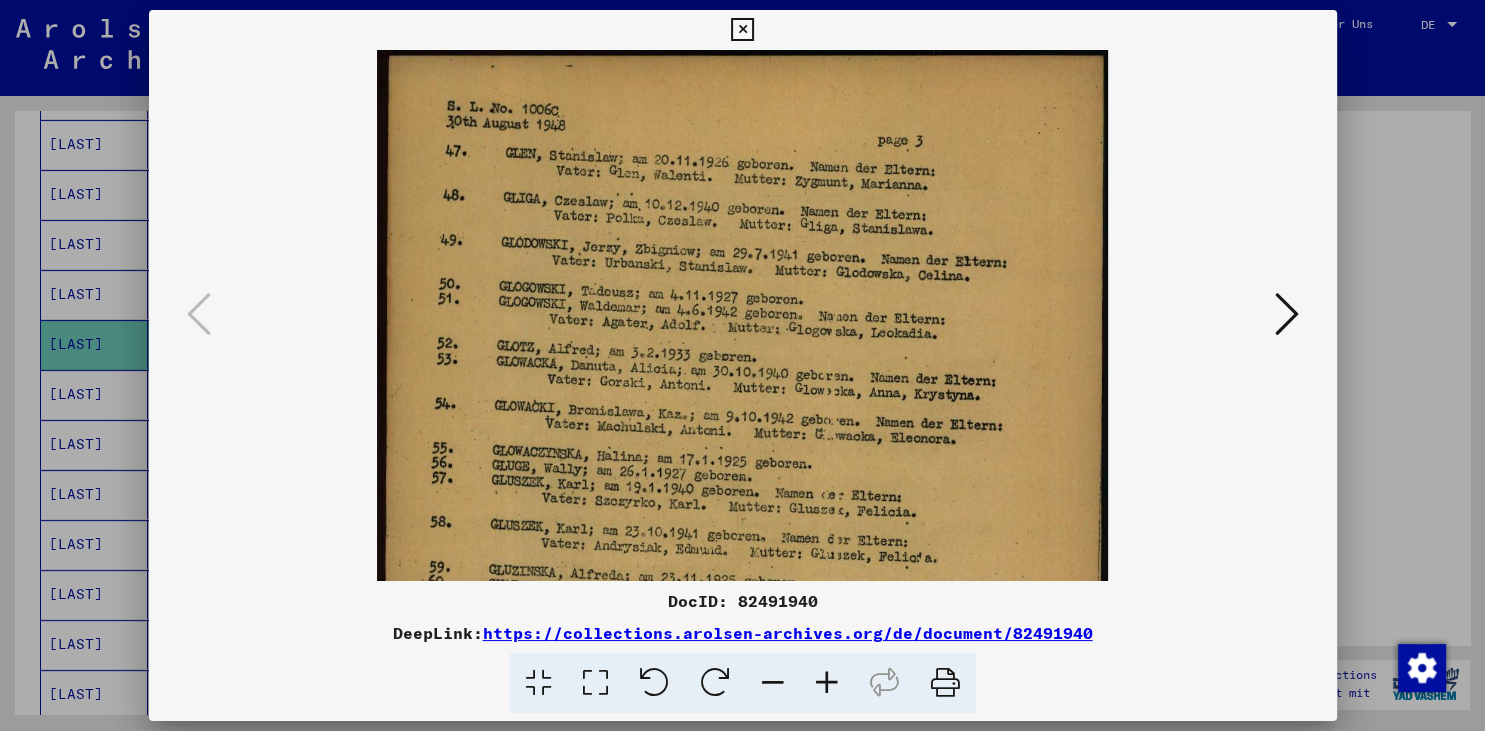 click at bounding box center [827, 683] 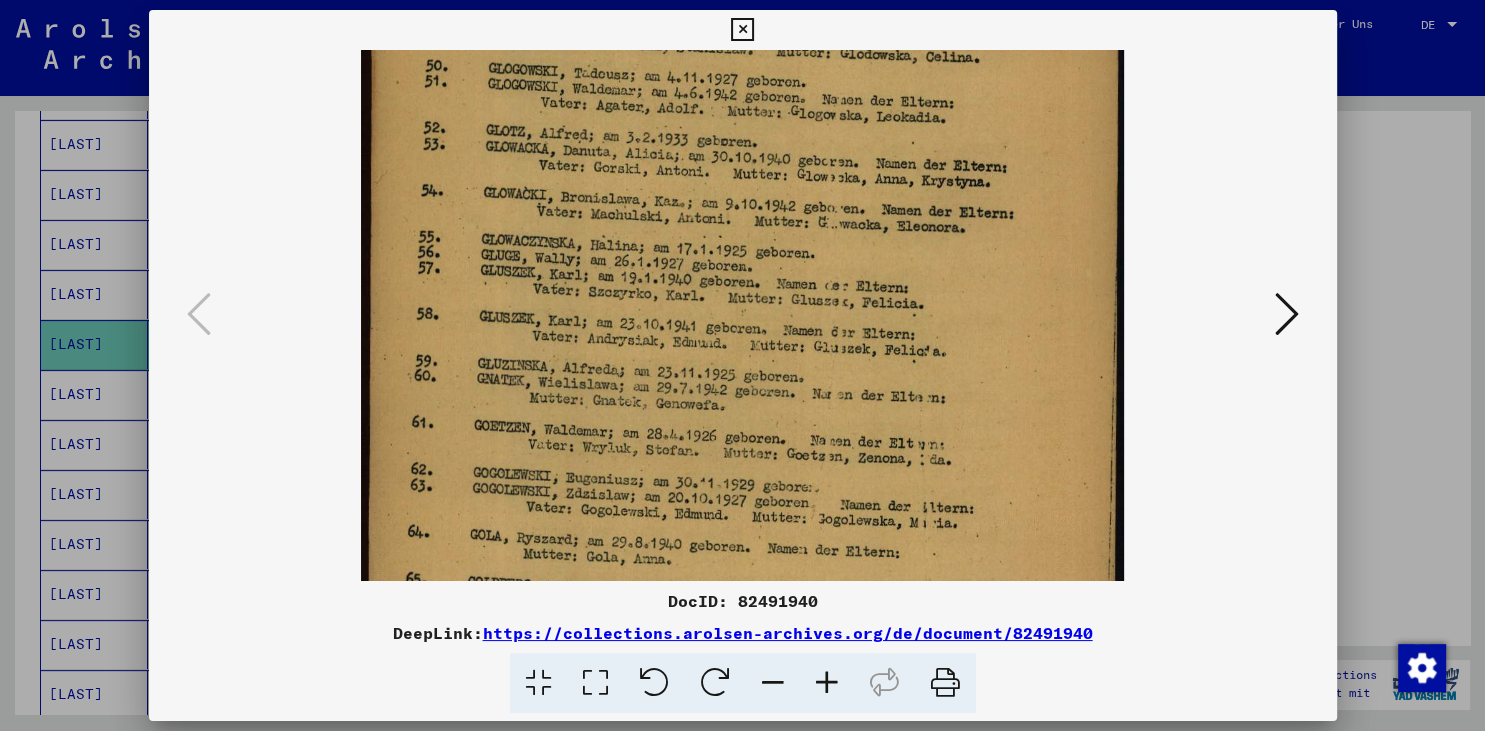 scroll, scrollTop: 240, scrollLeft: 0, axis: vertical 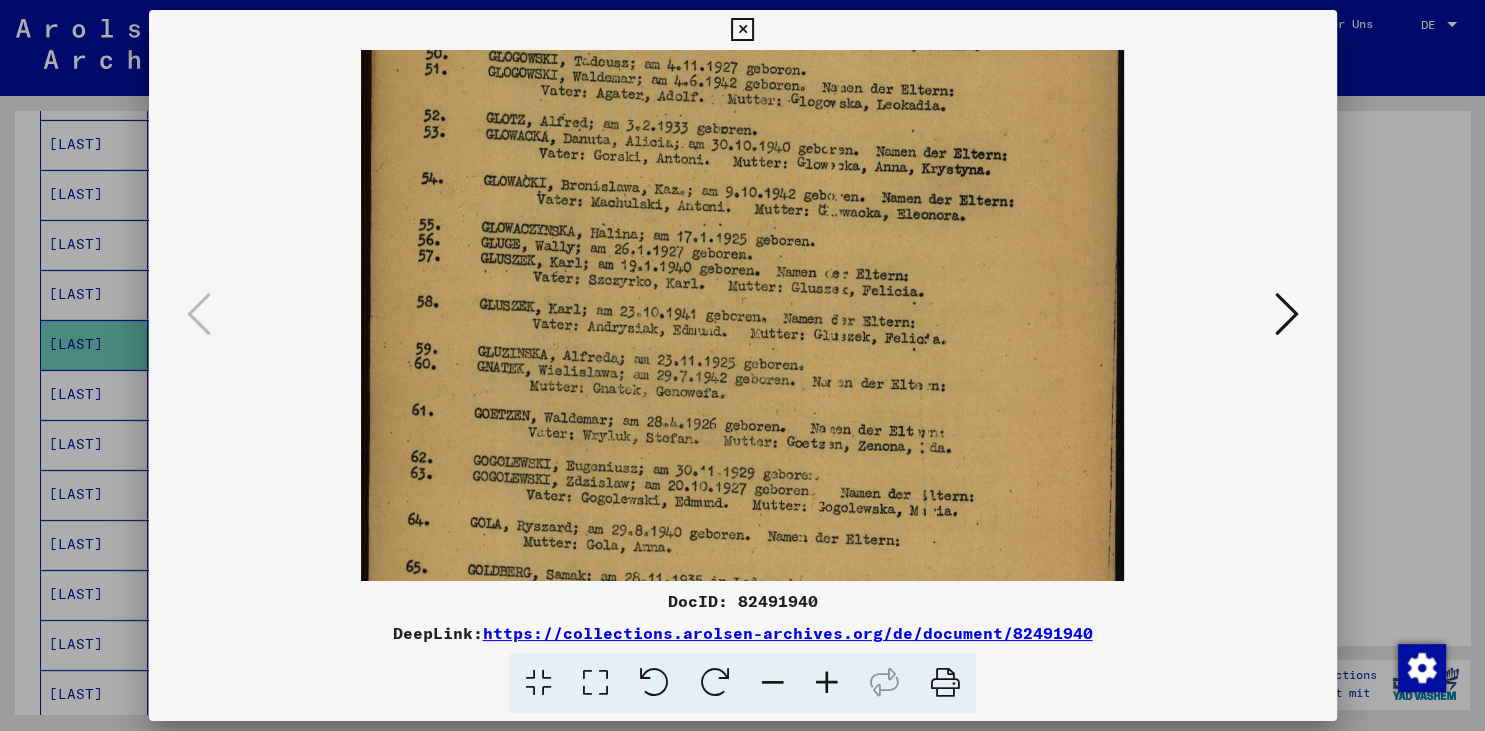 drag, startPoint x: 762, startPoint y: 418, endPoint x: 782, endPoint y: 178, distance: 240.8319 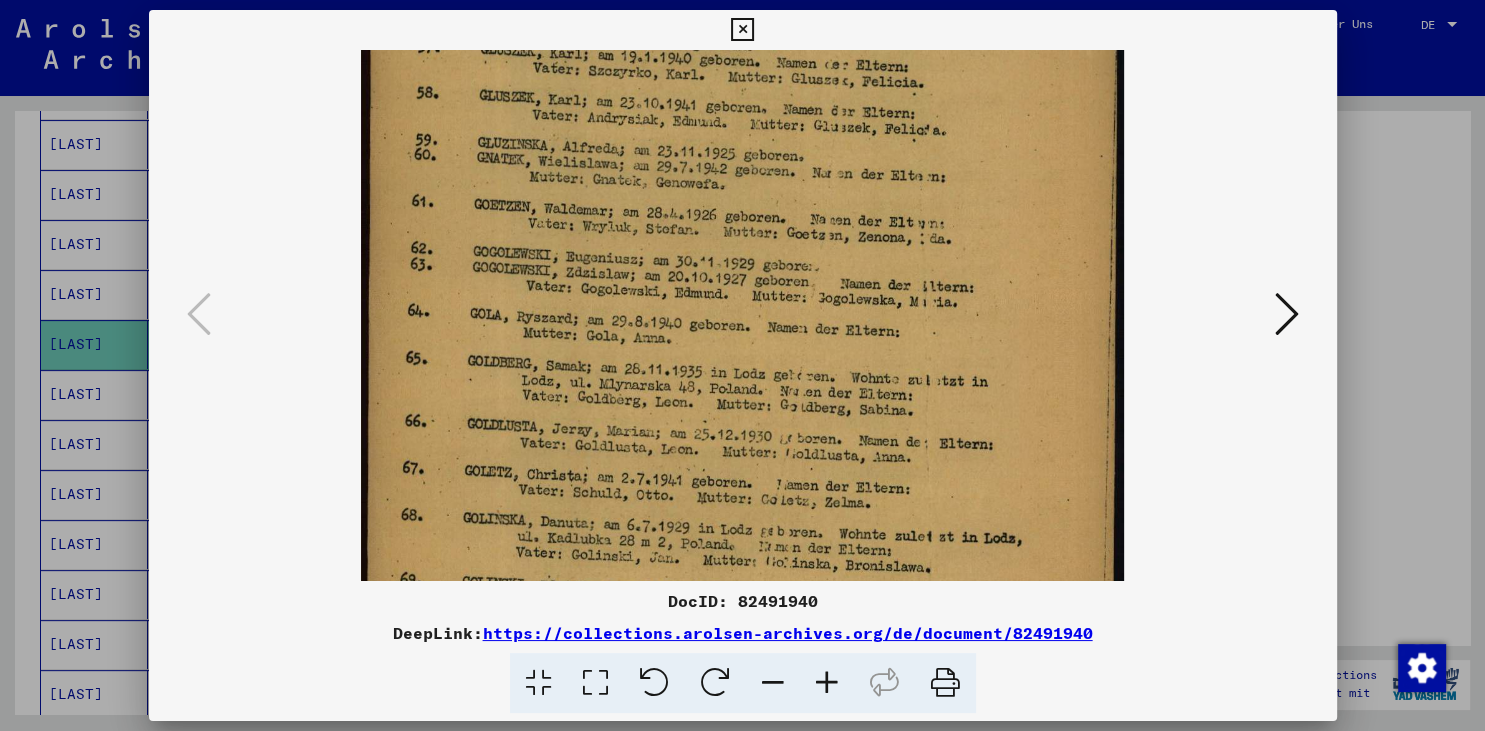 scroll, scrollTop: 450, scrollLeft: 0, axis: vertical 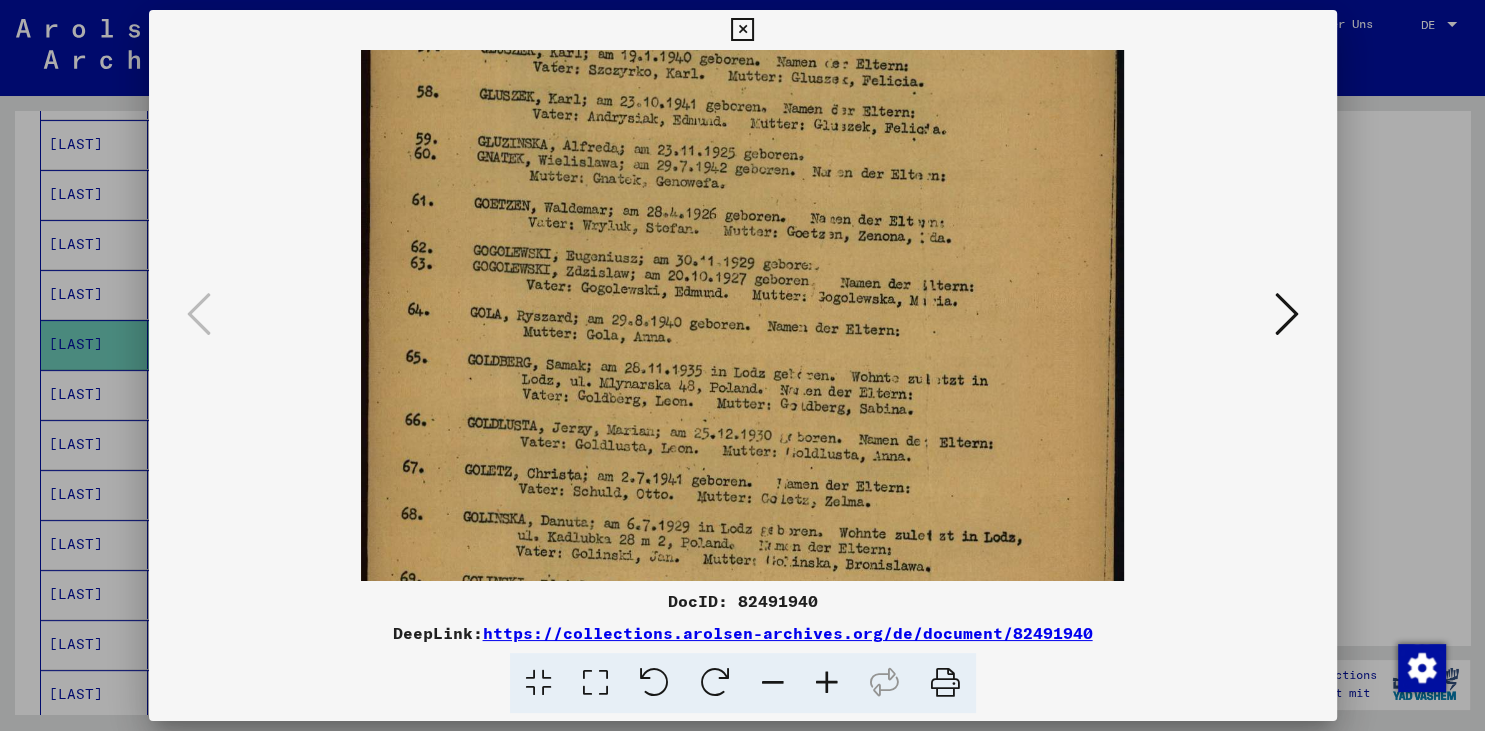 drag, startPoint x: 731, startPoint y: 375, endPoint x: 763, endPoint y: 165, distance: 212.4241 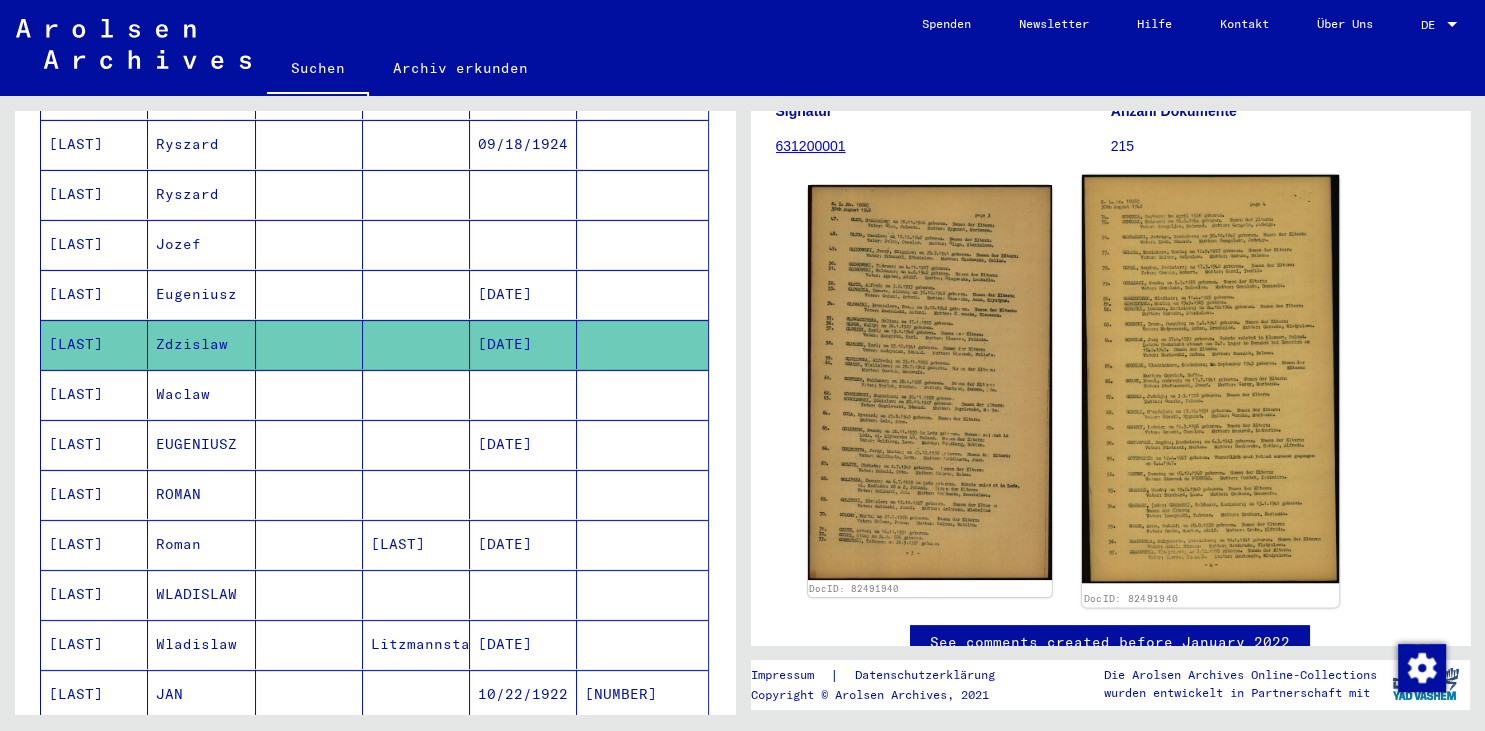 click 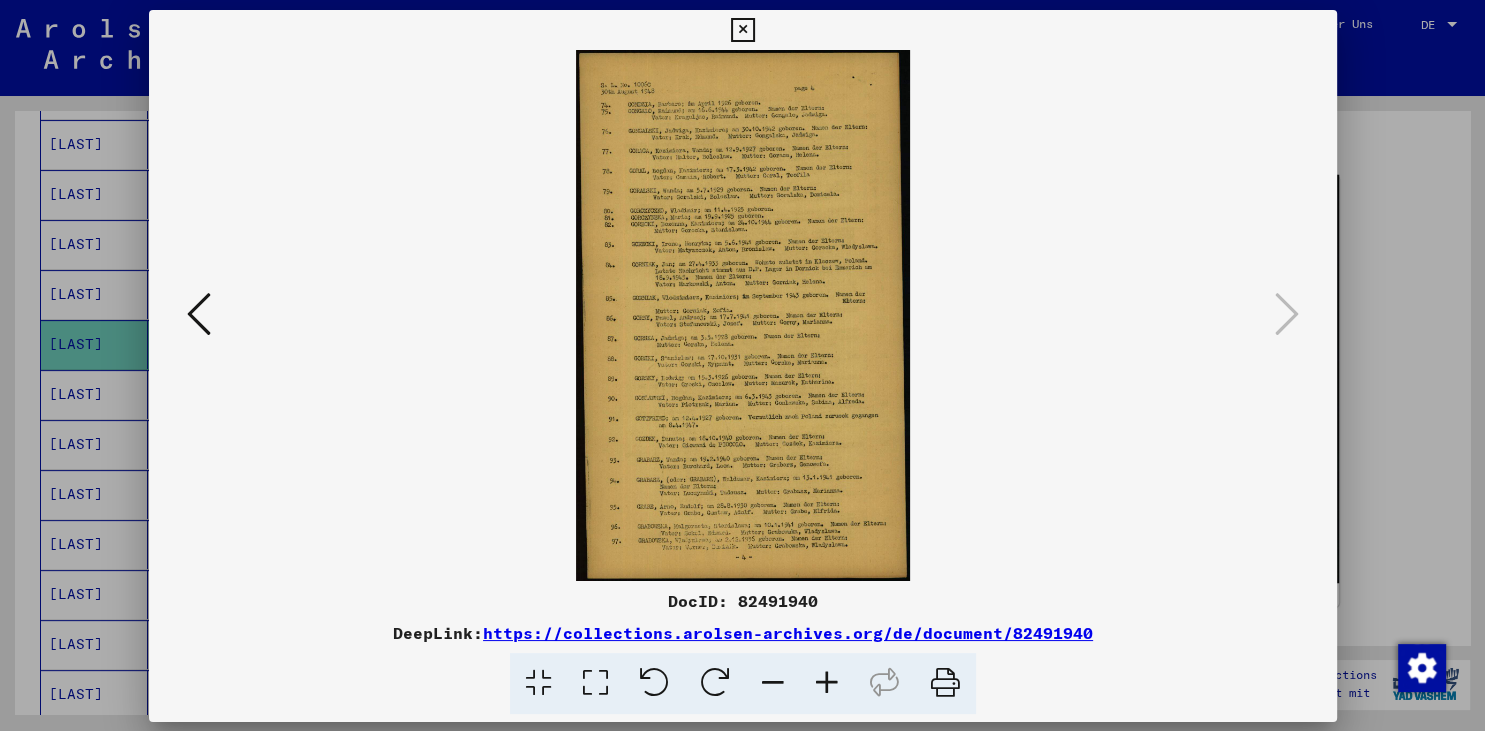 click at bounding box center (743, 315) 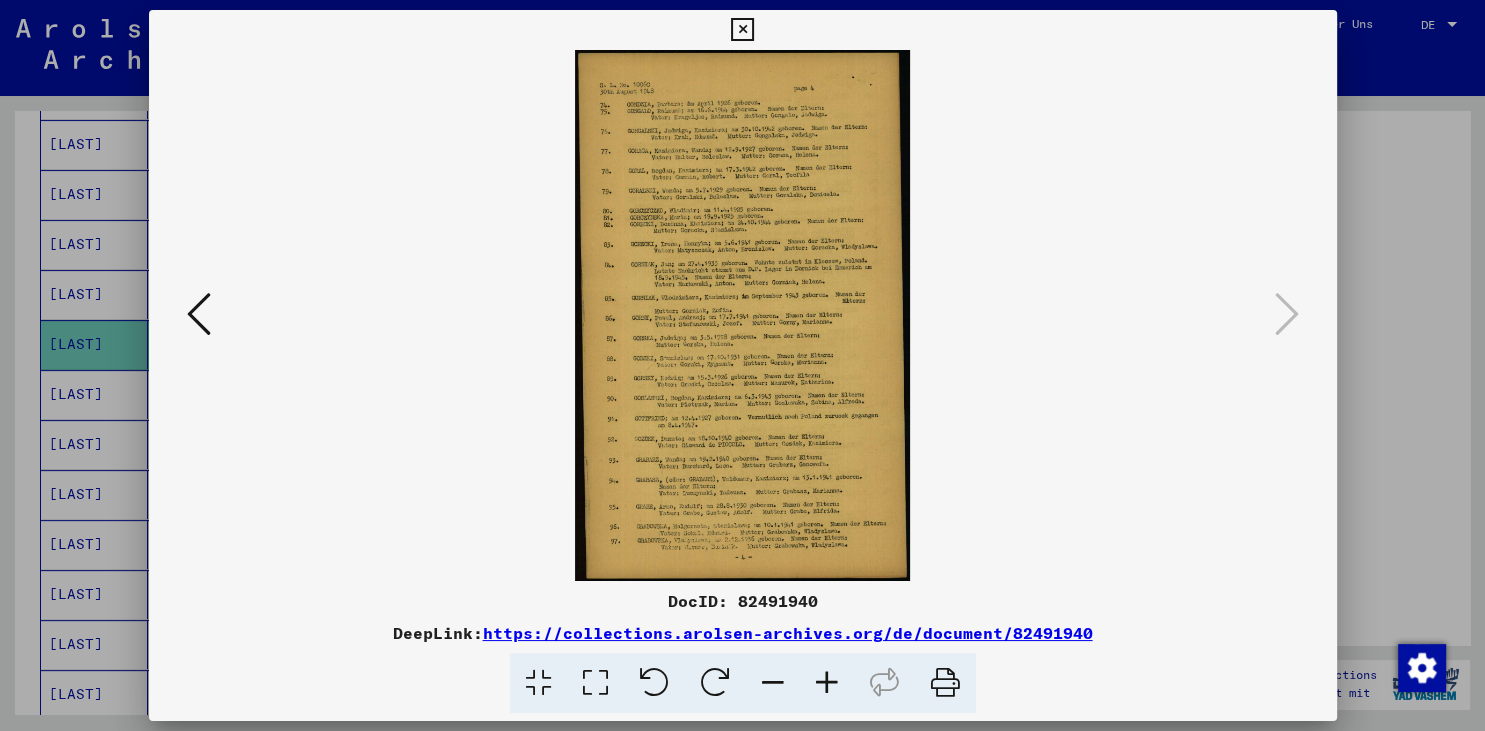 click at bounding box center (827, 683) 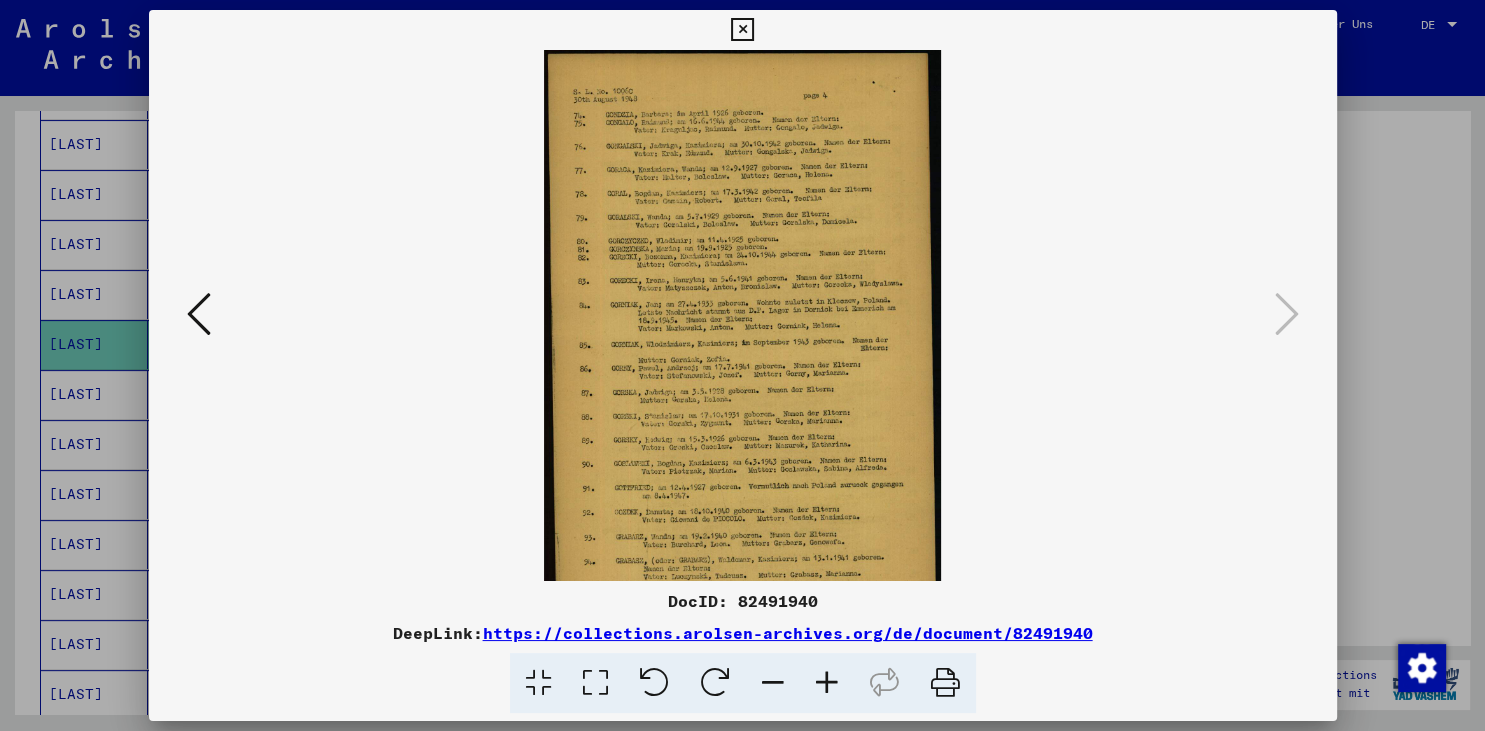 click at bounding box center [827, 683] 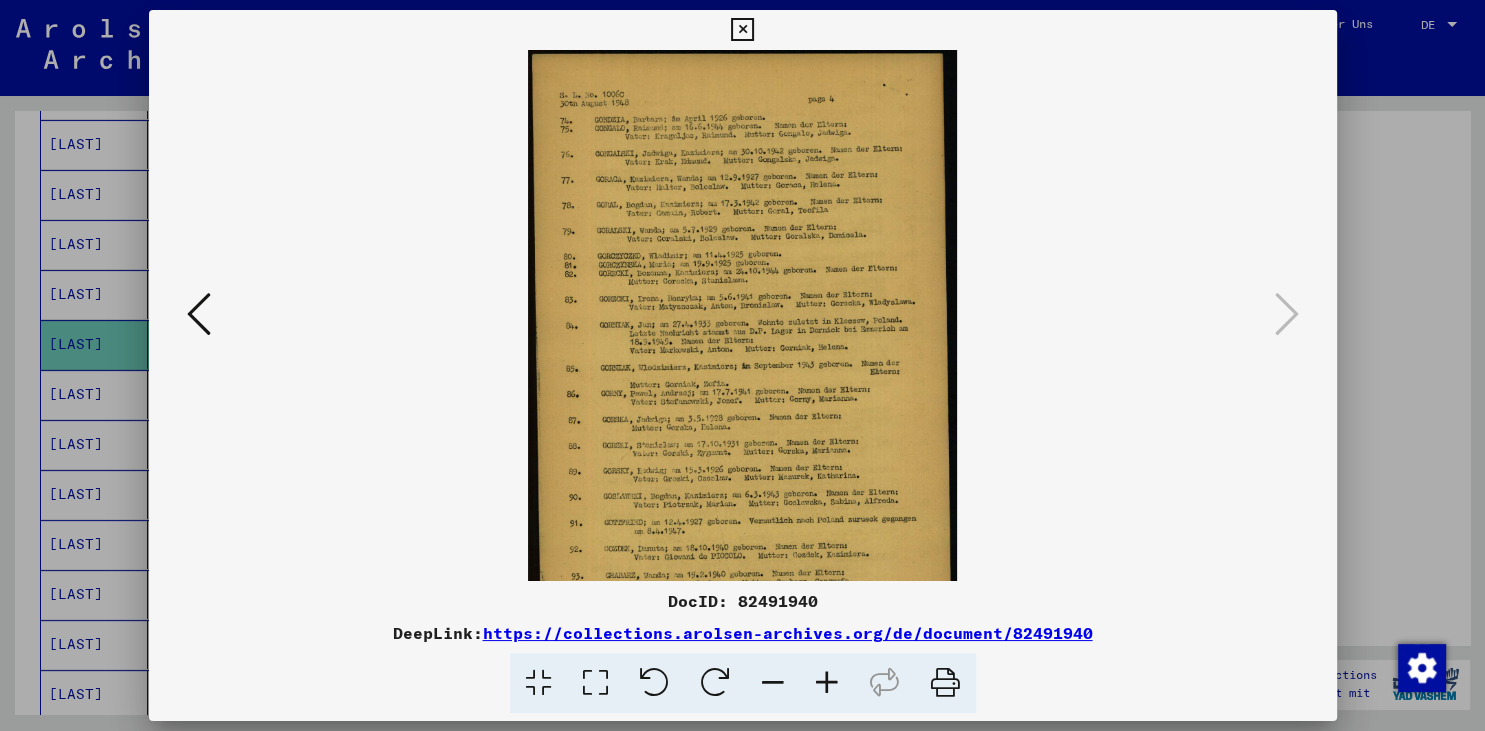 click at bounding box center [827, 683] 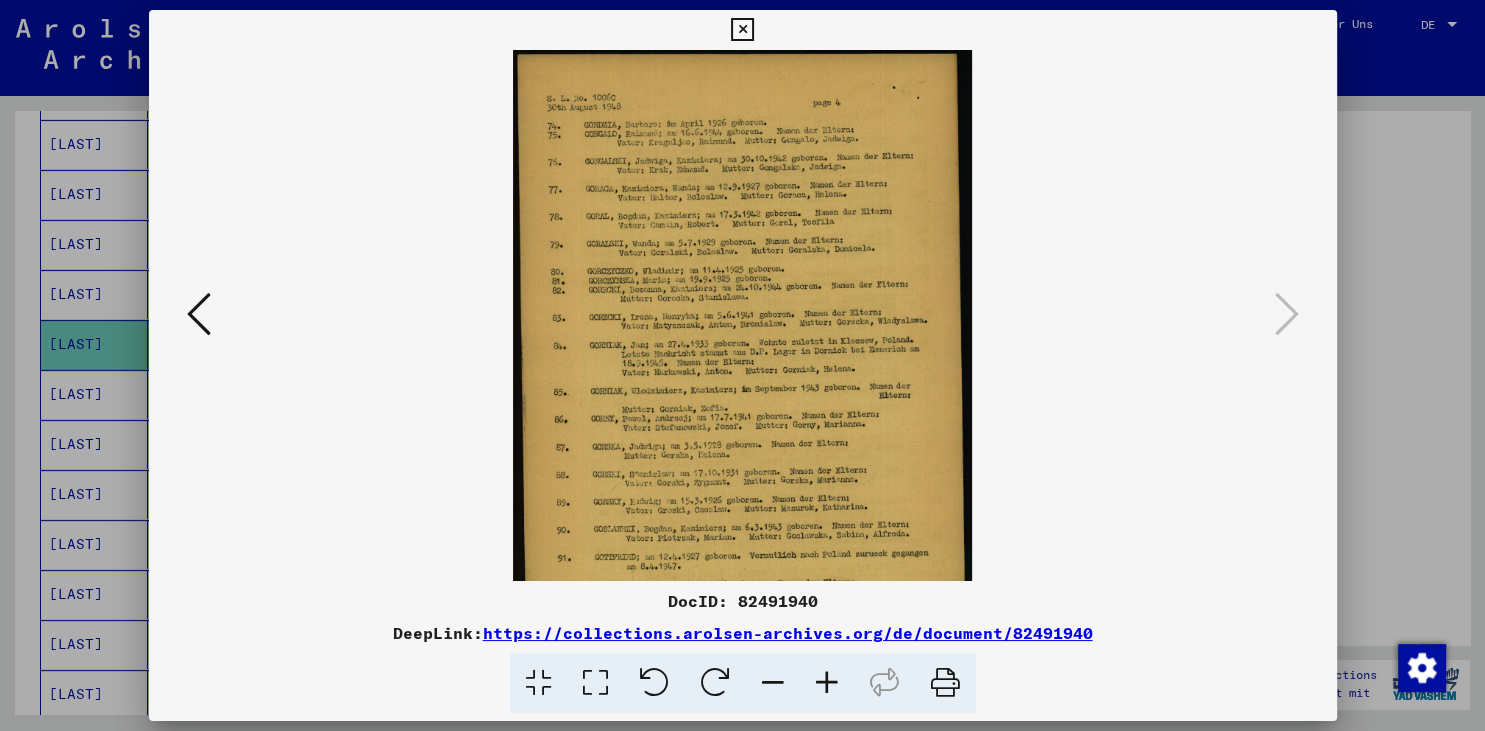 click at bounding box center (827, 683) 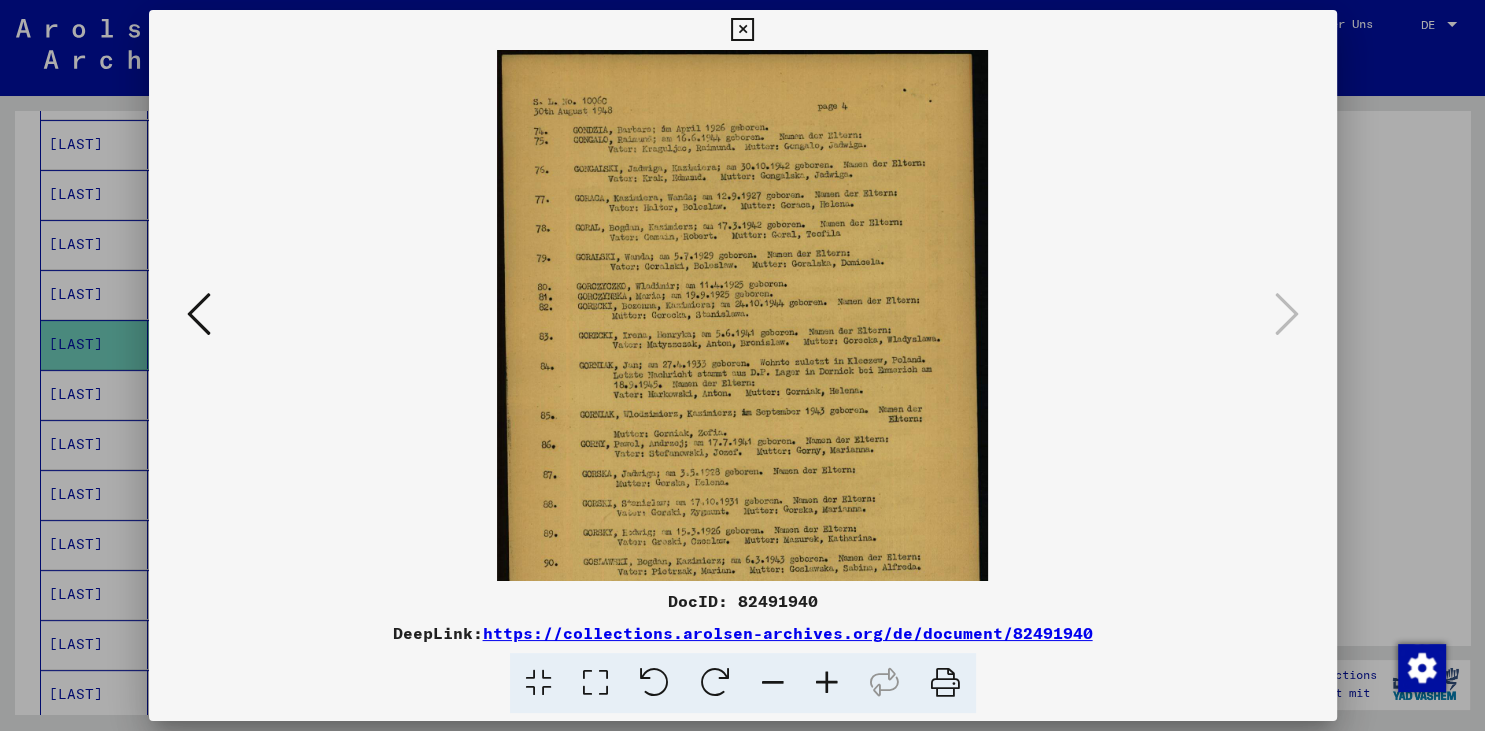click at bounding box center (827, 683) 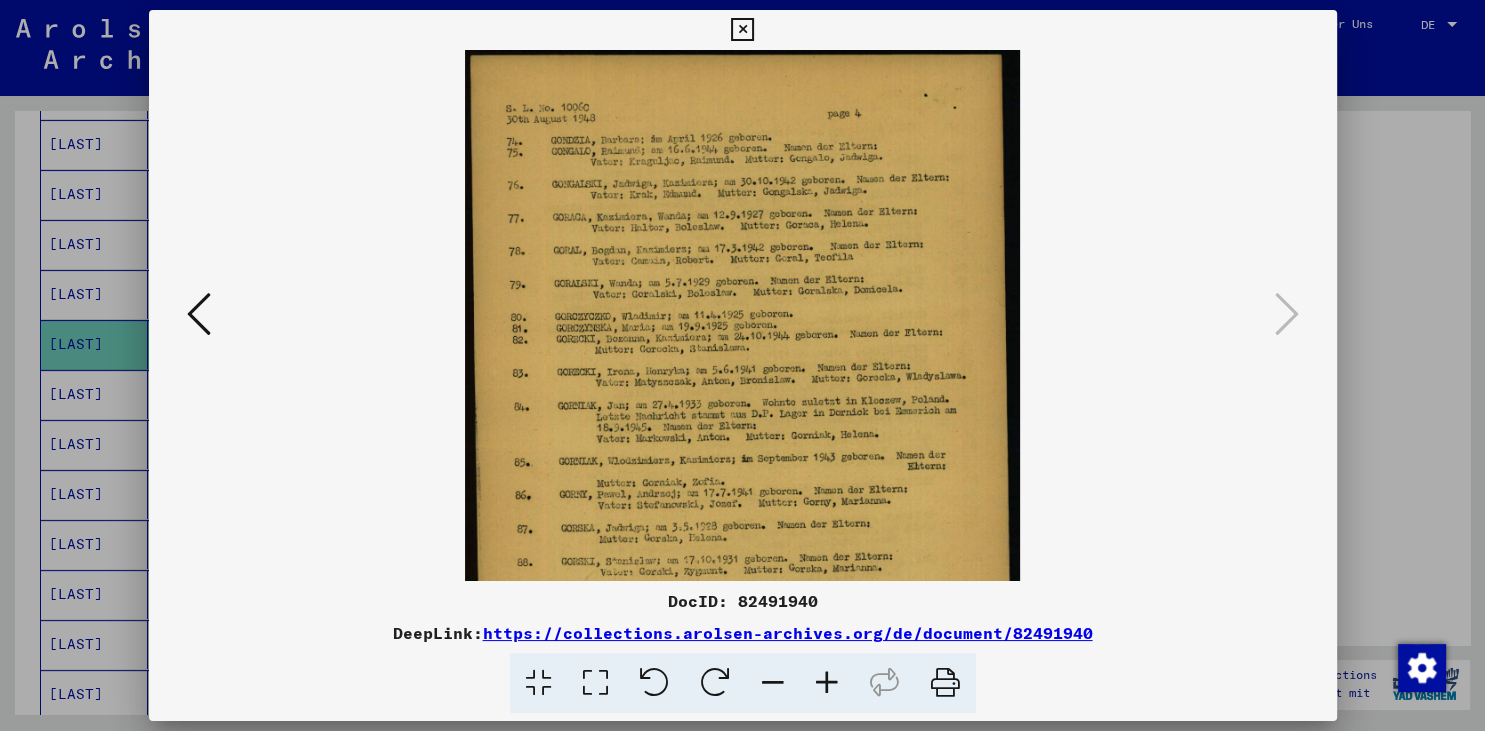 click at bounding box center (827, 683) 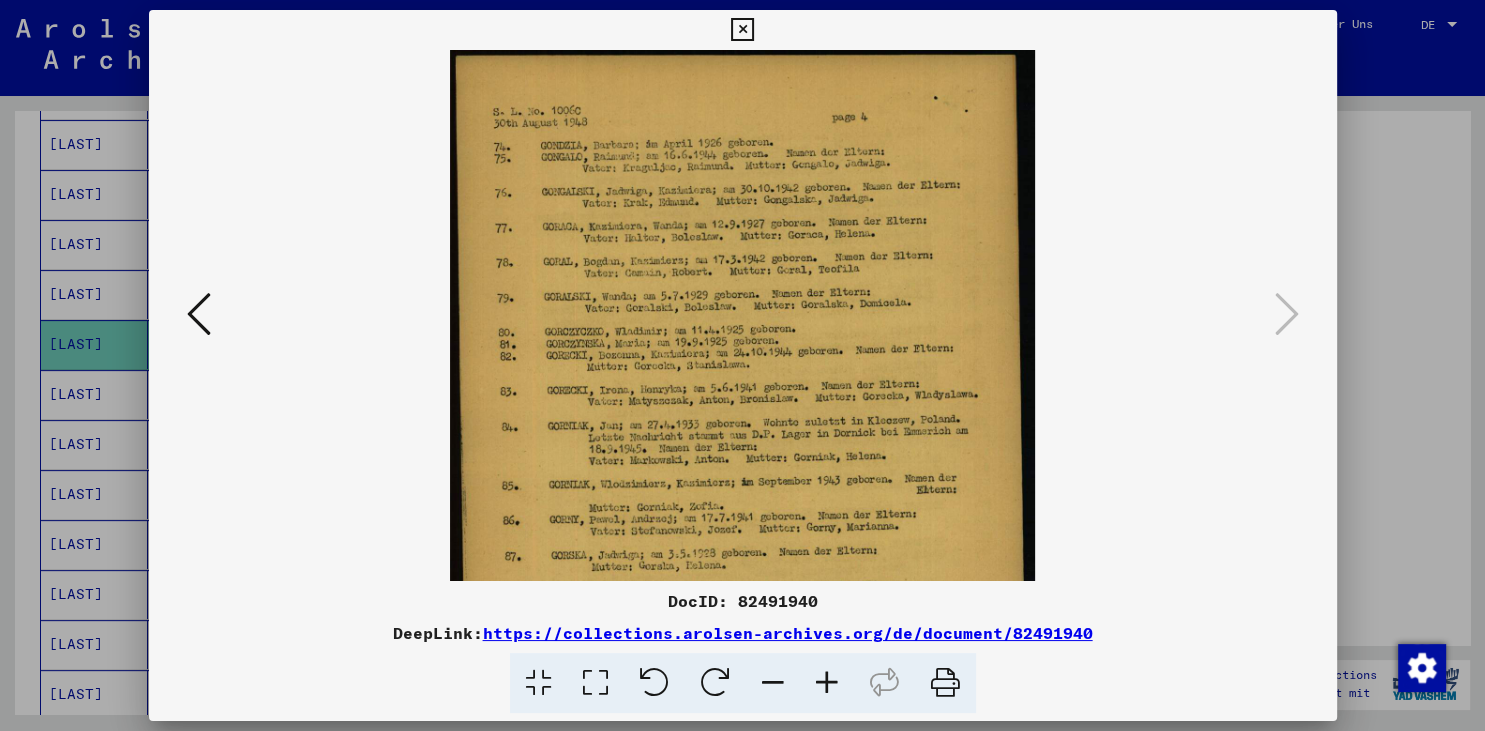 click at bounding box center (827, 683) 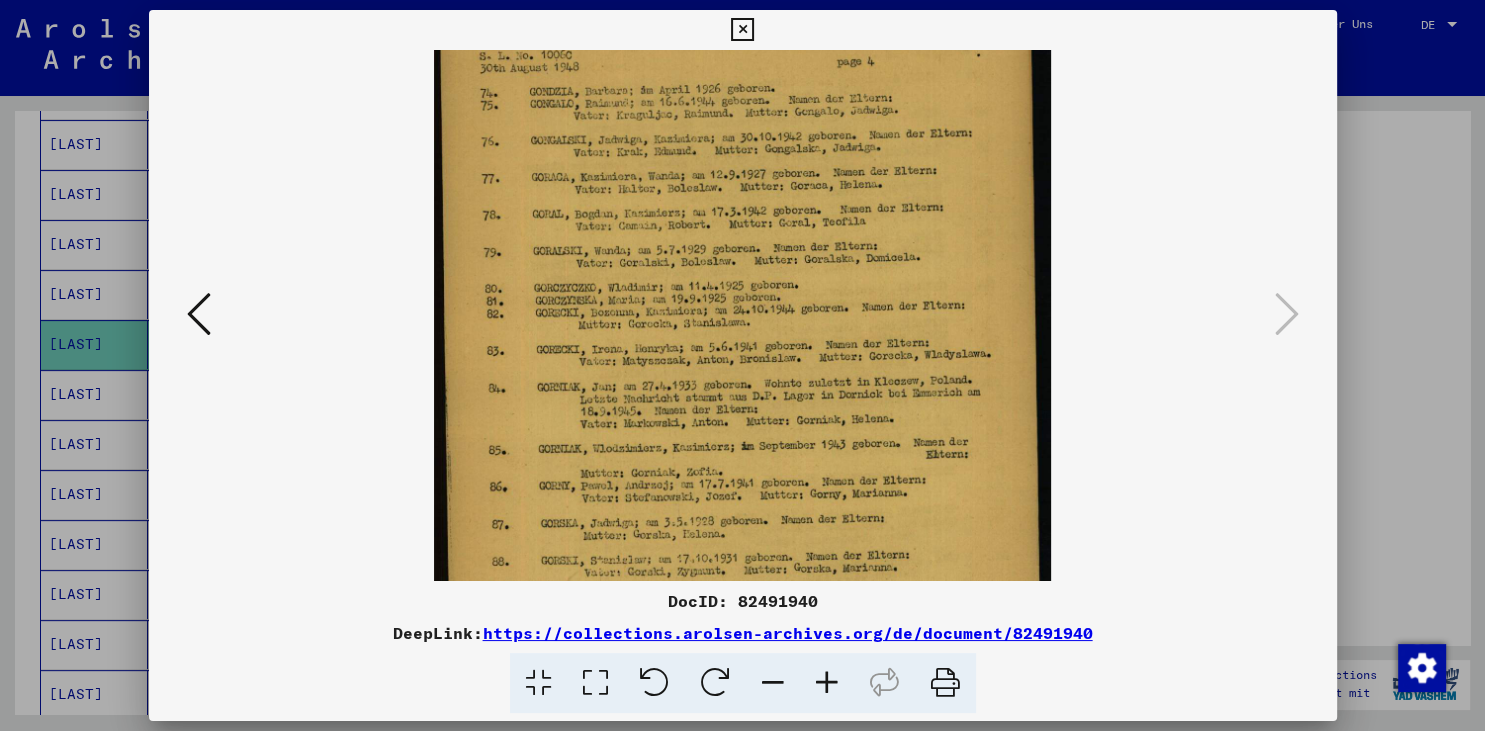 scroll, scrollTop: 43, scrollLeft: 0, axis: vertical 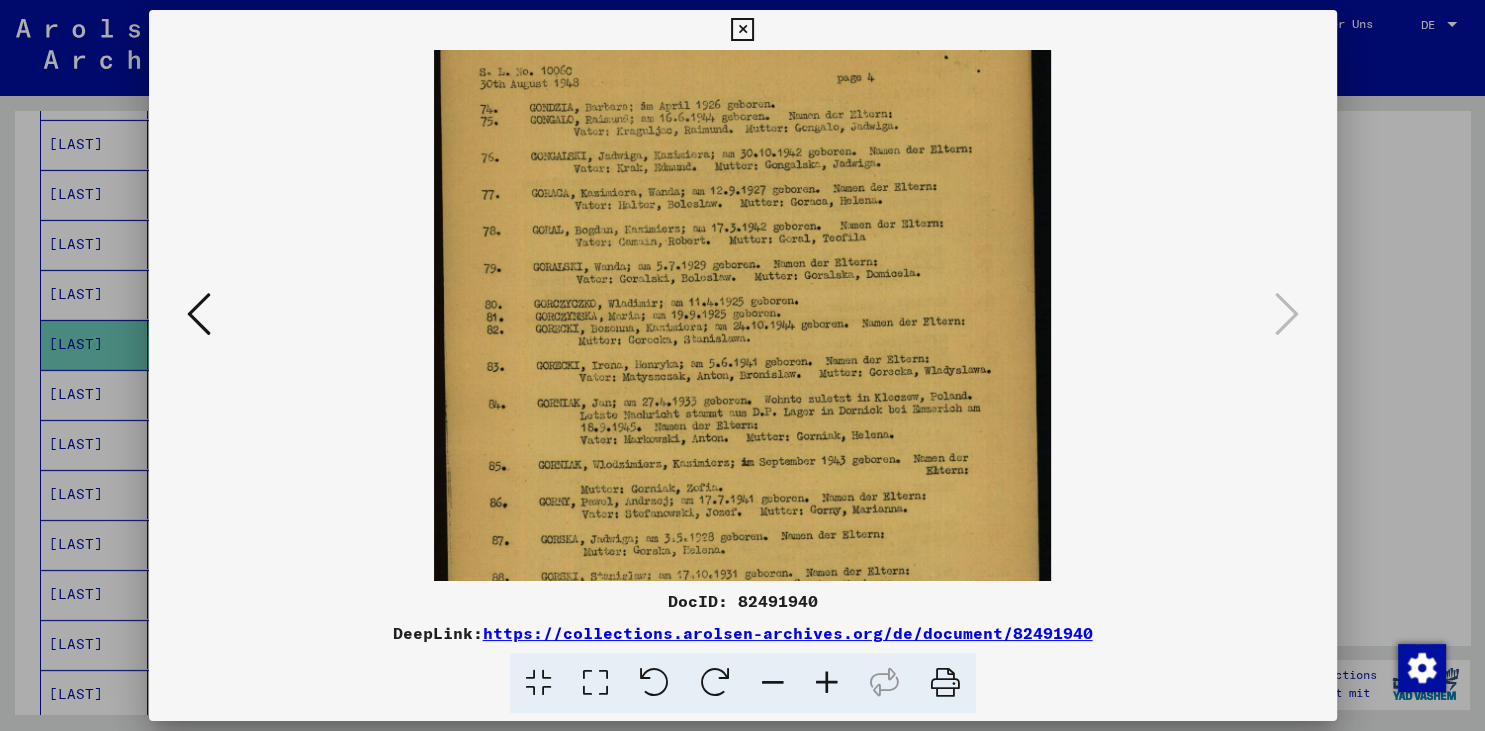 drag, startPoint x: 808, startPoint y: 511, endPoint x: 789, endPoint y: 468, distance: 47.010635 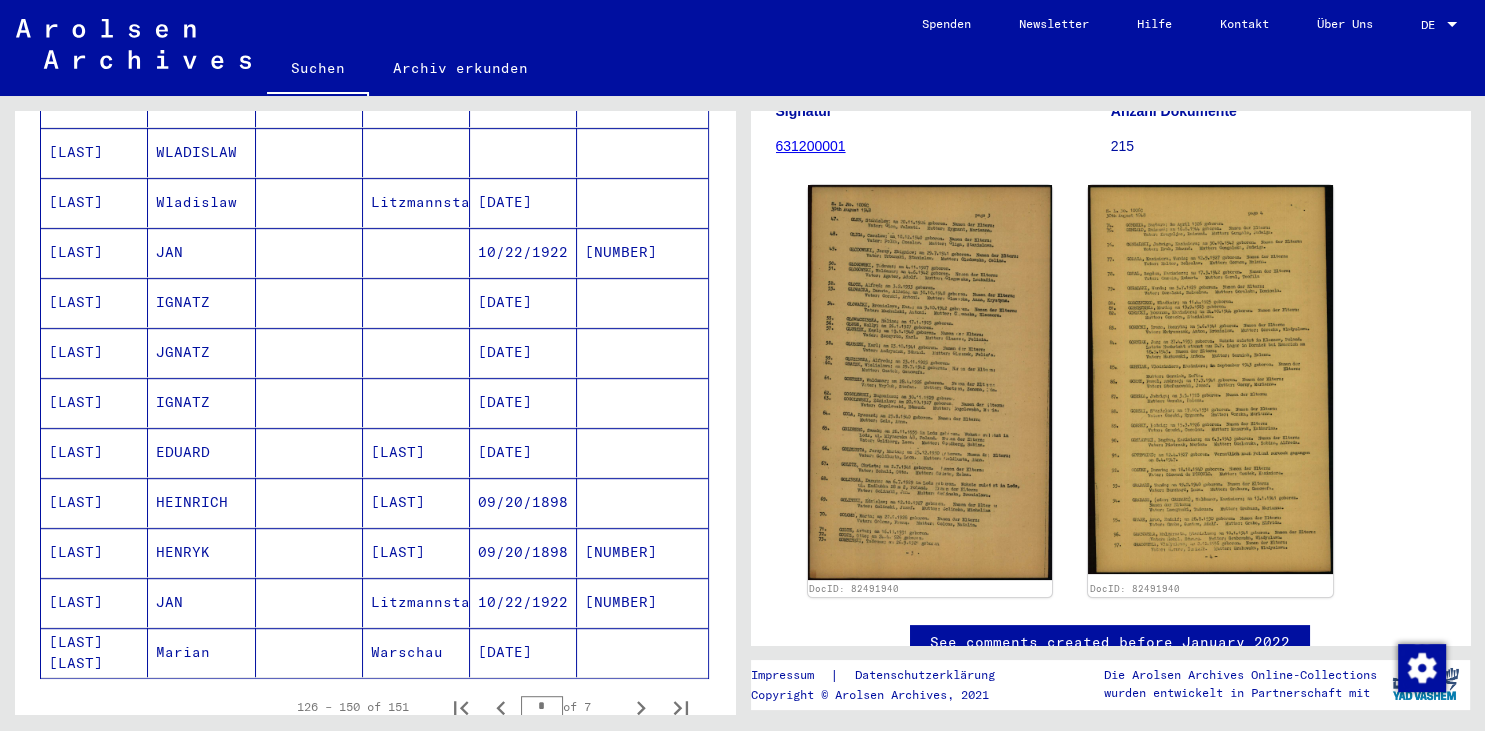 scroll, scrollTop: 1550, scrollLeft: 0, axis: vertical 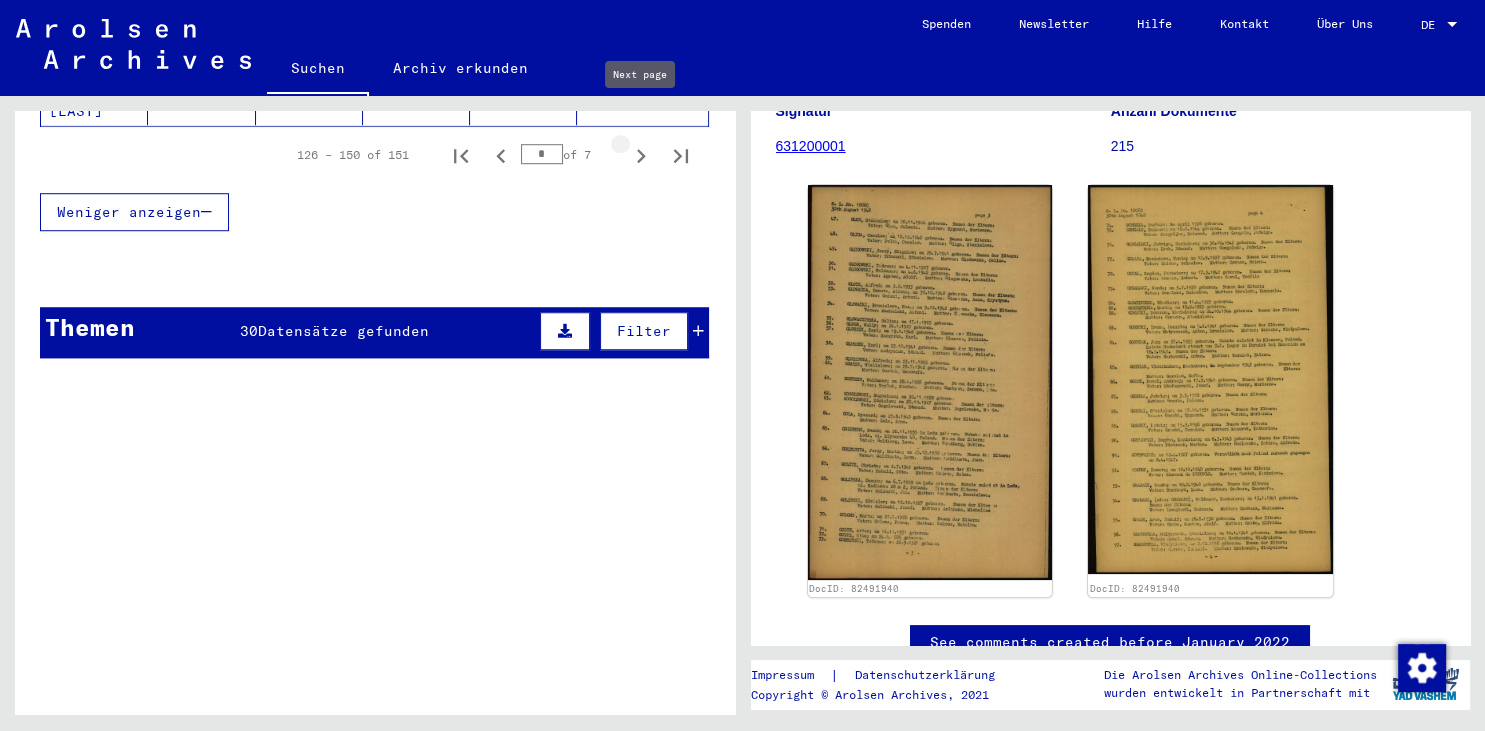 click 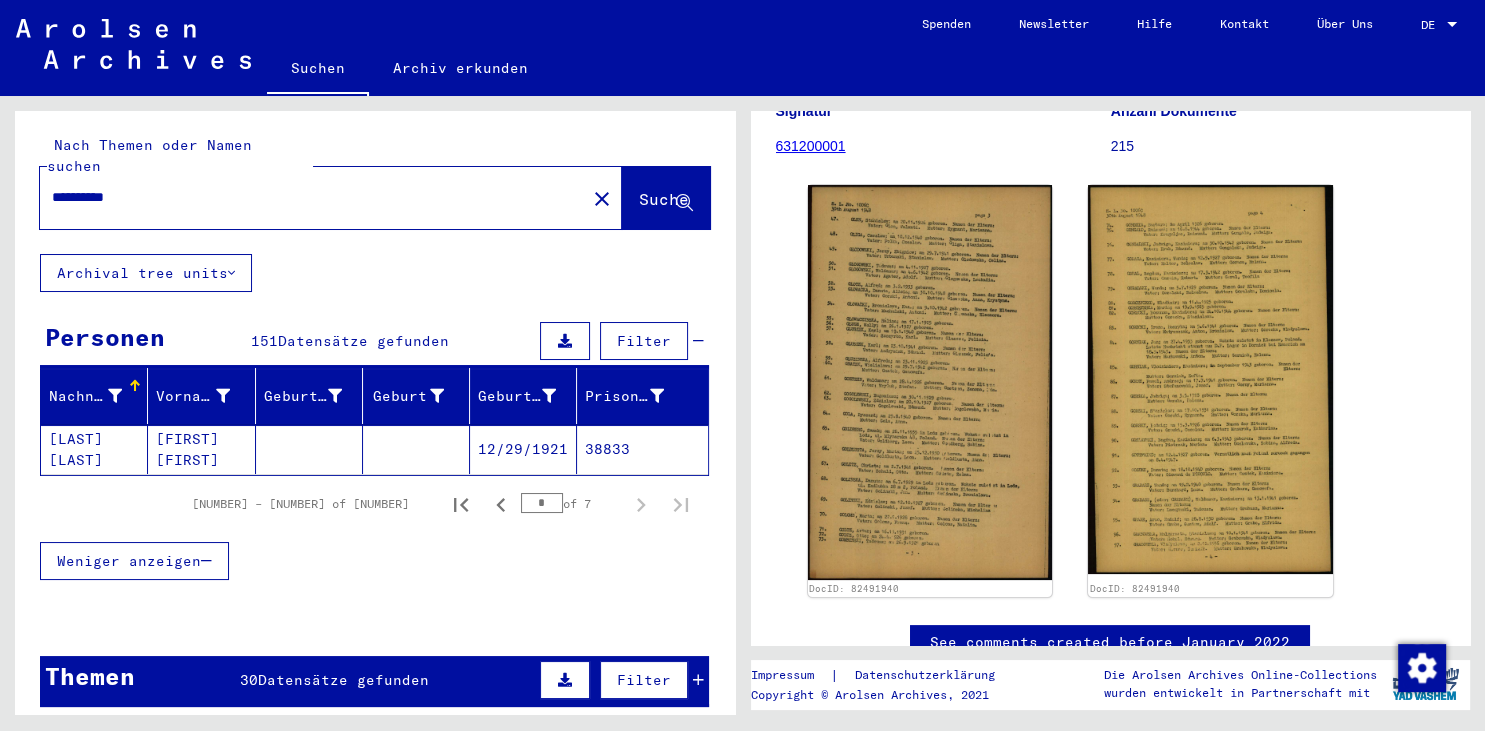 scroll, scrollTop: 0, scrollLeft: 0, axis: both 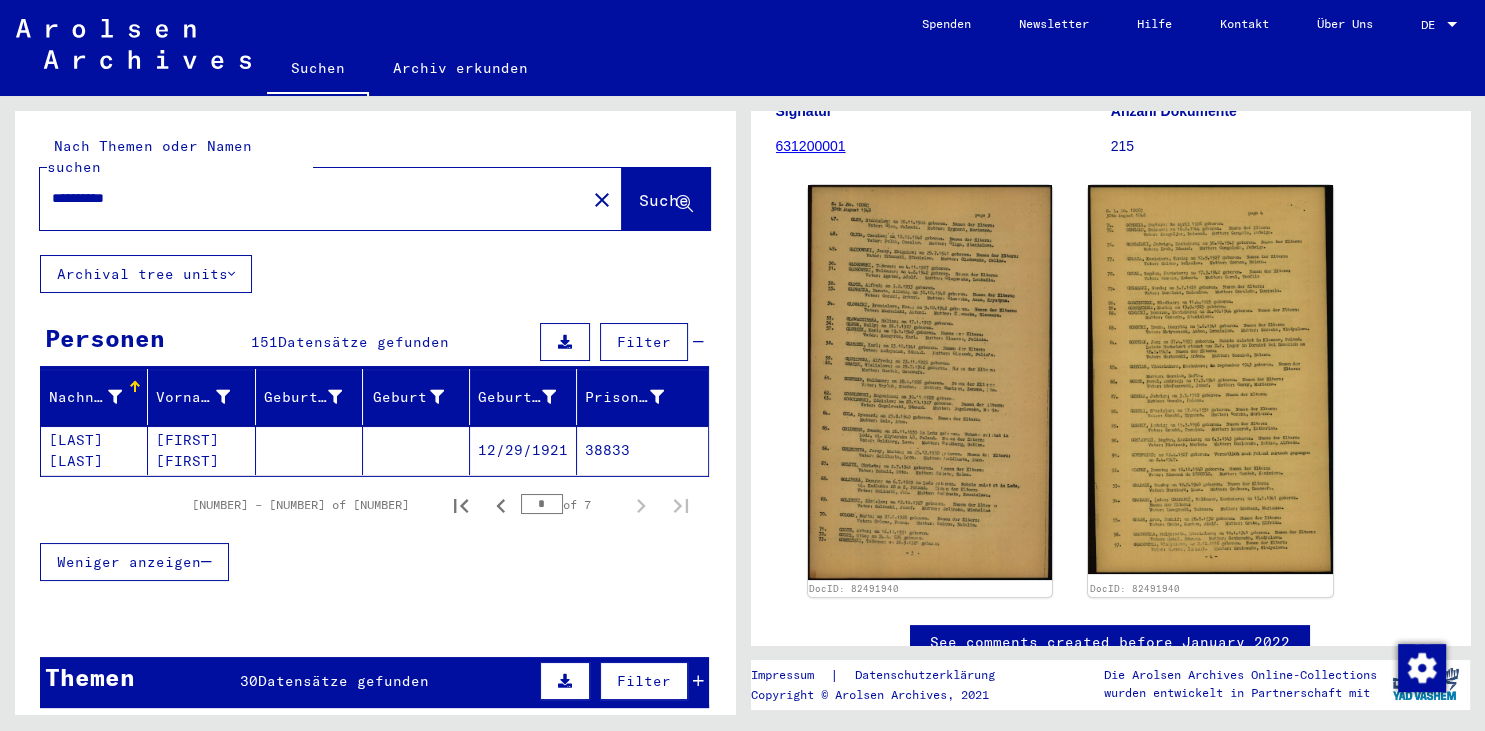 click on "**********" at bounding box center (313, 198) 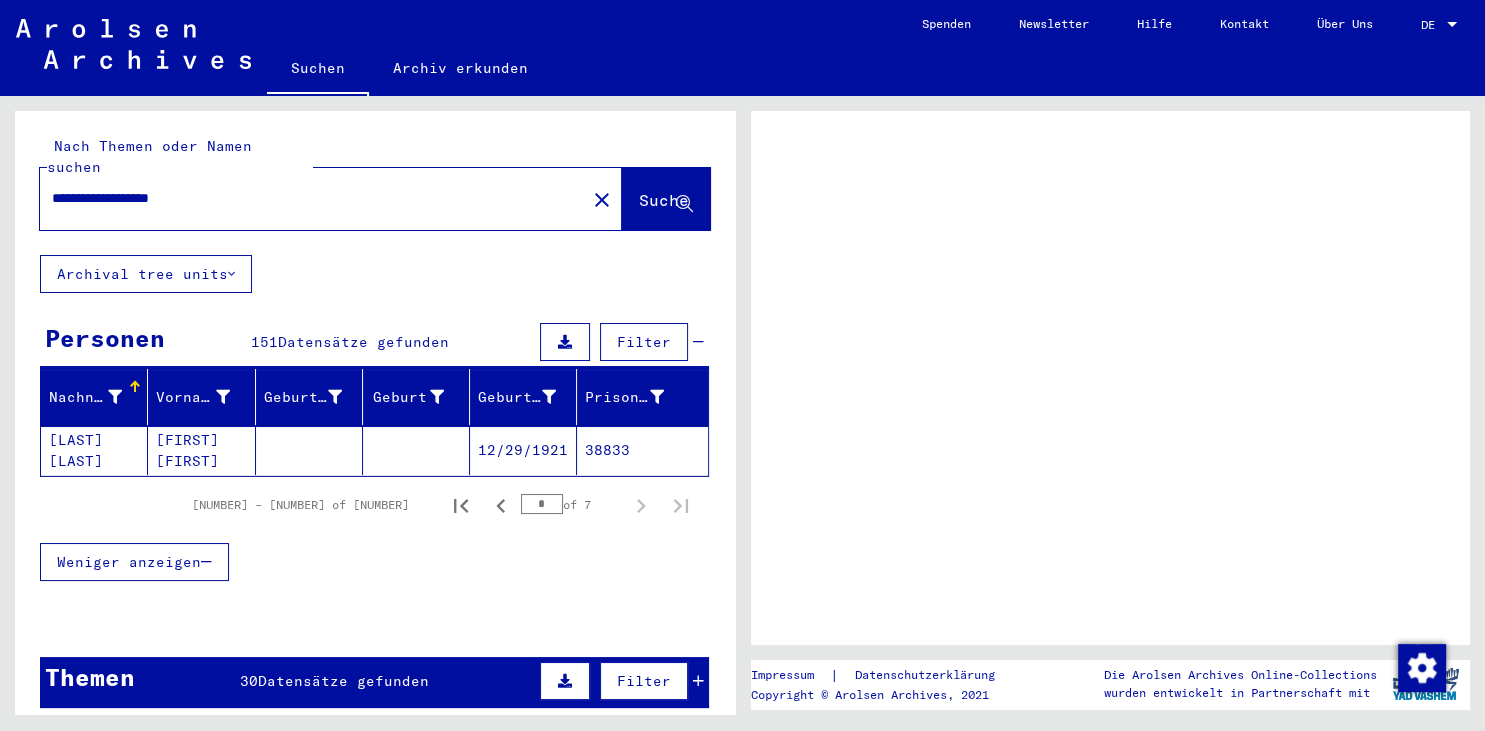 scroll, scrollTop: 0, scrollLeft: 0, axis: both 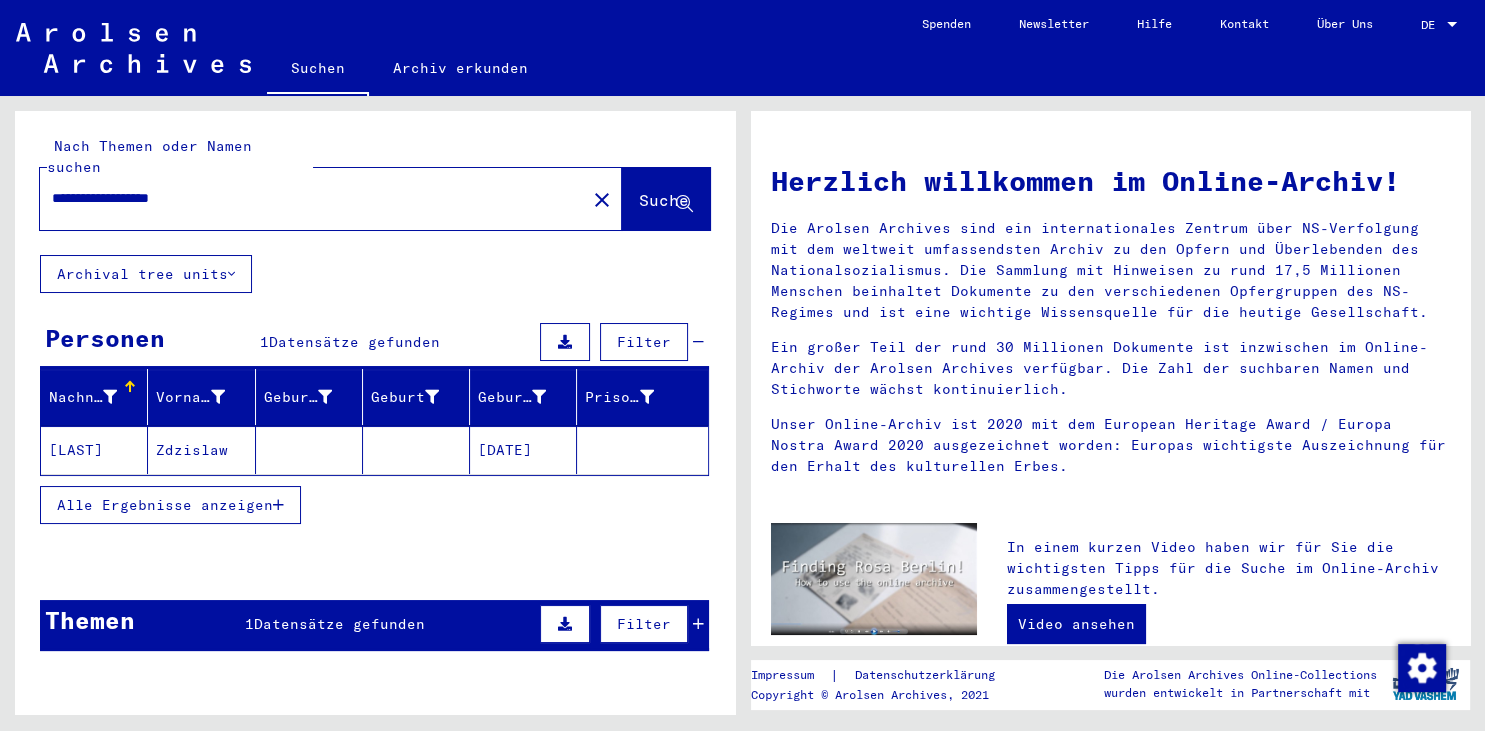drag, startPoint x: 245, startPoint y: 182, endPoint x: 12, endPoint y: 174, distance: 233.1373 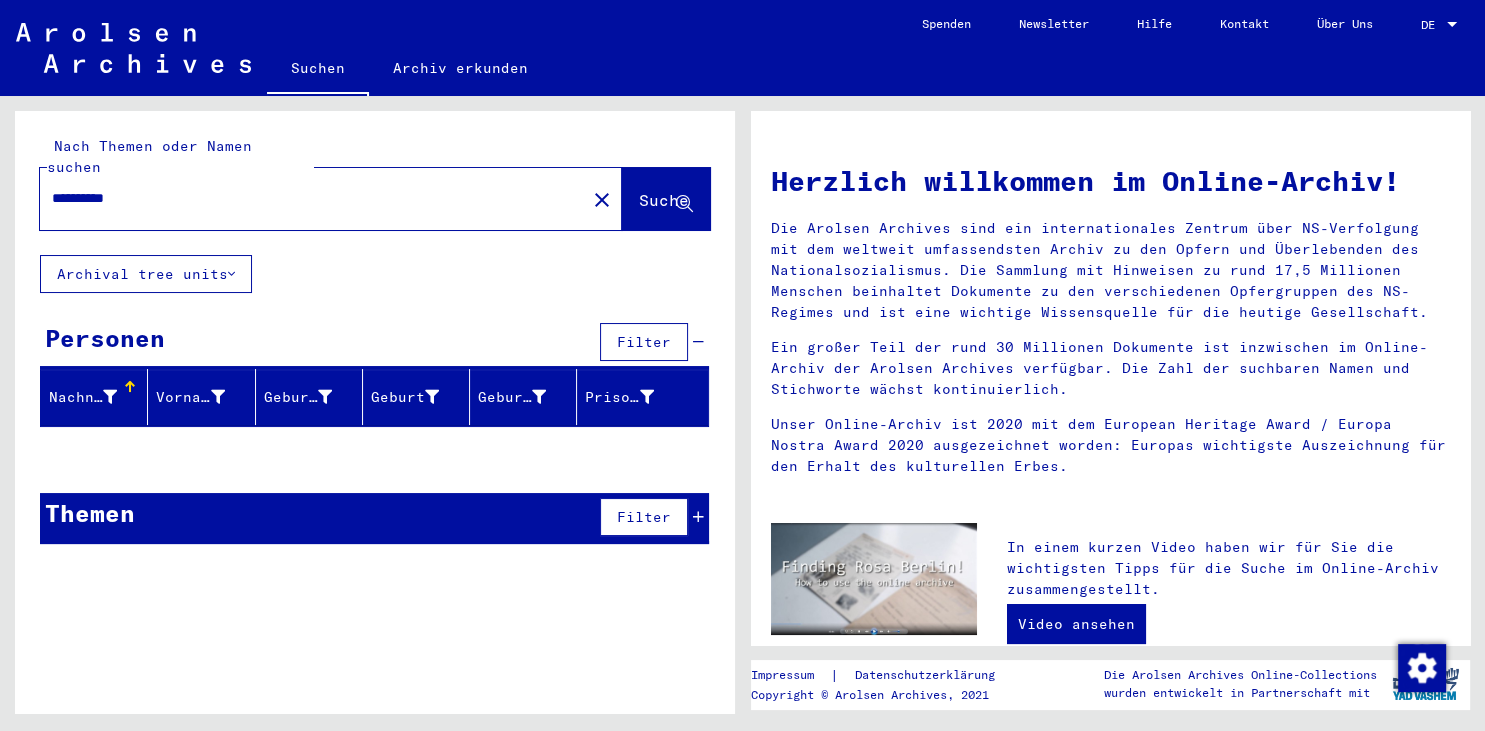 click on "**********" at bounding box center [307, 198] 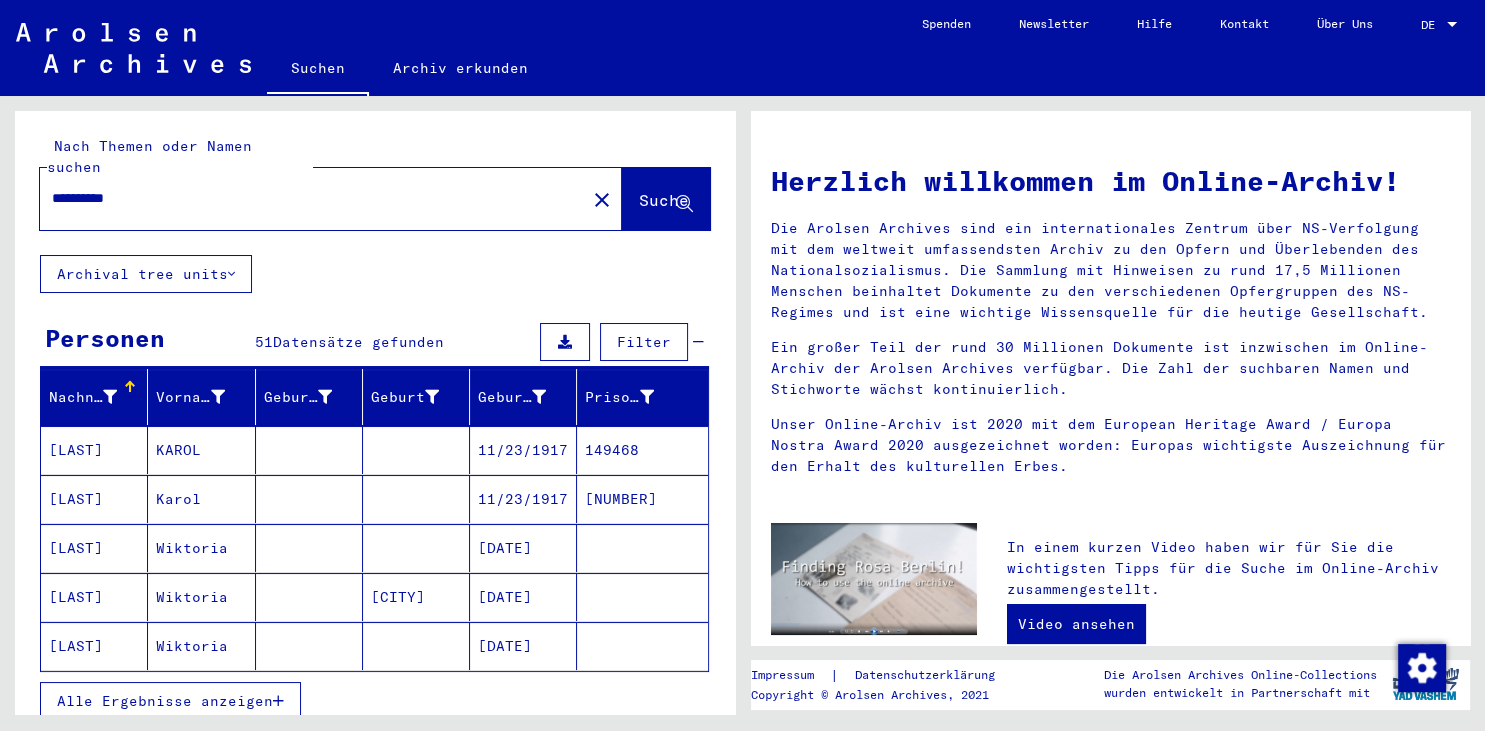 click on "Alle Ergebnisse anzeigen" at bounding box center (165, 701) 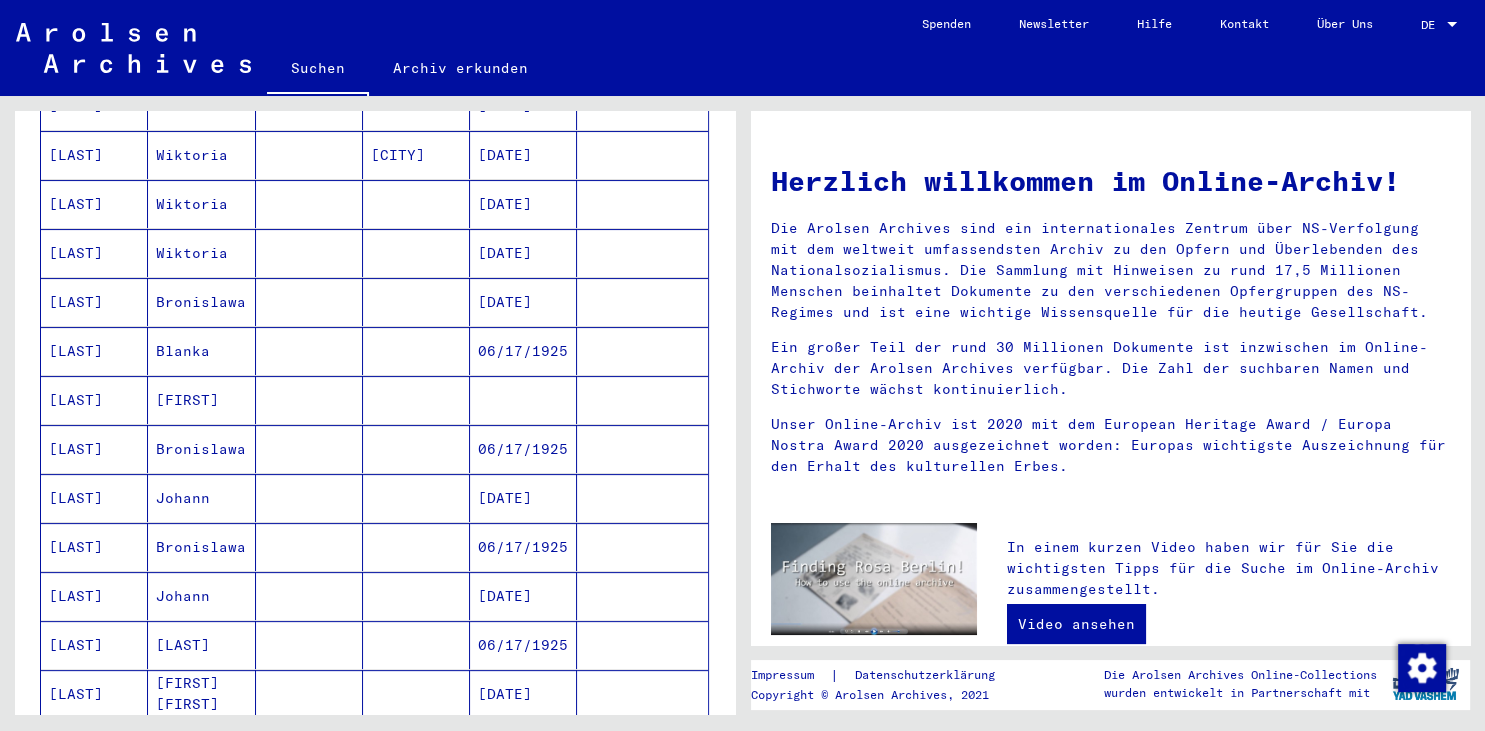 scroll, scrollTop: 0, scrollLeft: 0, axis: both 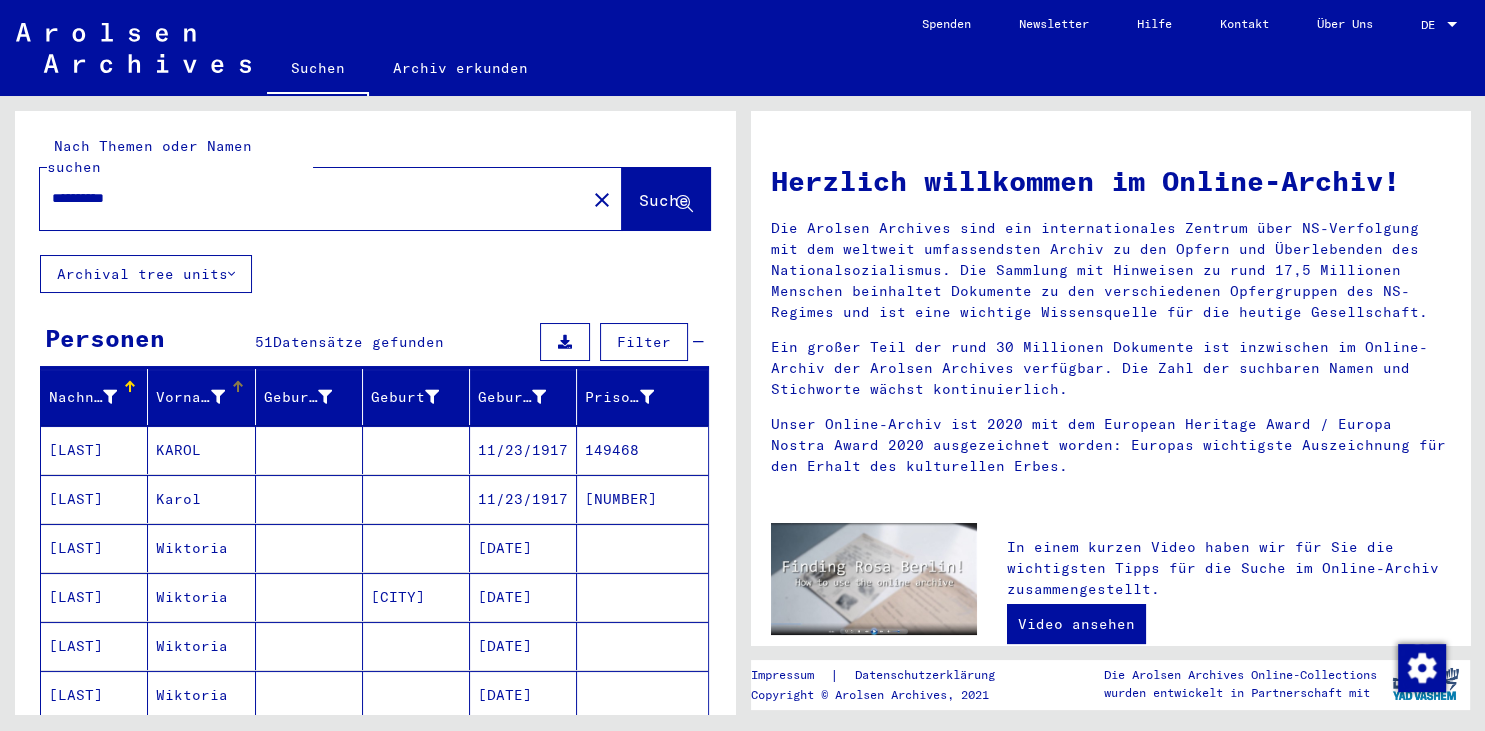 click at bounding box center [218, 397] 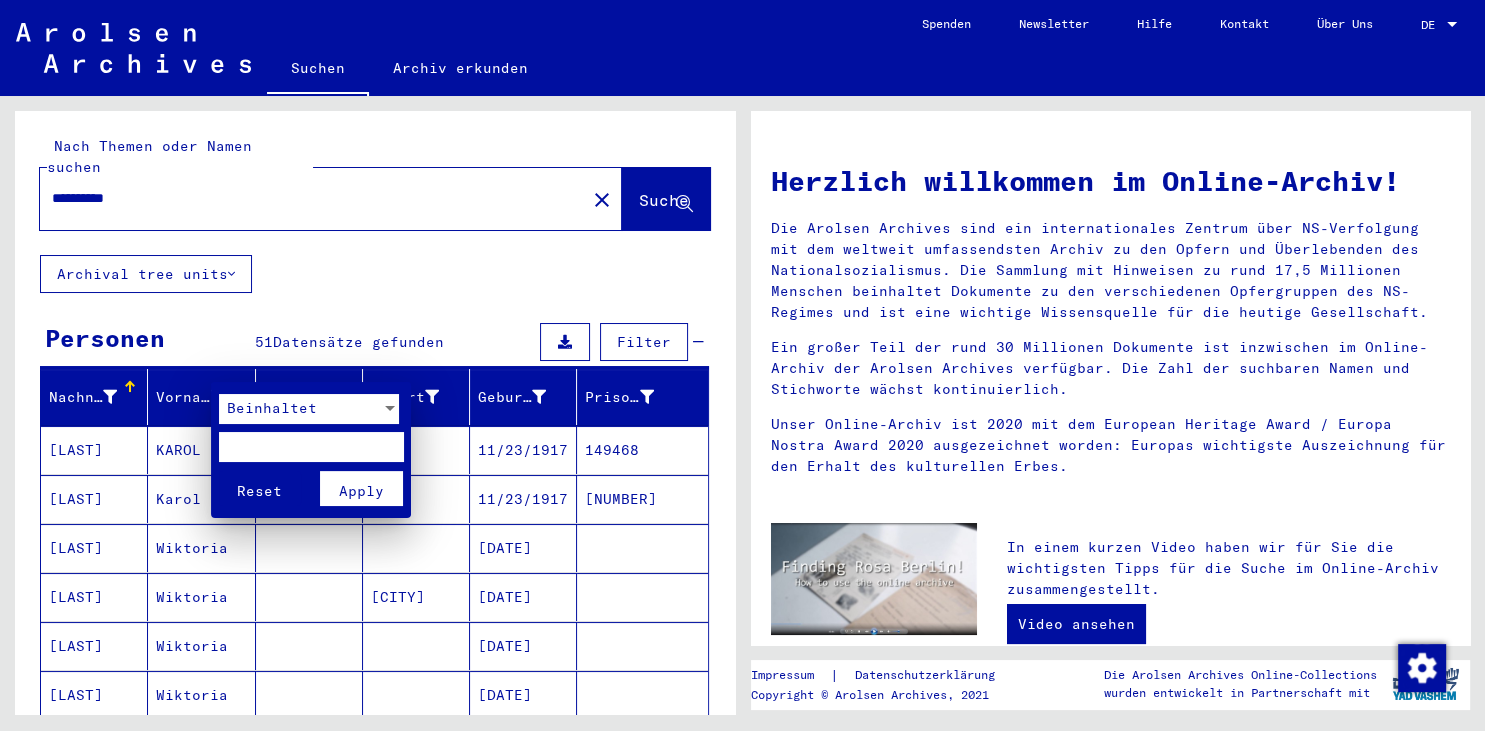 click at bounding box center (742, 365) 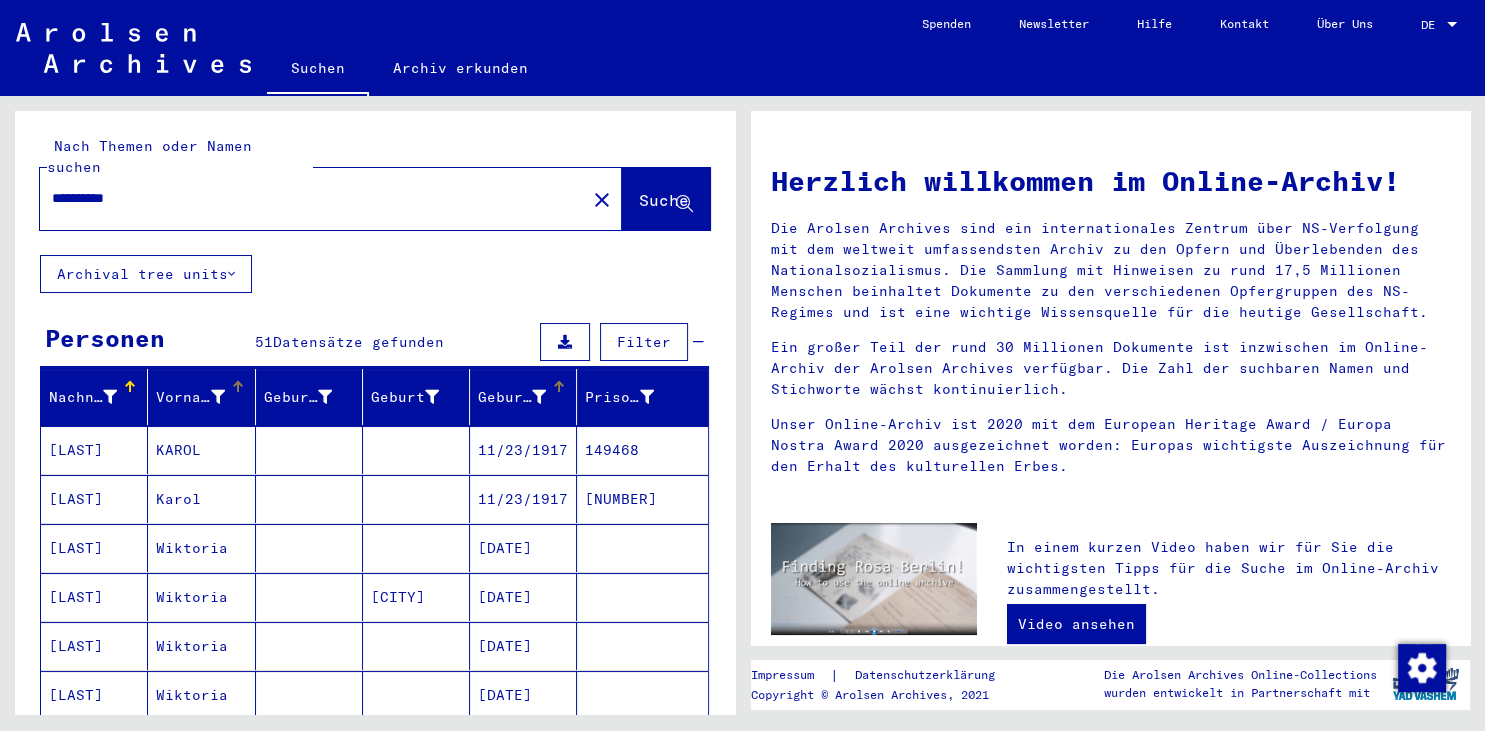 click on "Geburtsdatum" at bounding box center [512, 397] 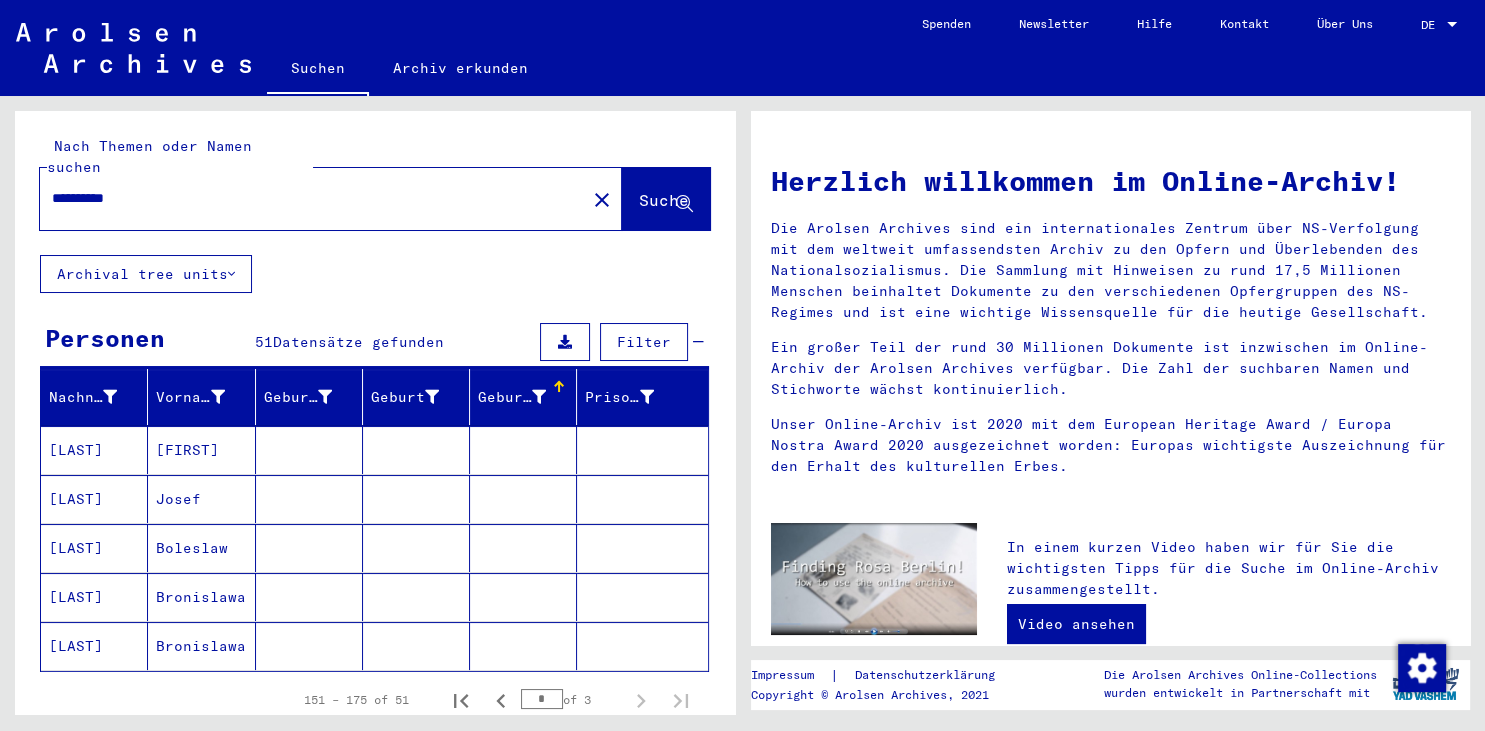 click on "Geburtsdatum" at bounding box center [512, 397] 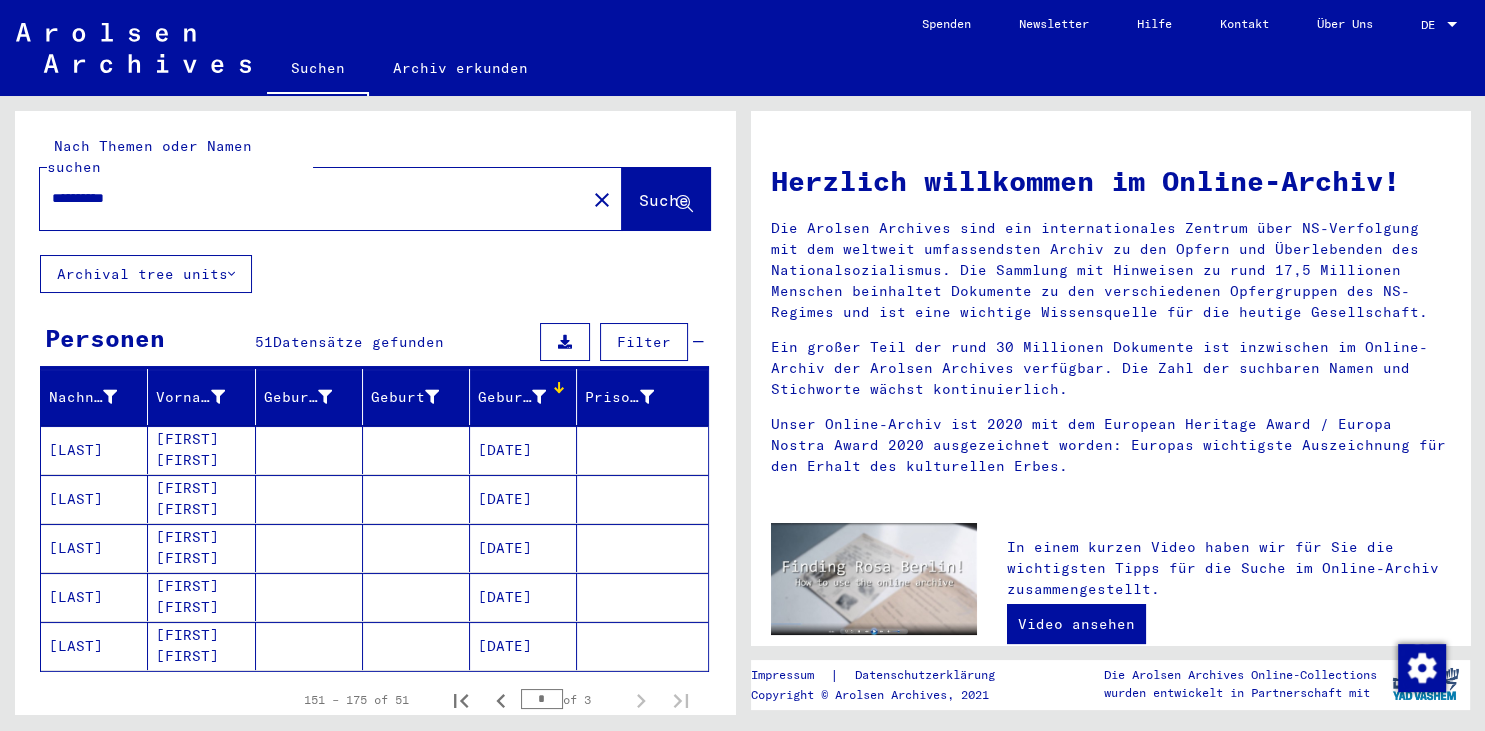 click on "Geburtsdatum" at bounding box center [512, 397] 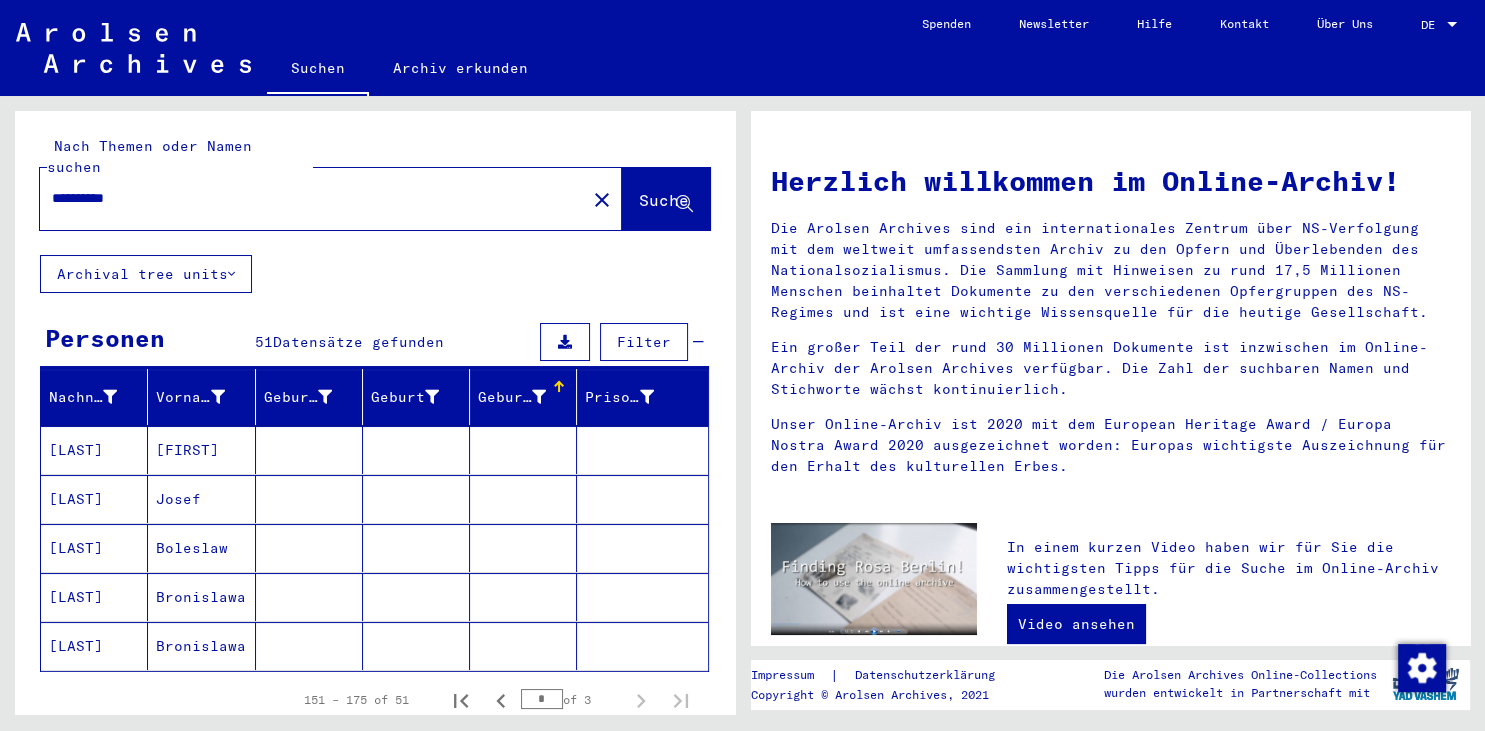 click at bounding box center (559, 387) 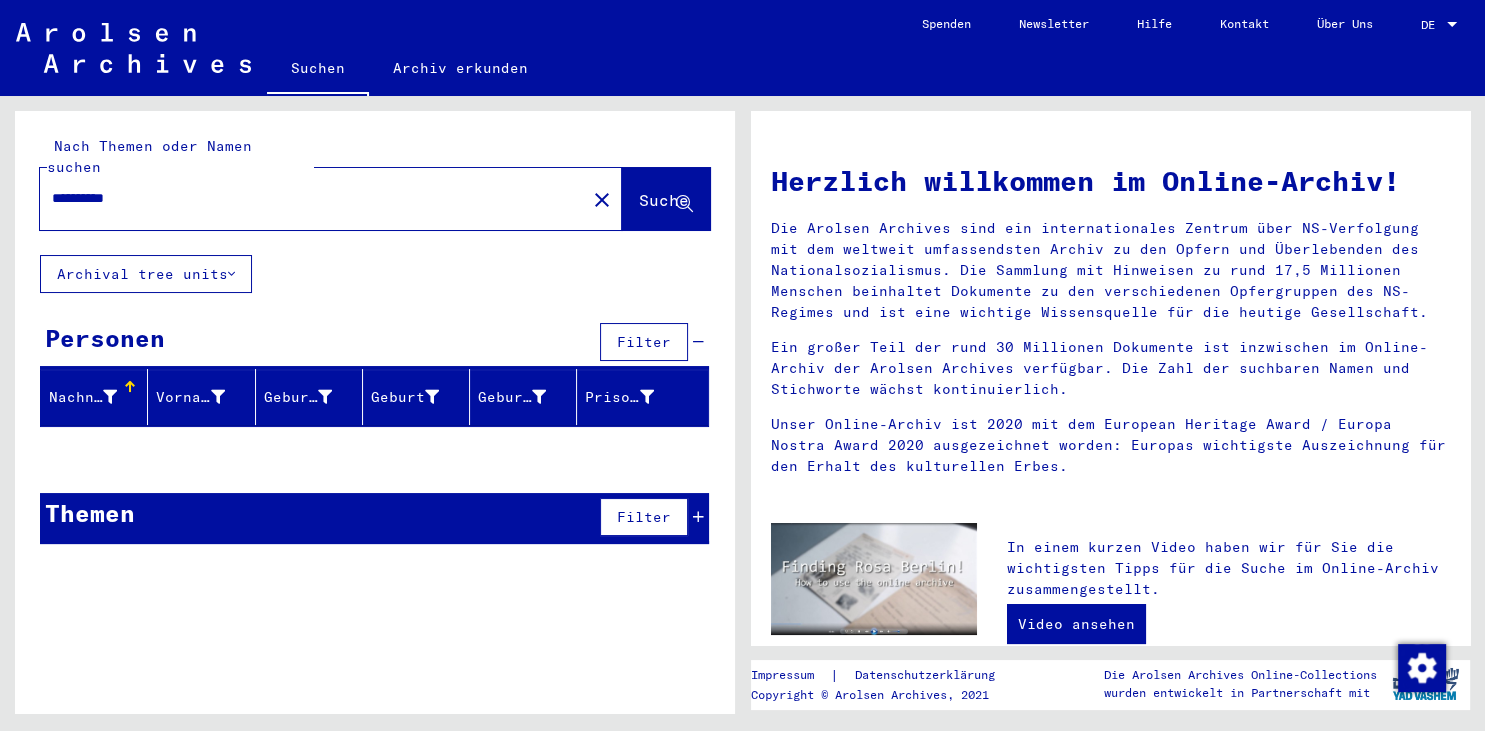 drag, startPoint x: 174, startPoint y: 180, endPoint x: 6, endPoint y: 146, distance: 171.40594 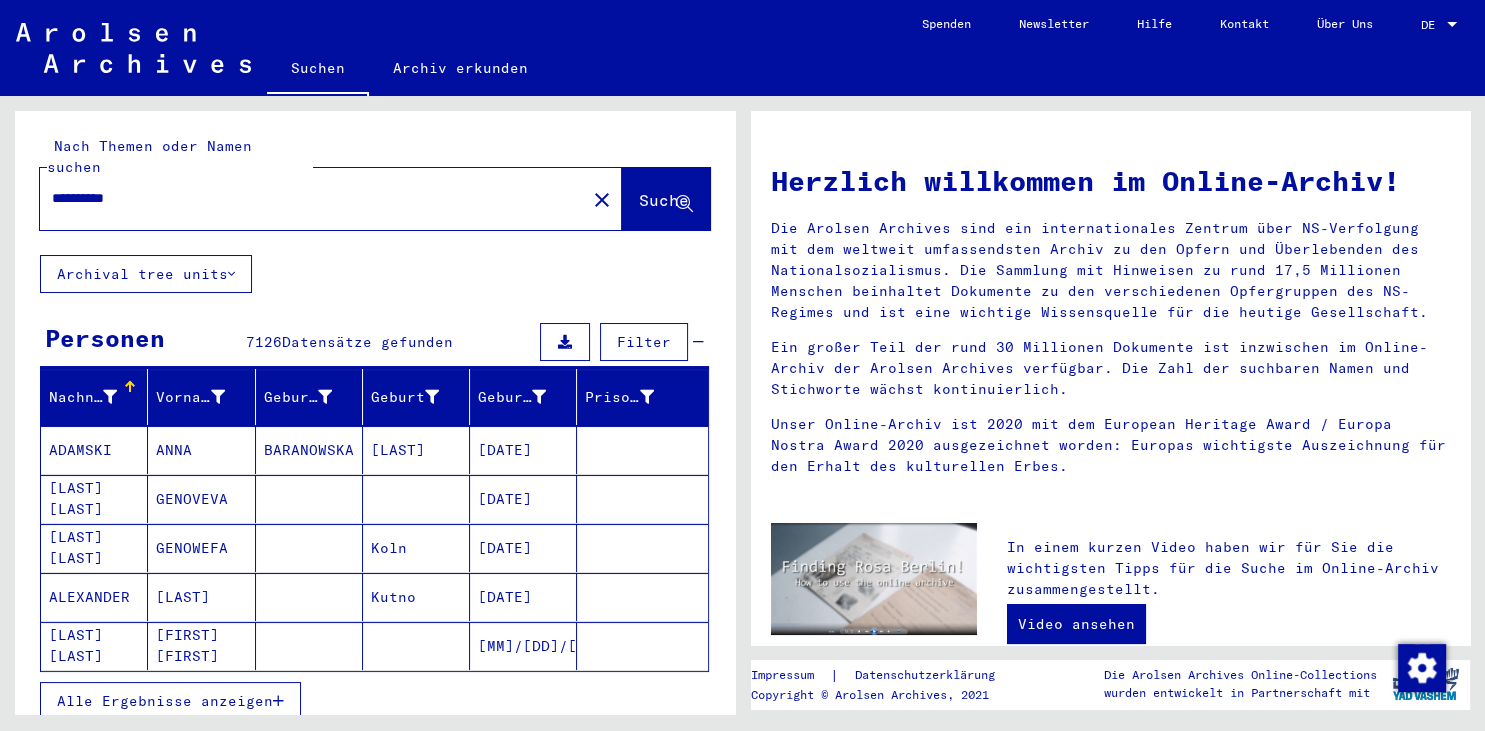 click on "Archival tree units" 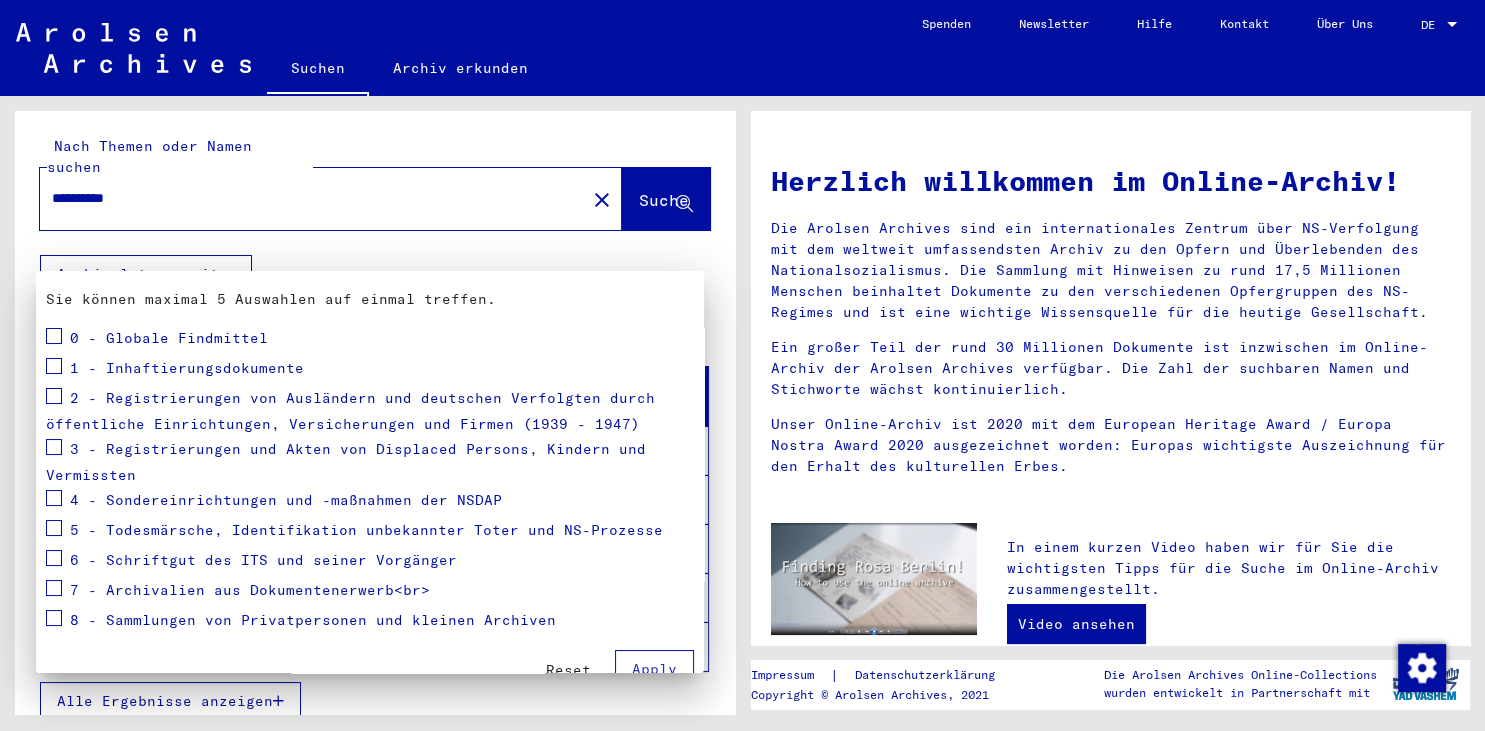 scroll, scrollTop: 201, scrollLeft: 0, axis: vertical 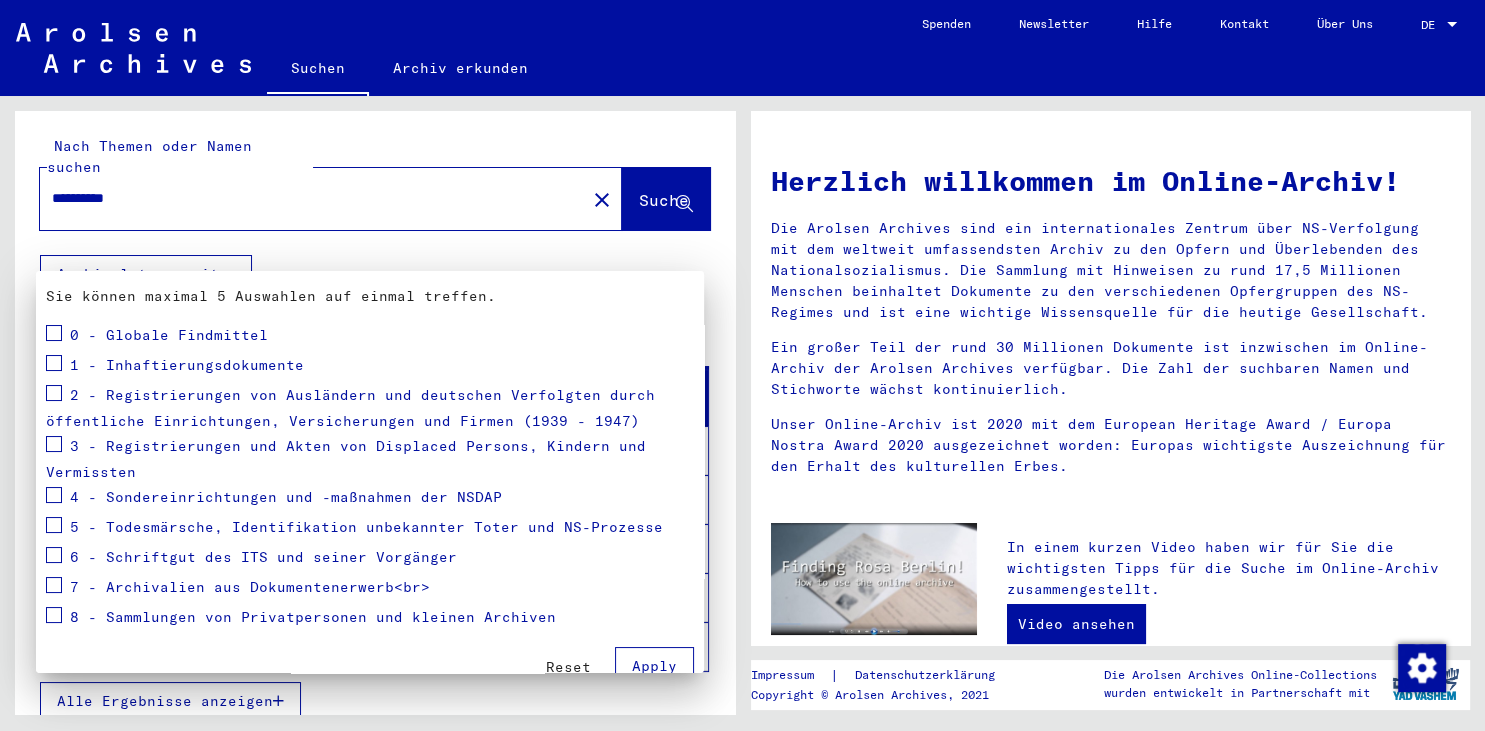 click on "Apply" at bounding box center [654, 666] 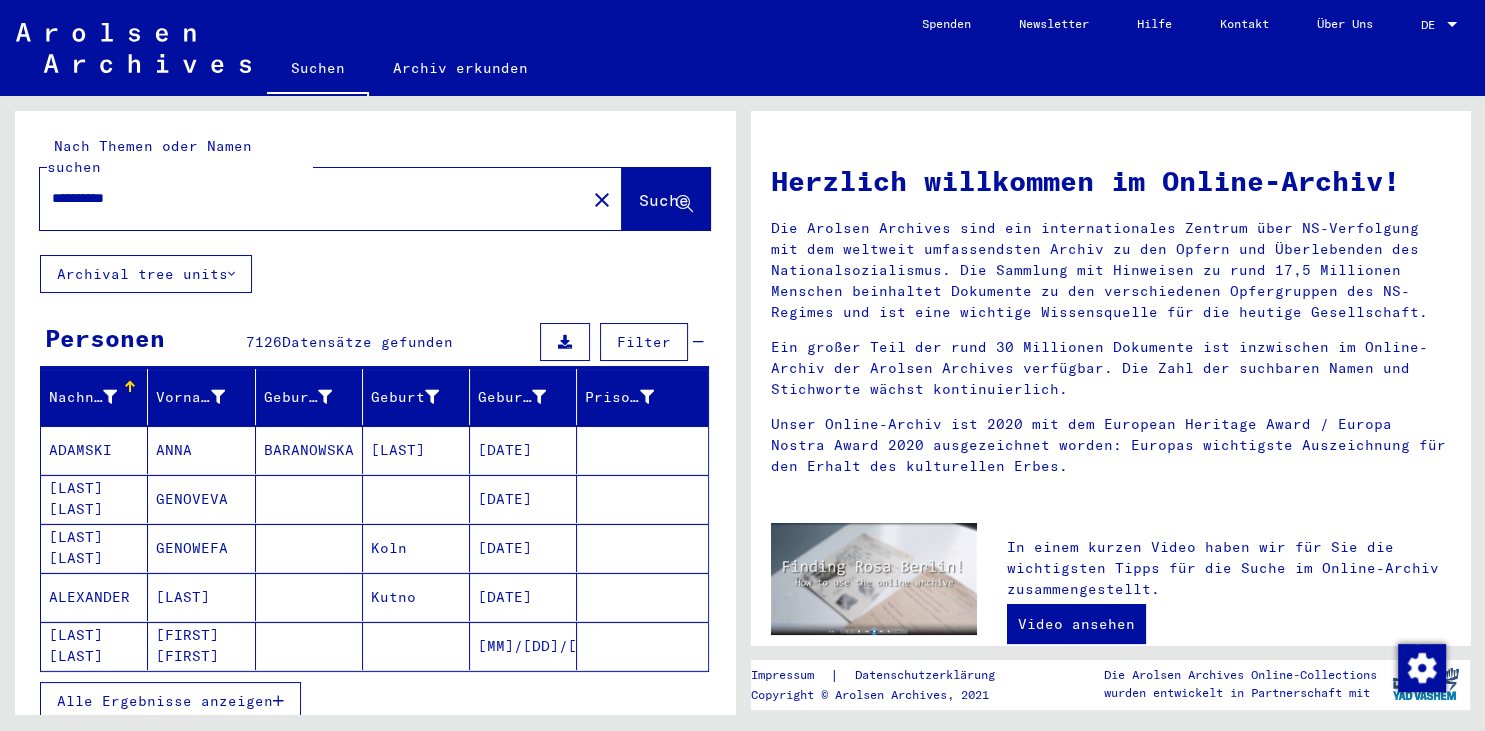 click on "Alle Ergebnisse anzeigen" at bounding box center [170, 701] 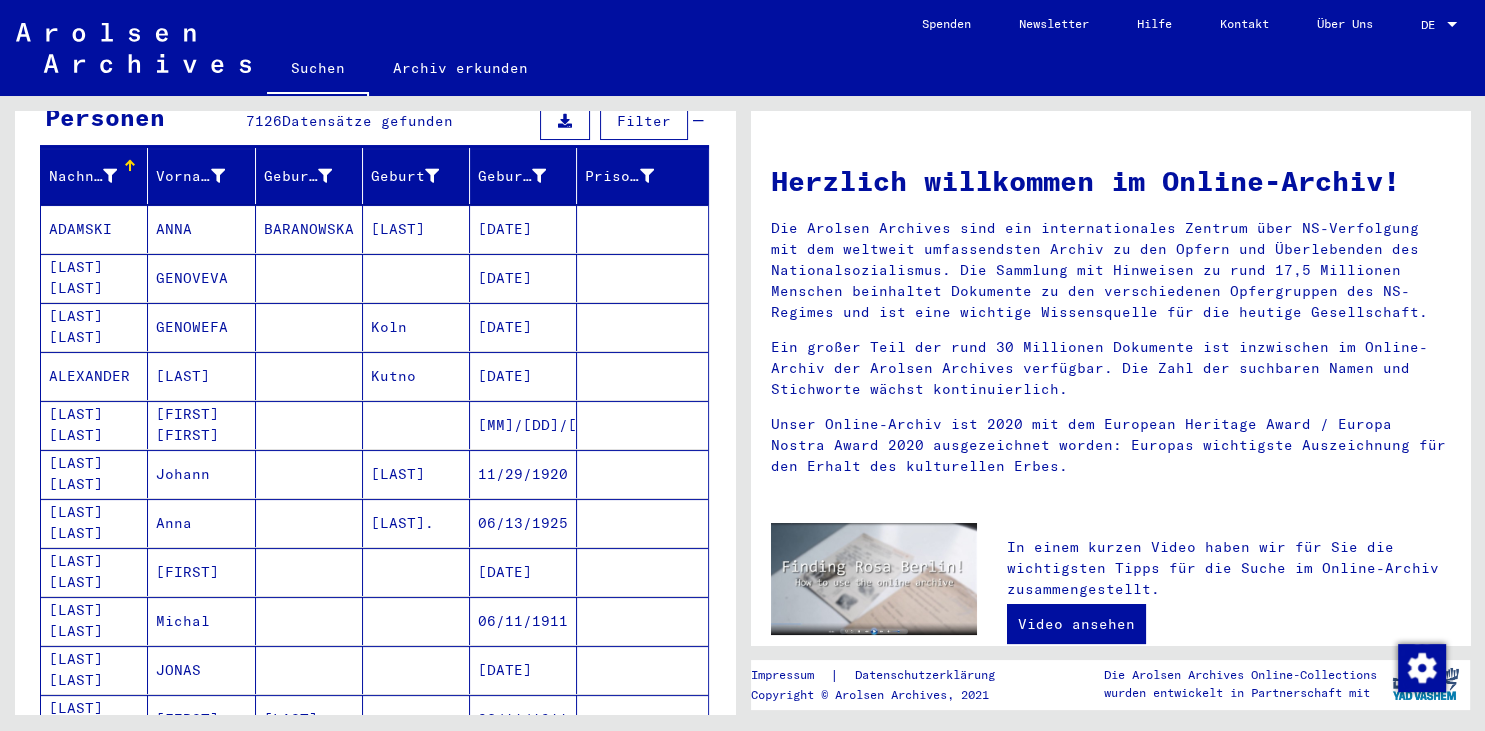 scroll, scrollTop: 0, scrollLeft: 0, axis: both 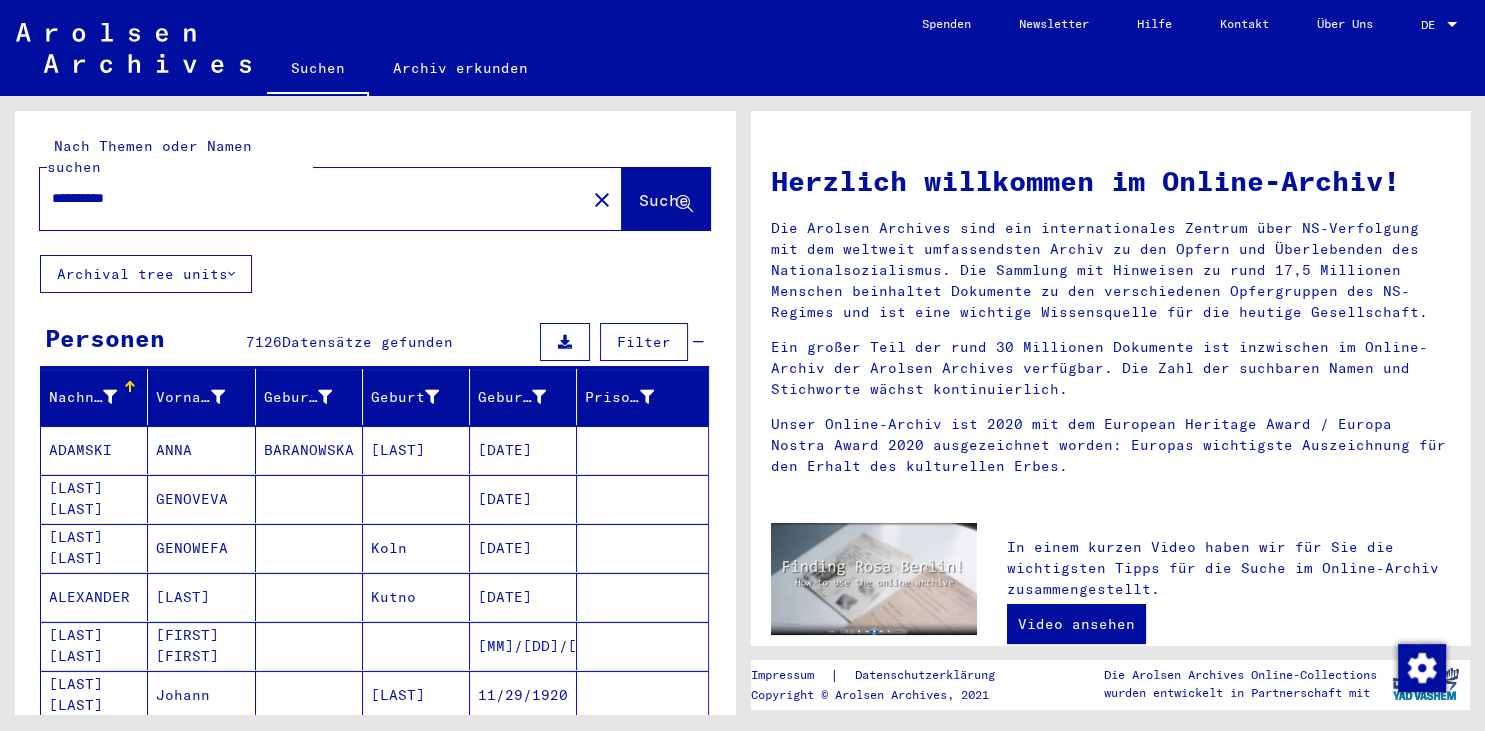 click on "Filter" at bounding box center [644, 342] 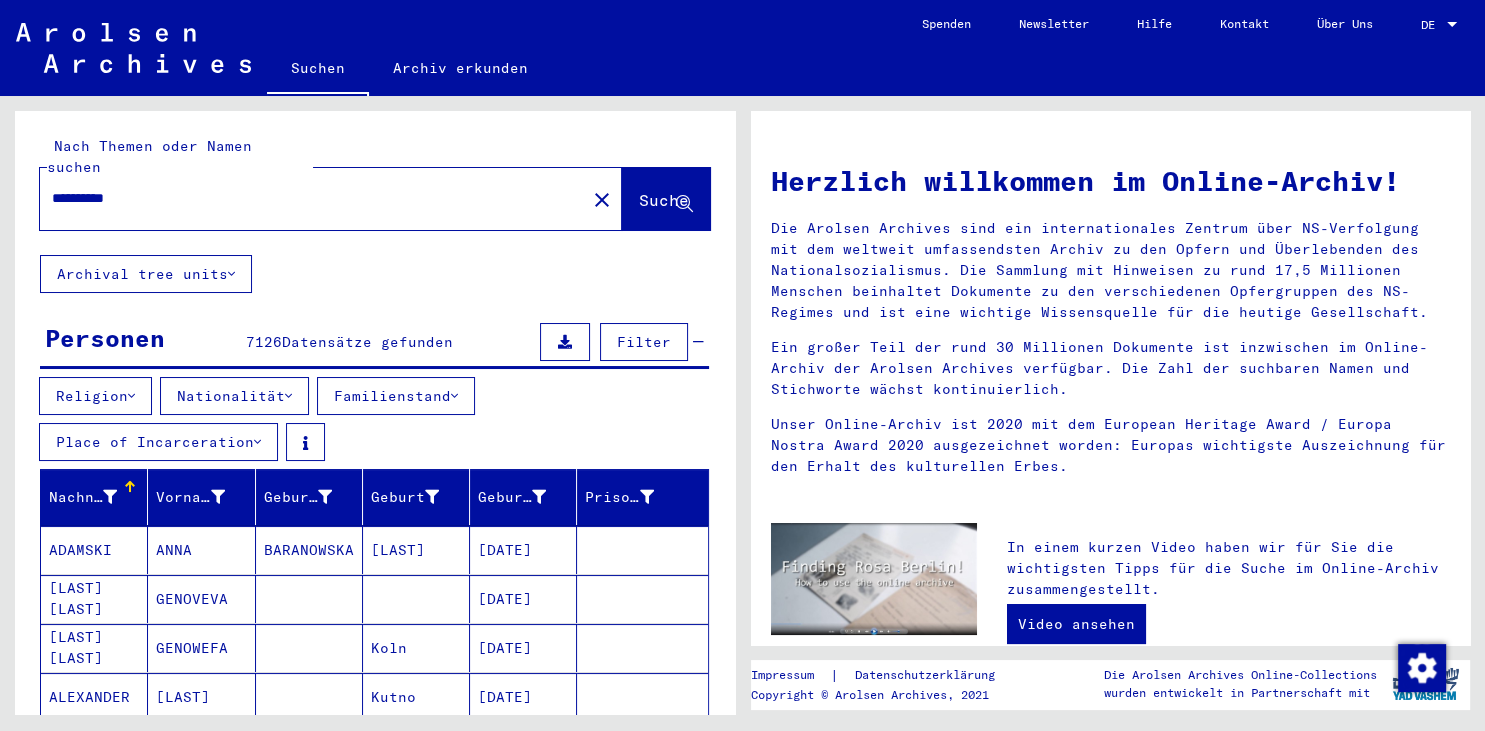 click on "Familienstand" at bounding box center (396, 396) 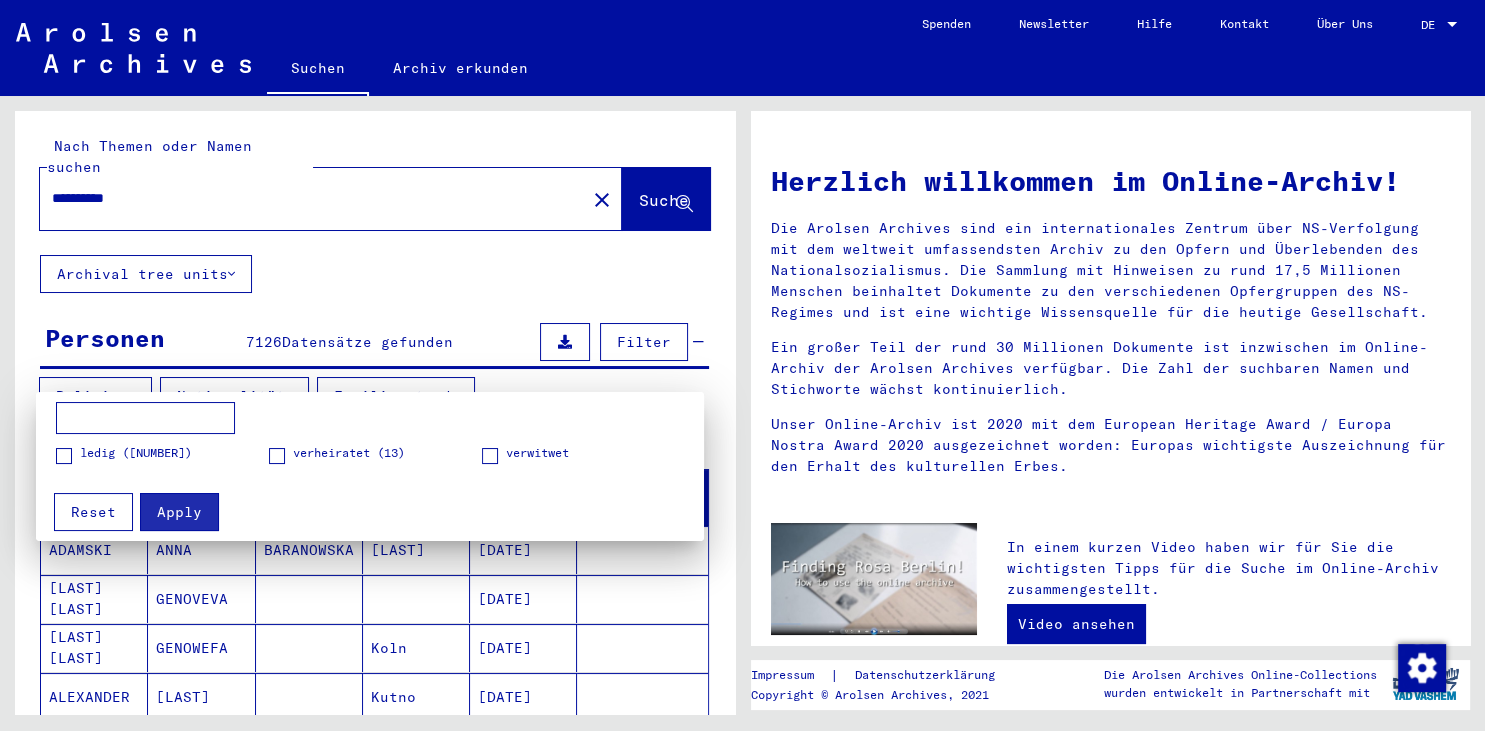 click at bounding box center (742, 365) 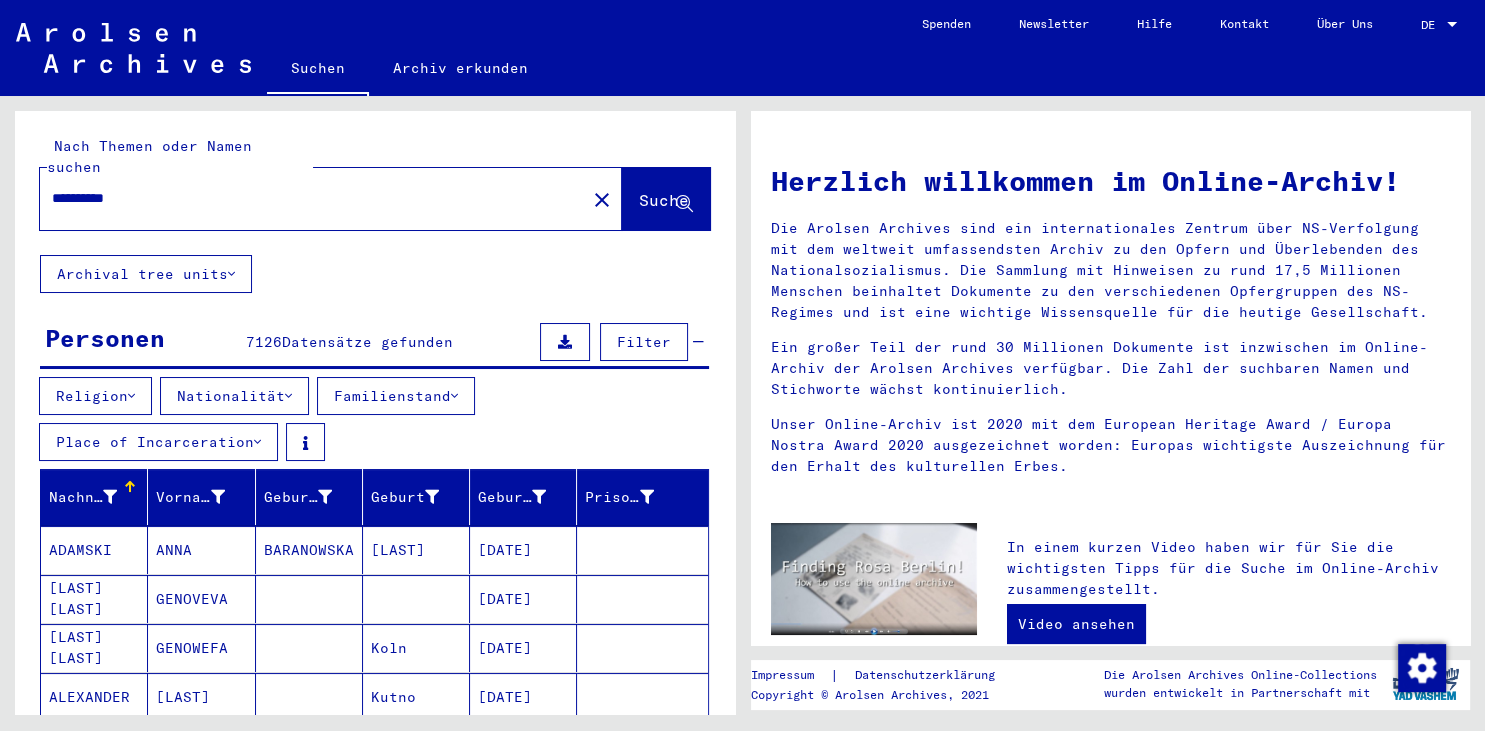 click on "Place of Incarceration" at bounding box center [158, 442] 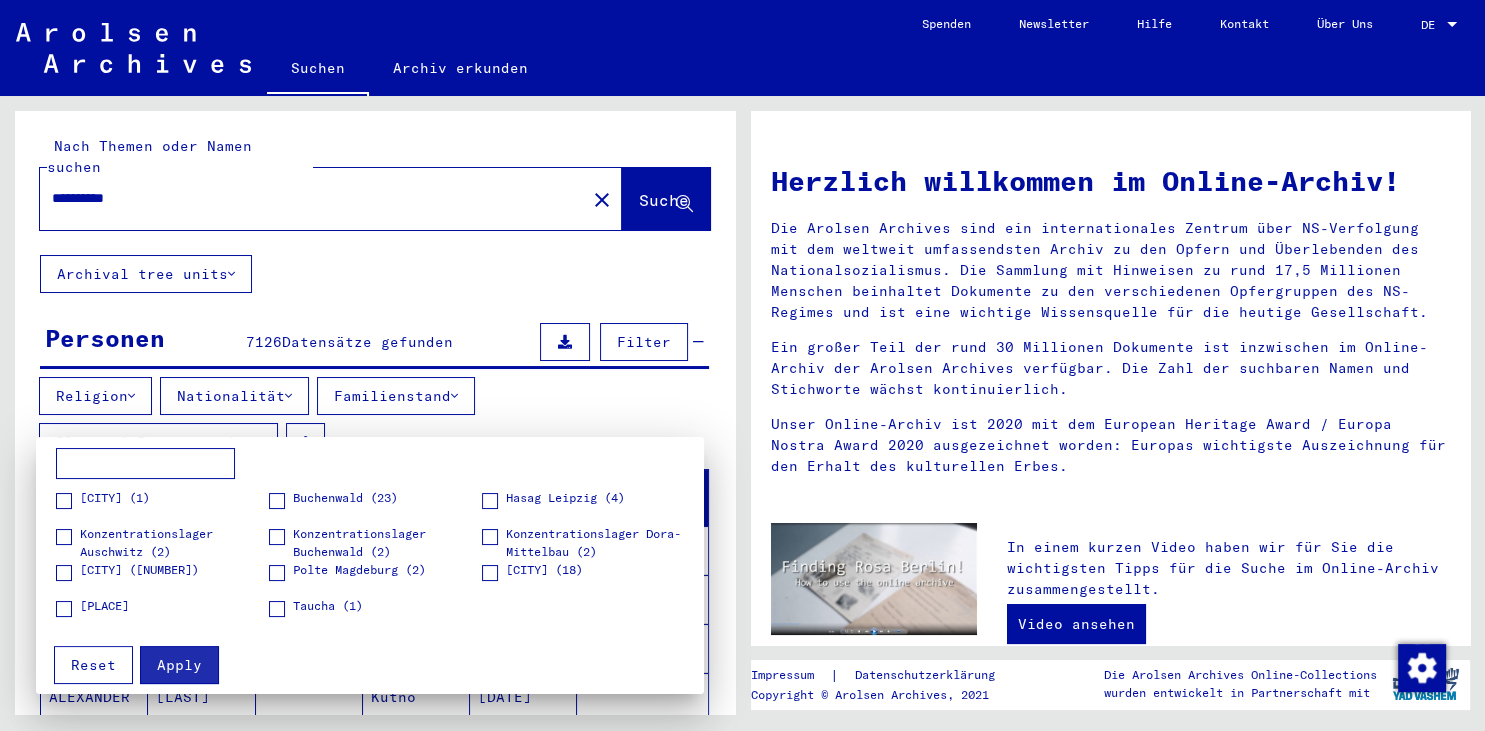 click at bounding box center [742, 365] 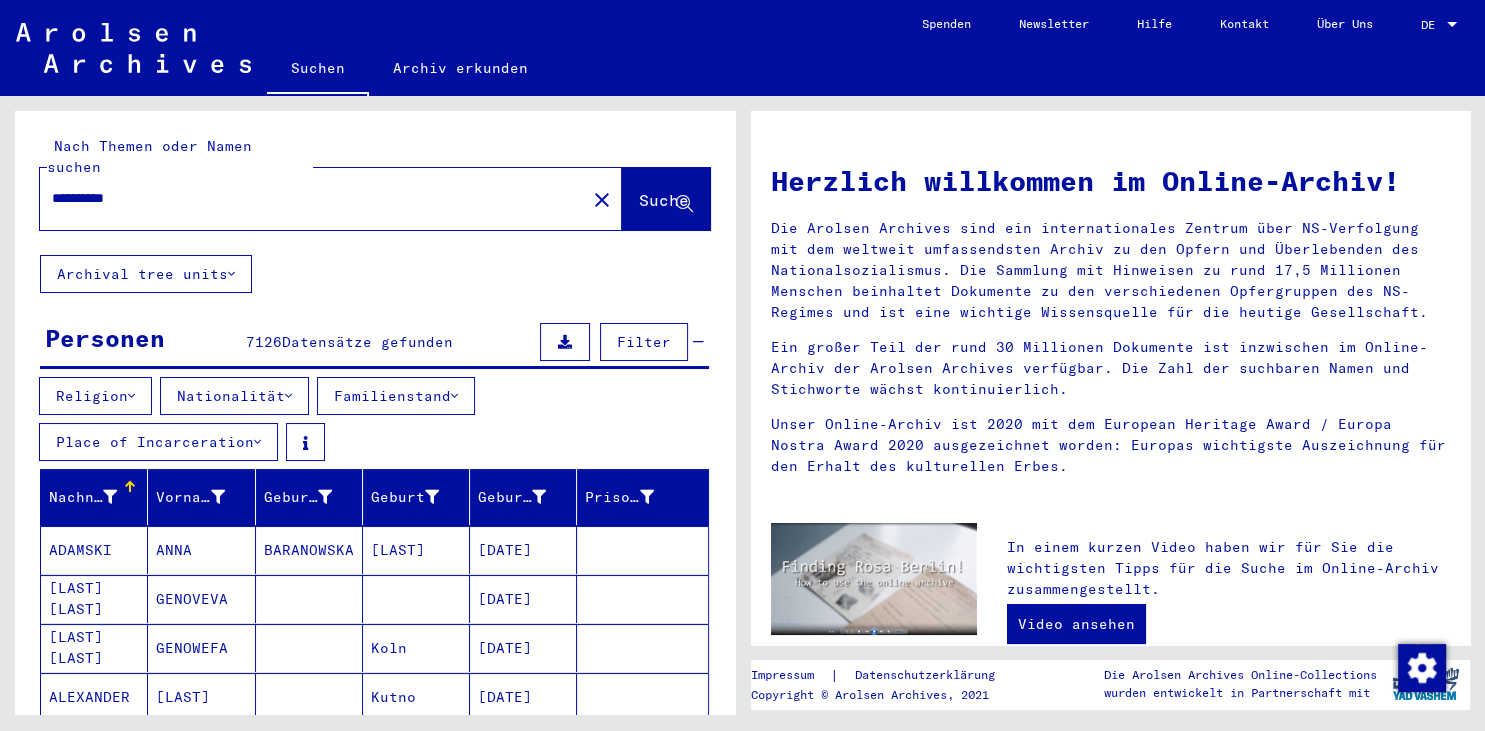 click on "Nationalität" at bounding box center [234, 396] 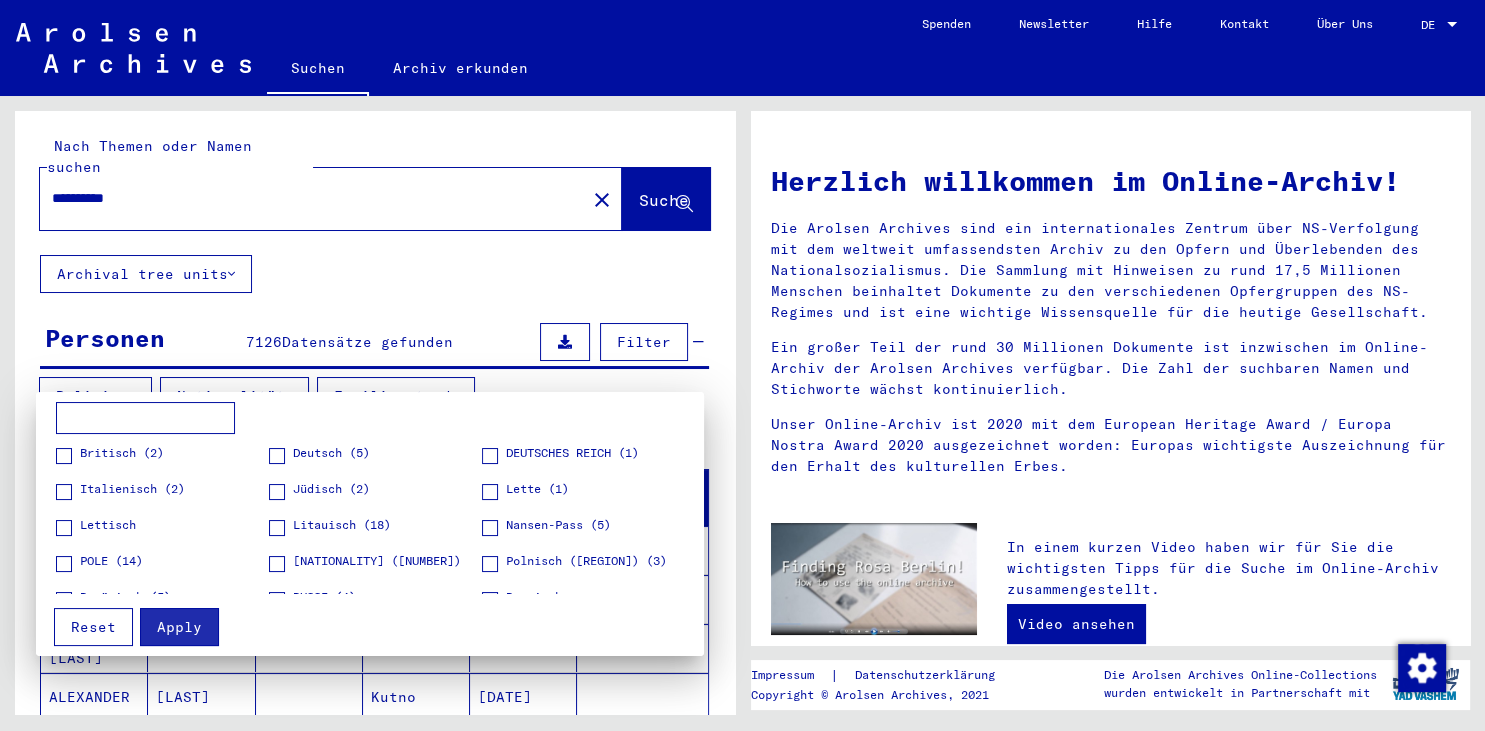 scroll, scrollTop: 66, scrollLeft: 0, axis: vertical 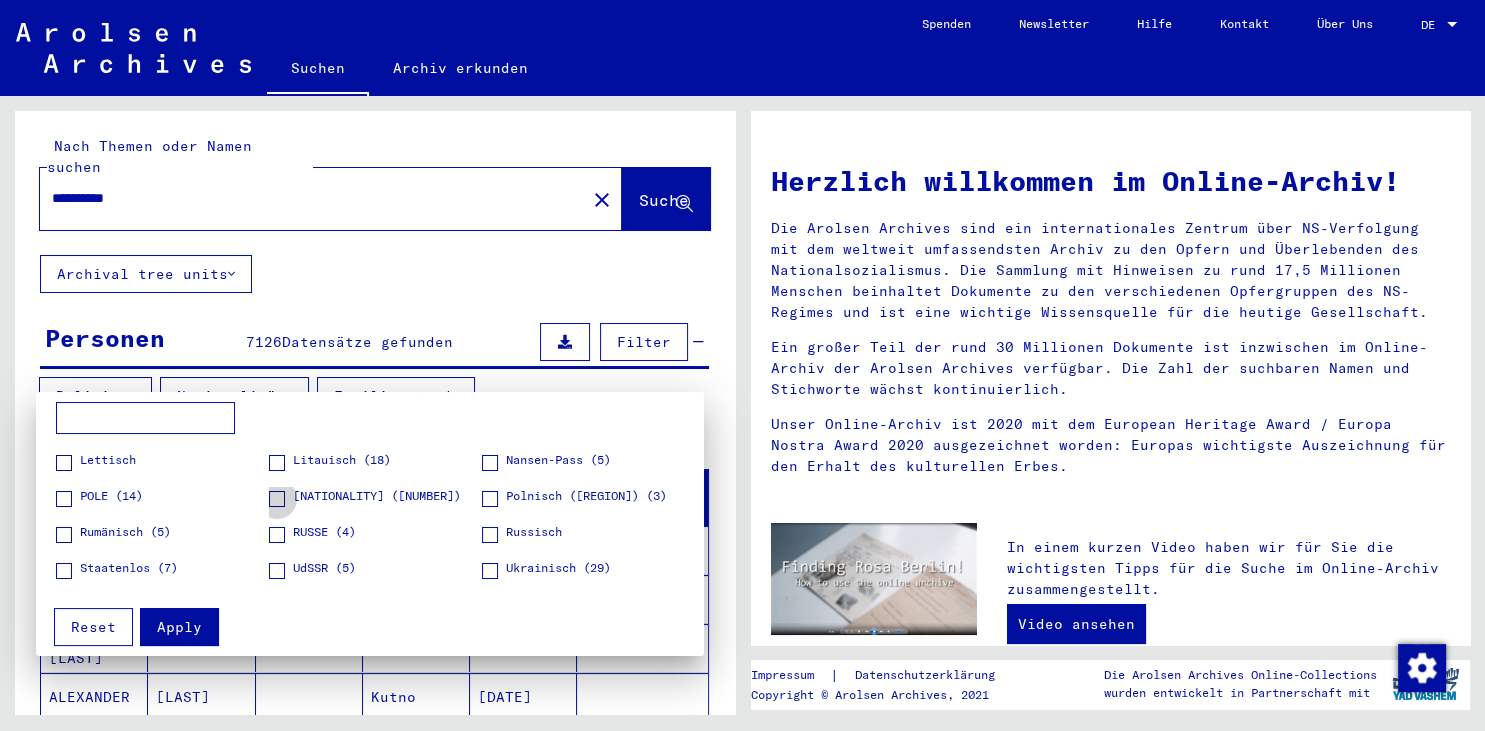 click on "[NATIONALITY] ([NUMBER])" at bounding box center [365, 497] 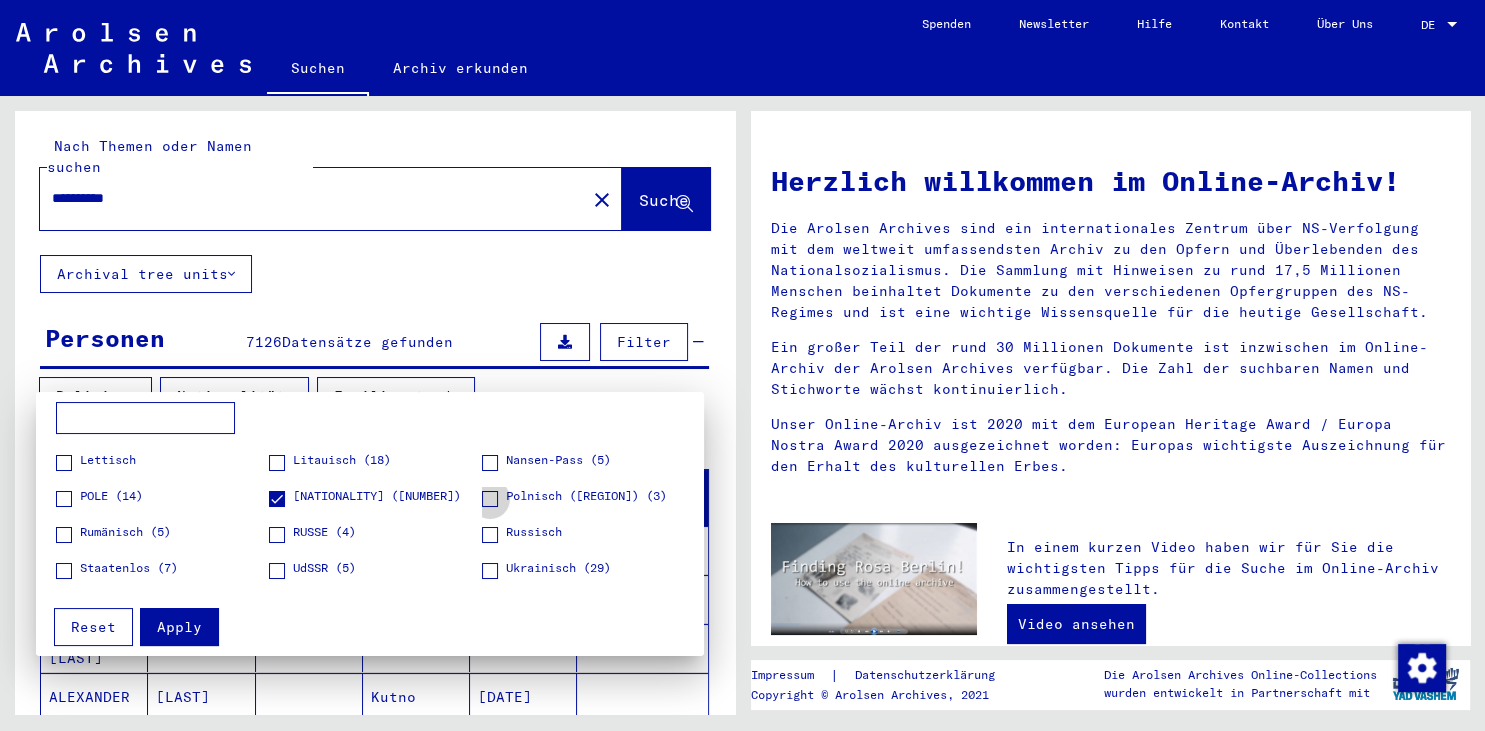 click at bounding box center (490, 499) 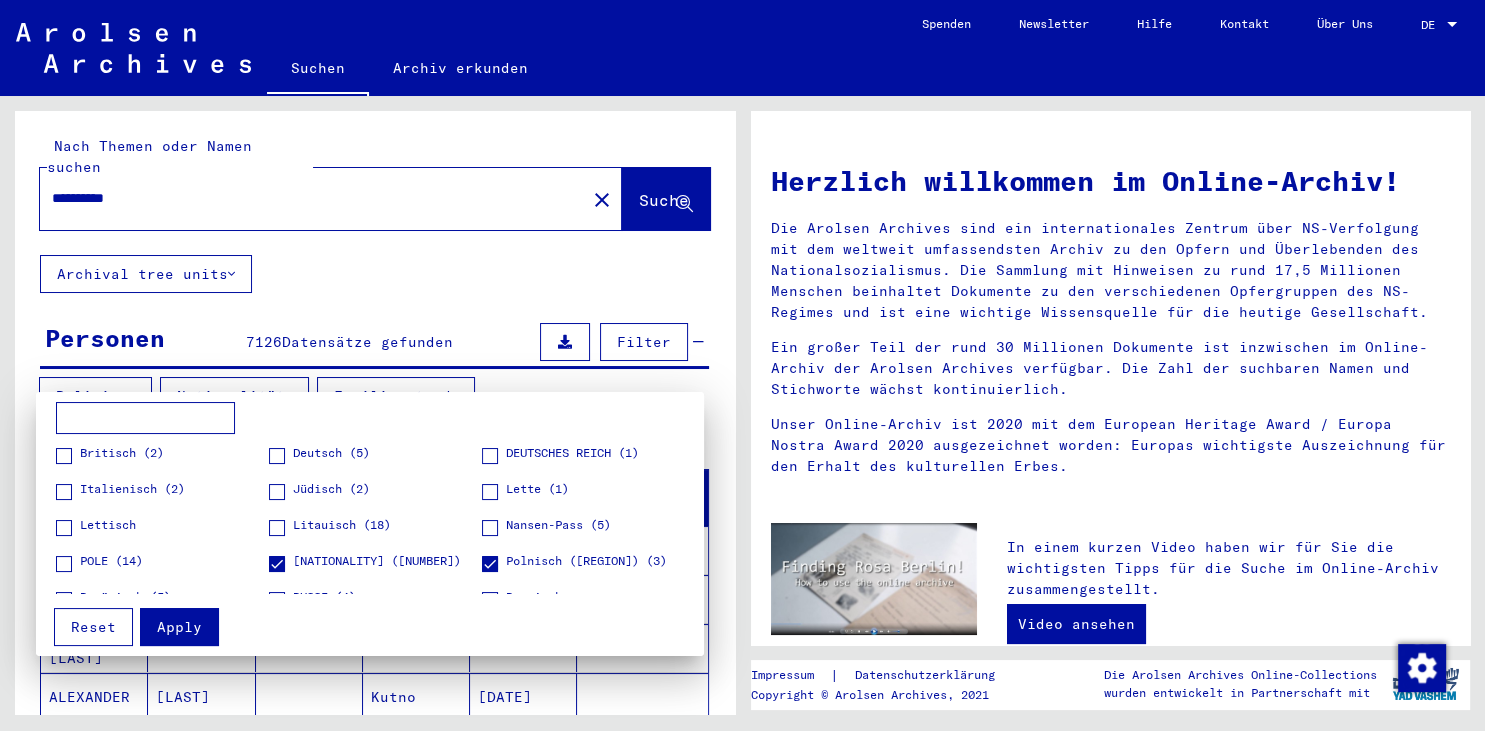 scroll, scrollTop: 66, scrollLeft: 0, axis: vertical 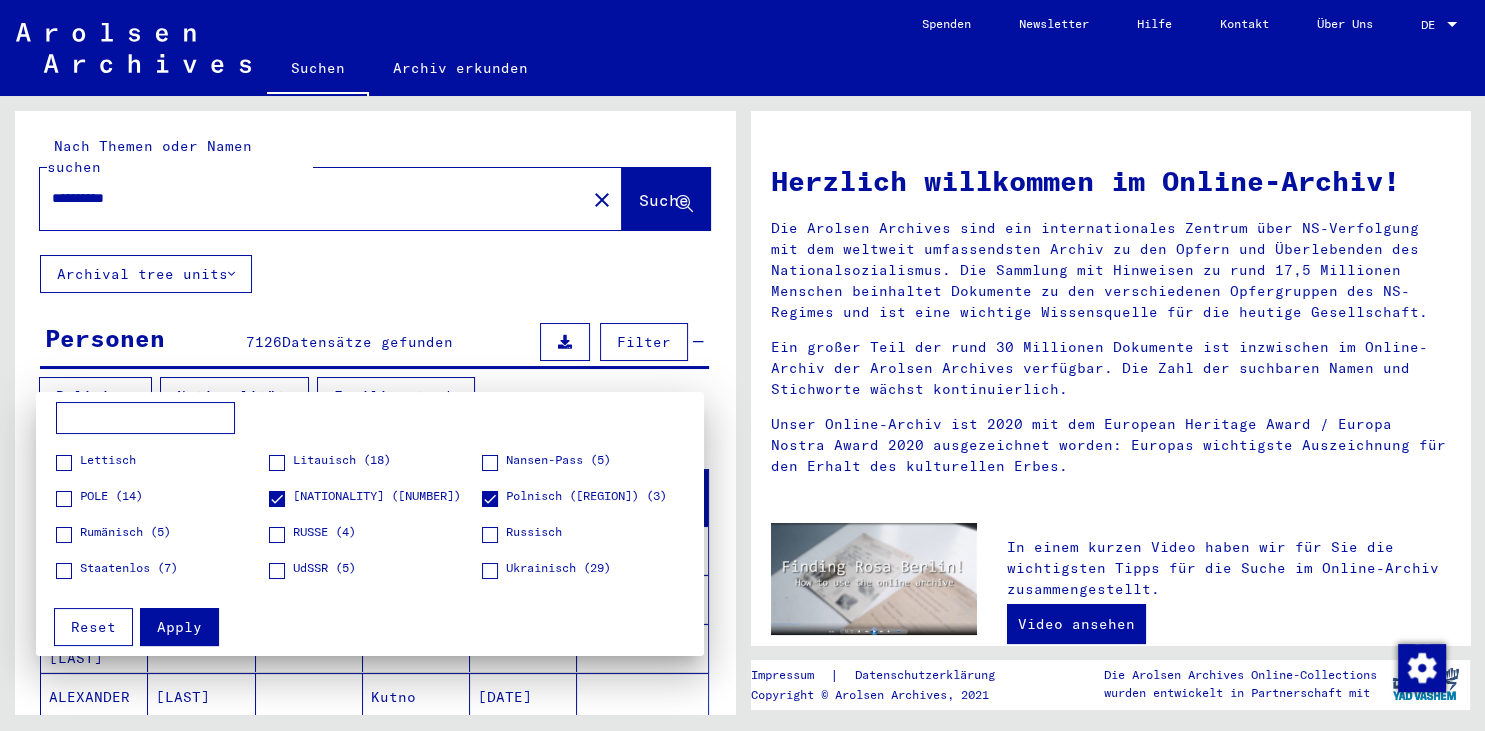 click on "POLE (14)" at bounding box center (99, 497) 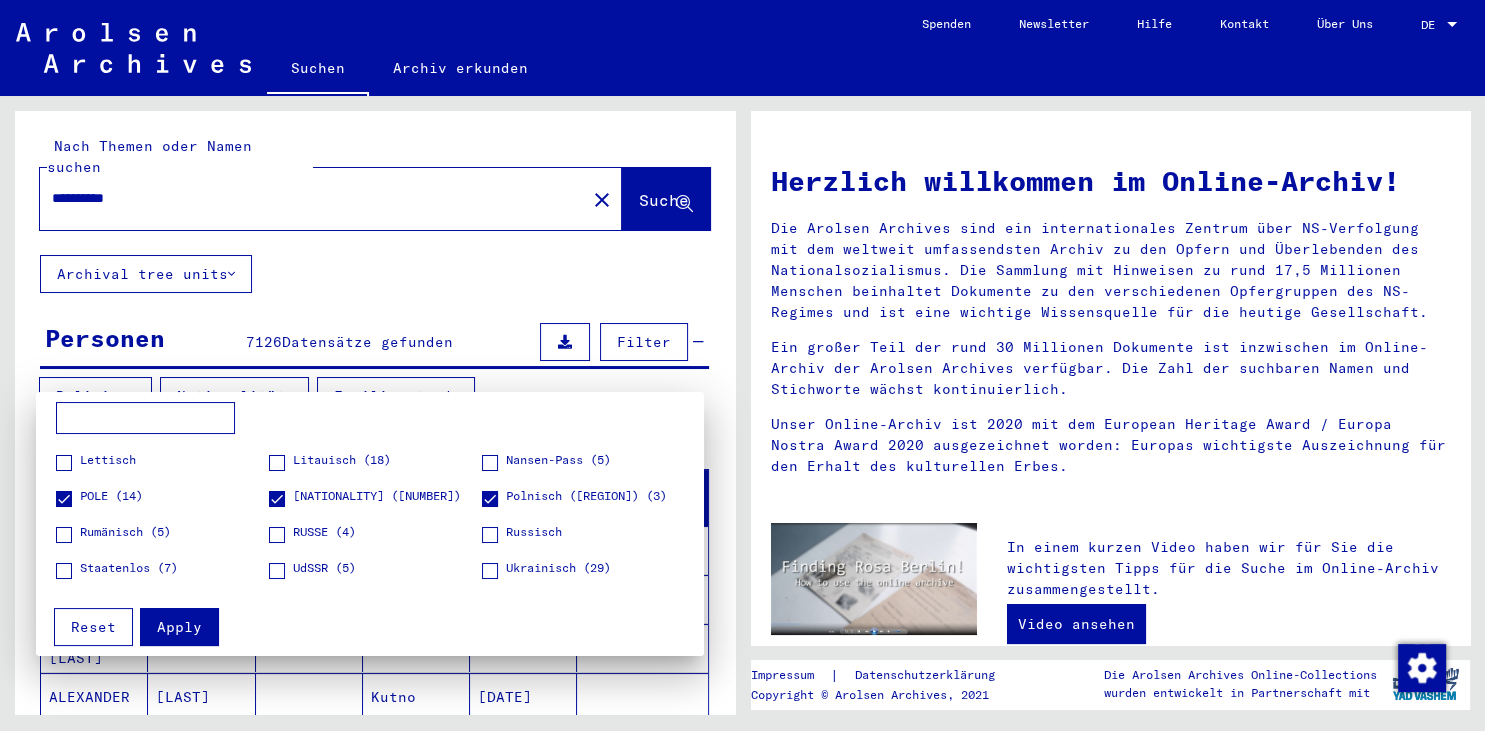 click on "Apply" at bounding box center [179, 627] 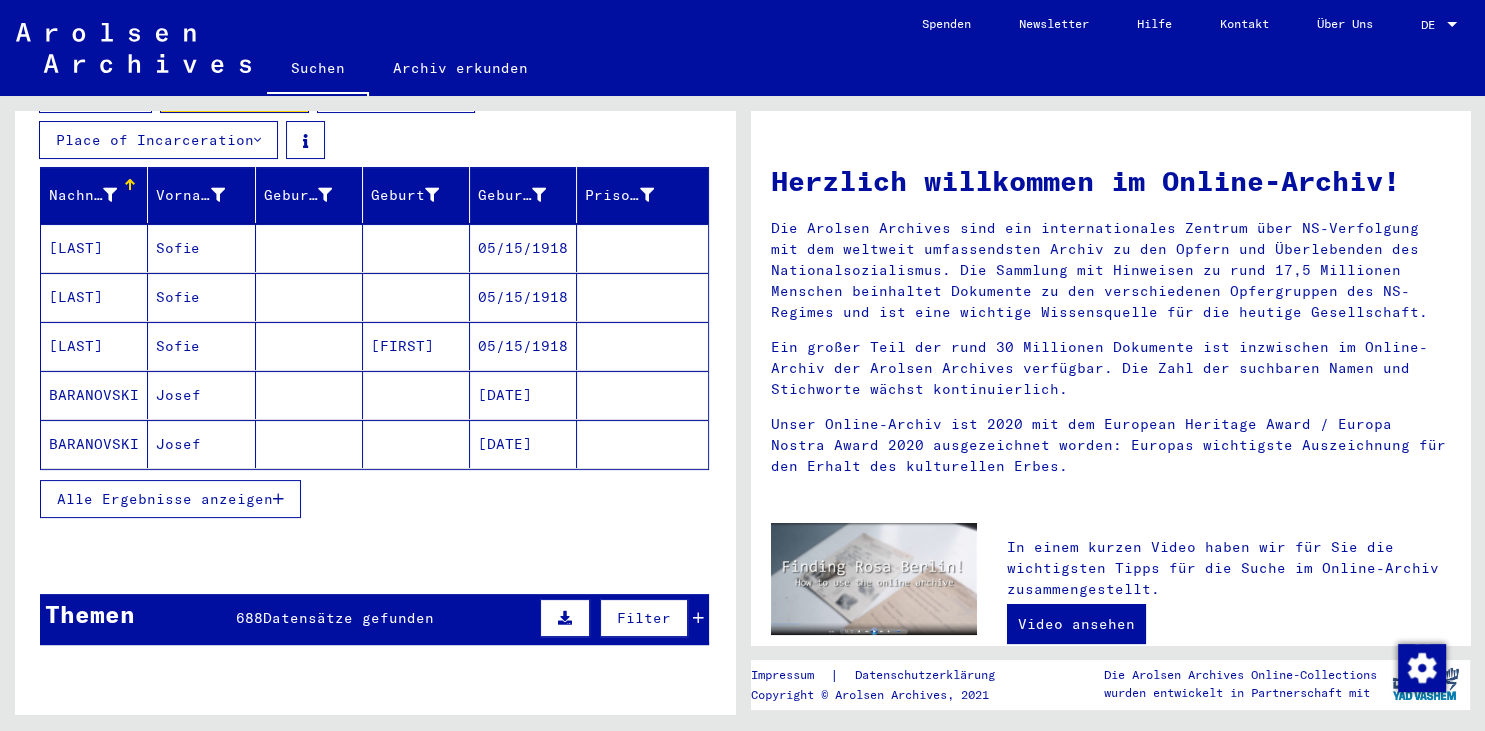 scroll, scrollTop: 331, scrollLeft: 0, axis: vertical 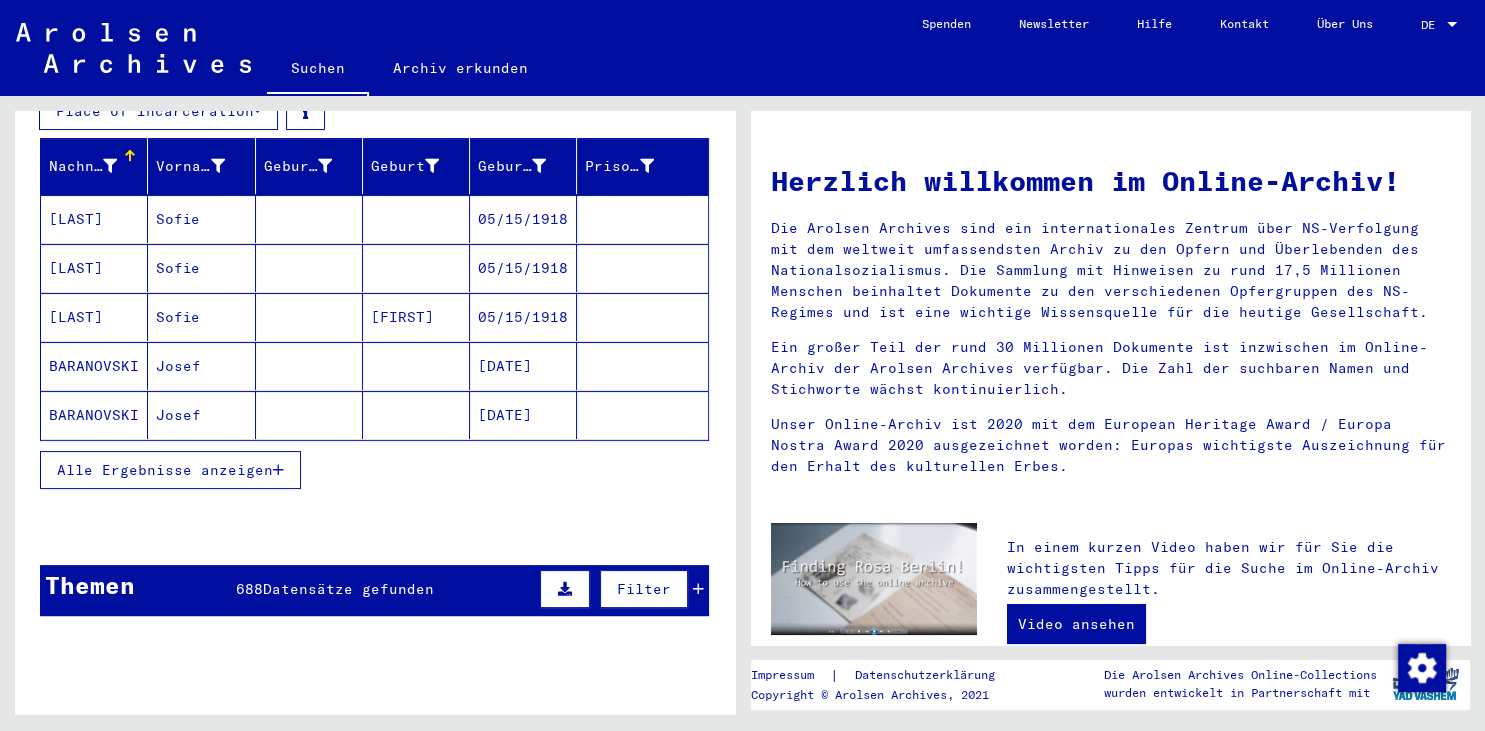 click on "Alle Ergebnisse anzeigen" at bounding box center [165, 470] 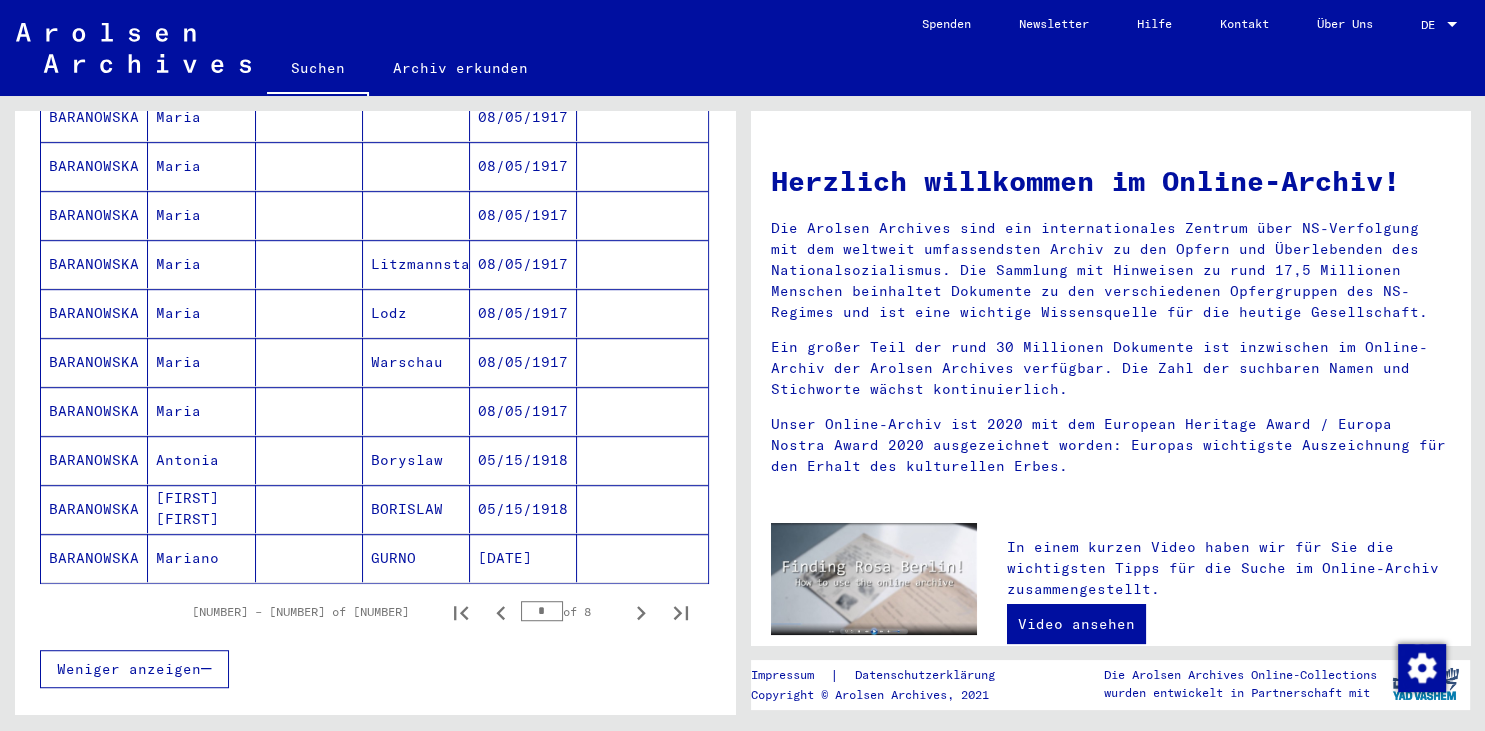scroll, scrollTop: 1214, scrollLeft: 0, axis: vertical 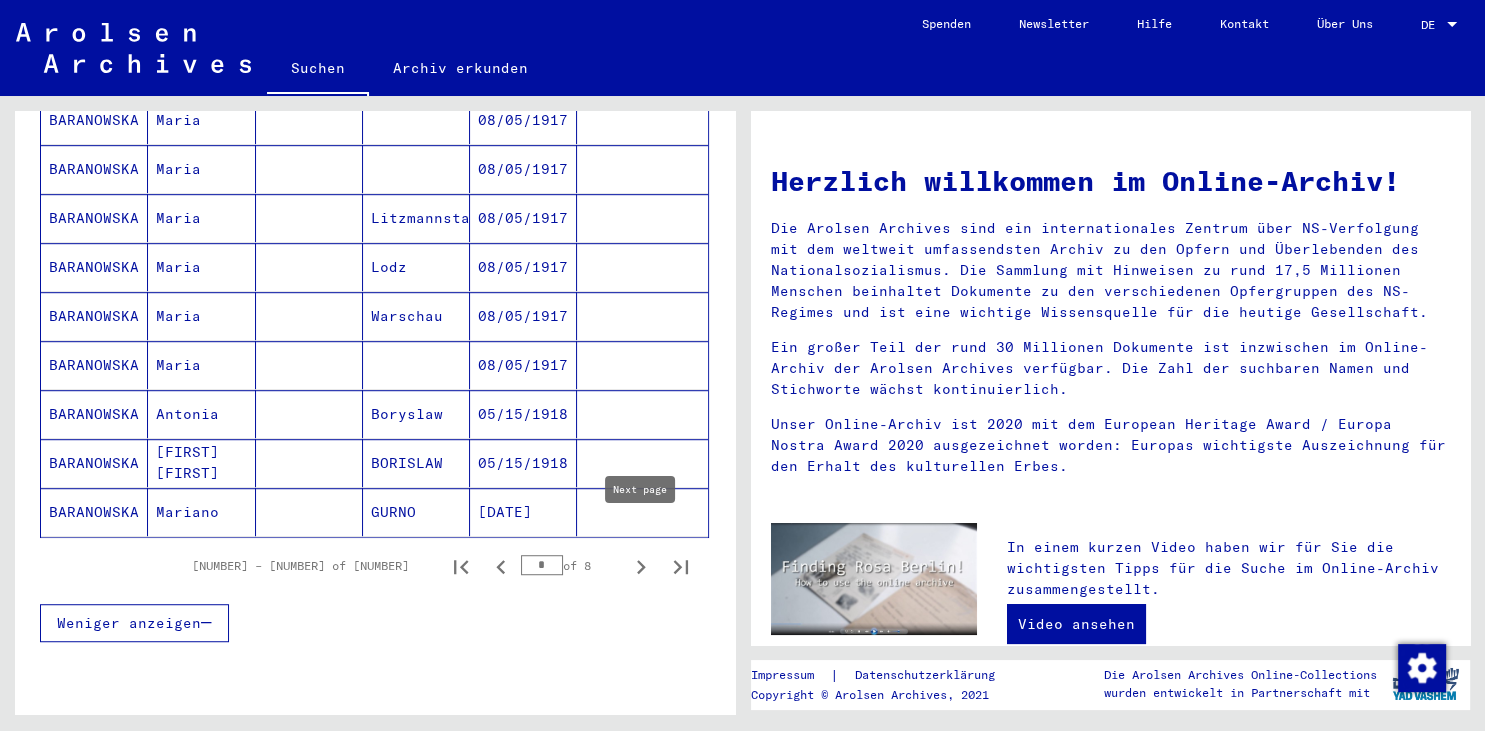 click 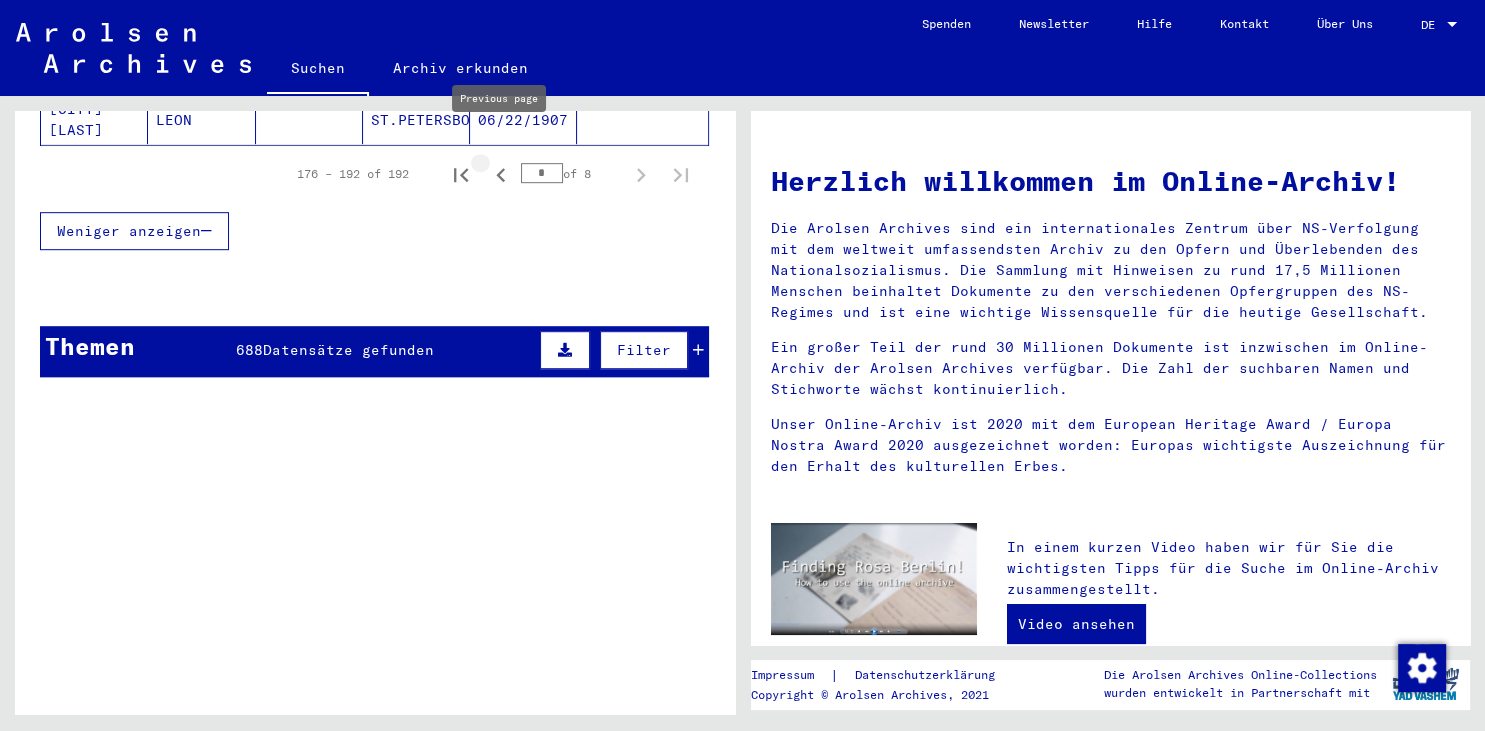 click 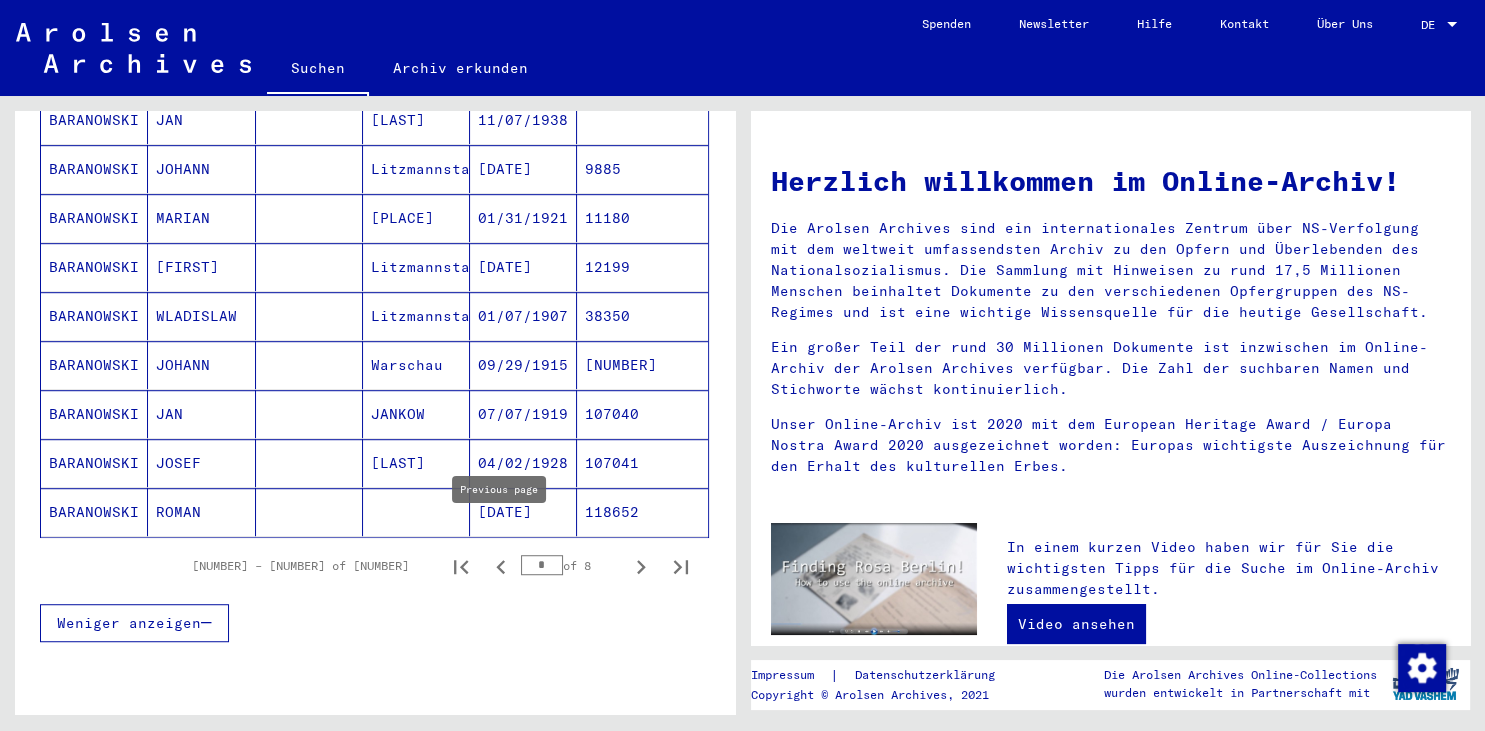 click 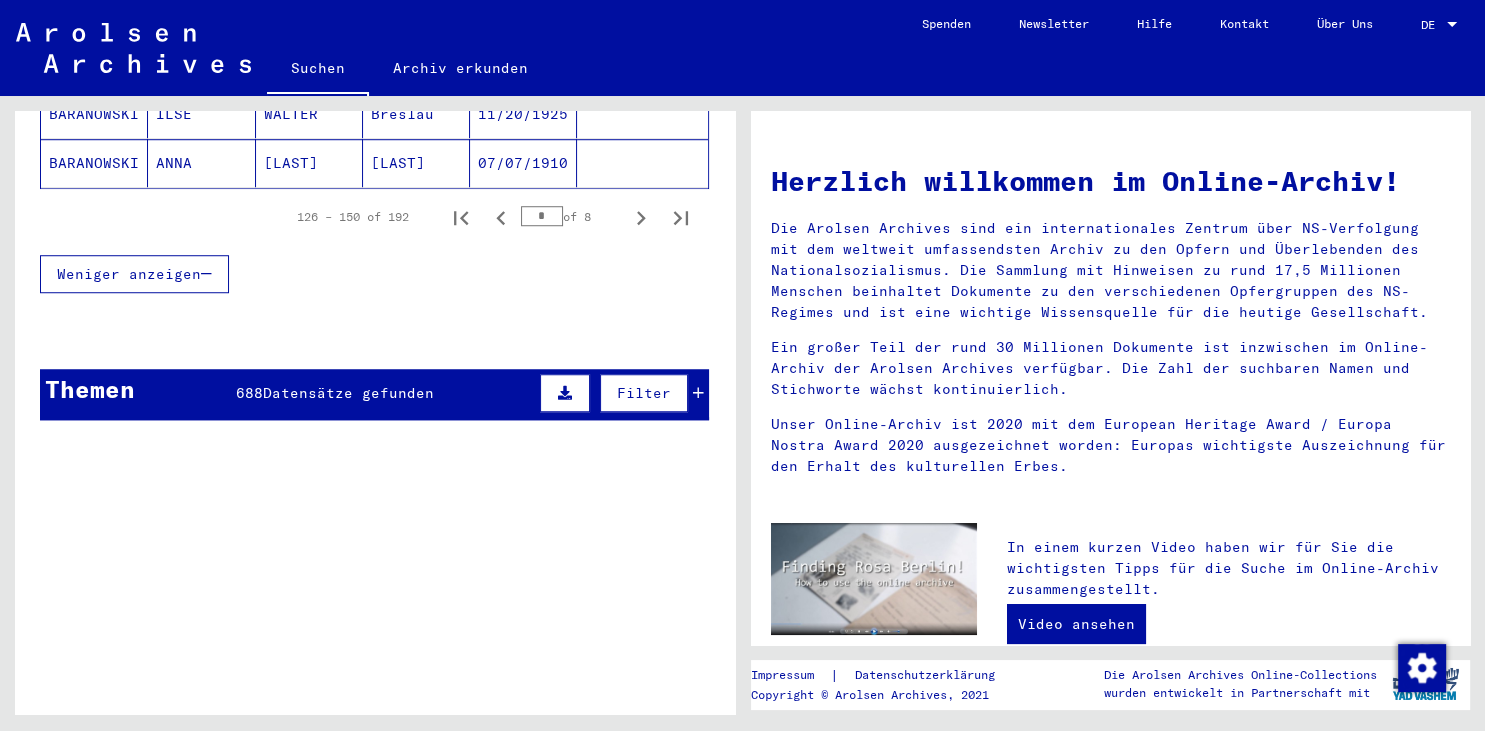 scroll, scrollTop: 1555, scrollLeft: 0, axis: vertical 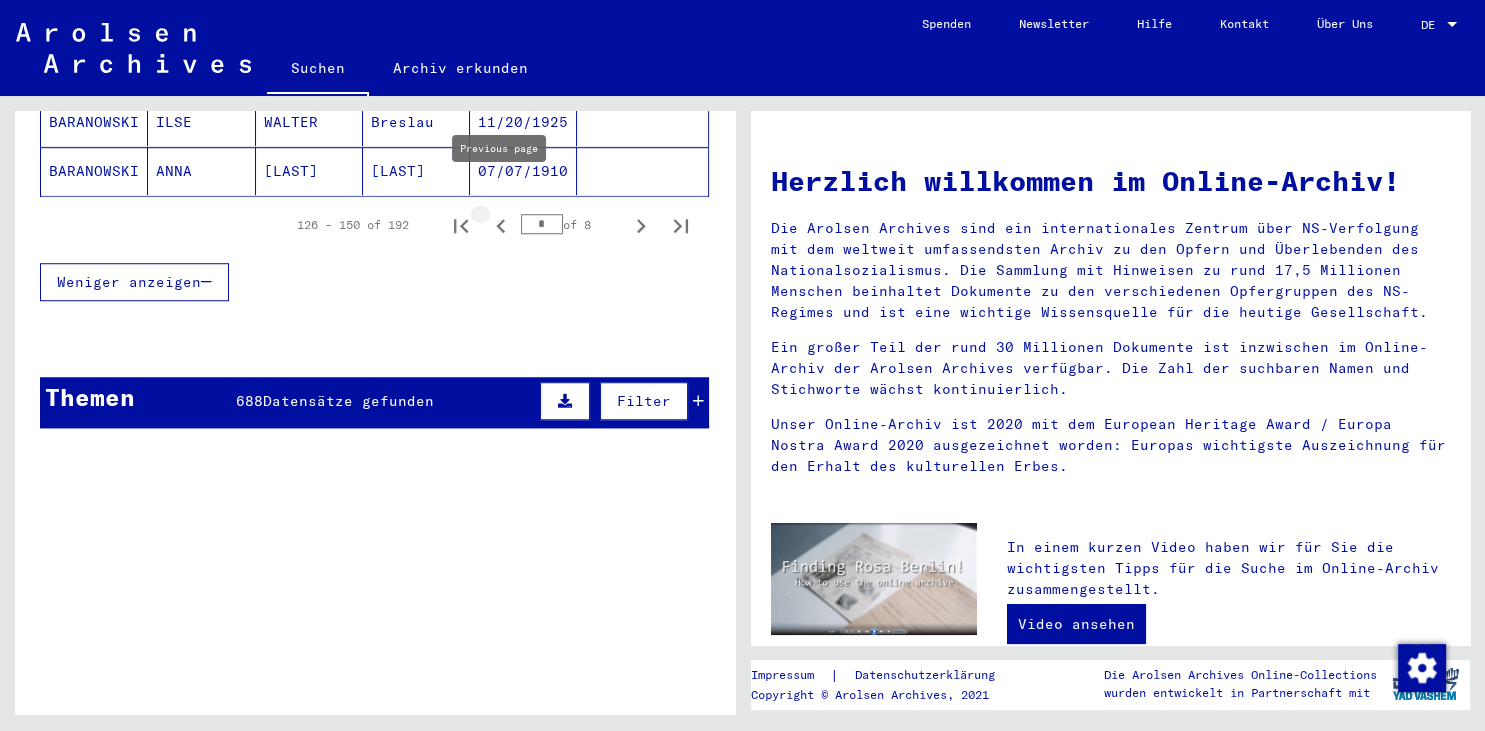 click 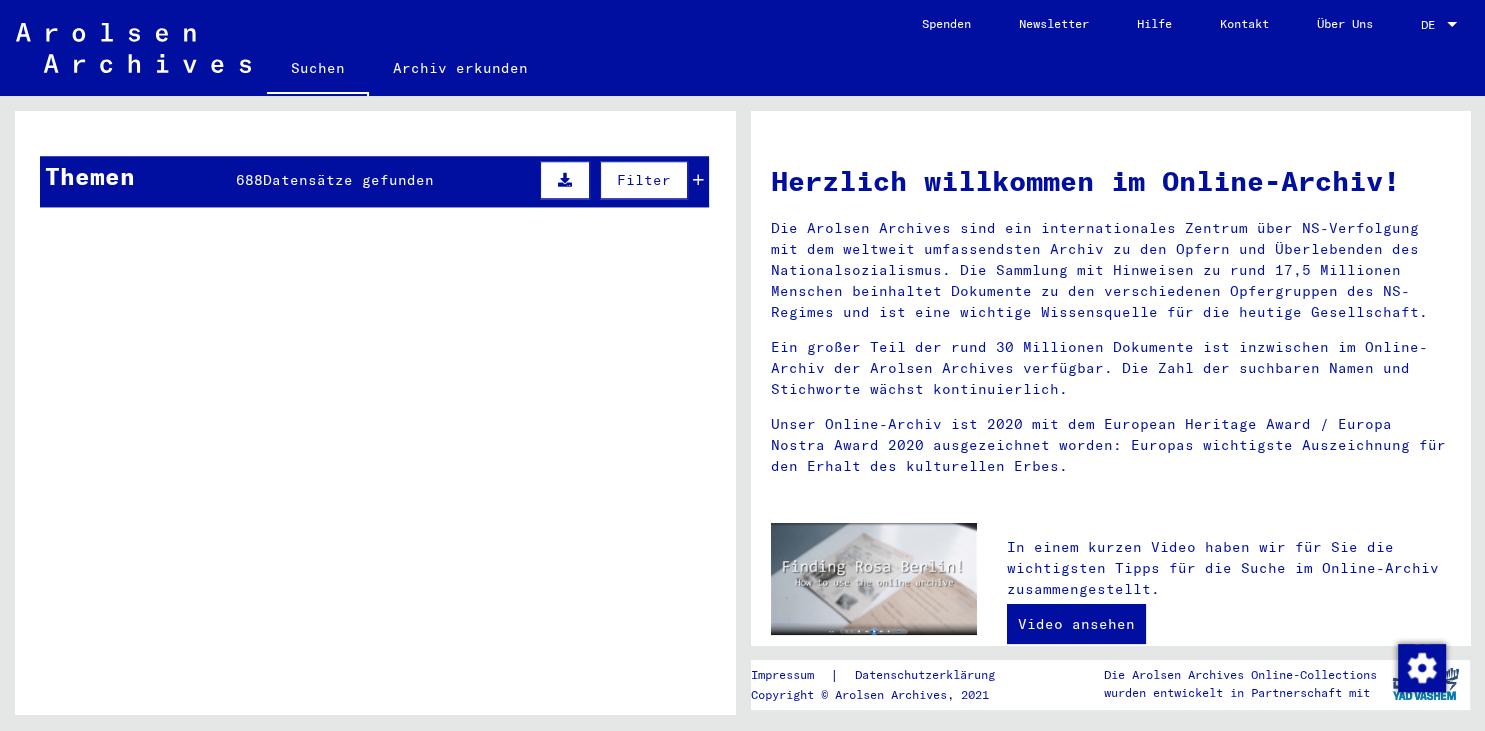 scroll, scrollTop: 1555, scrollLeft: 0, axis: vertical 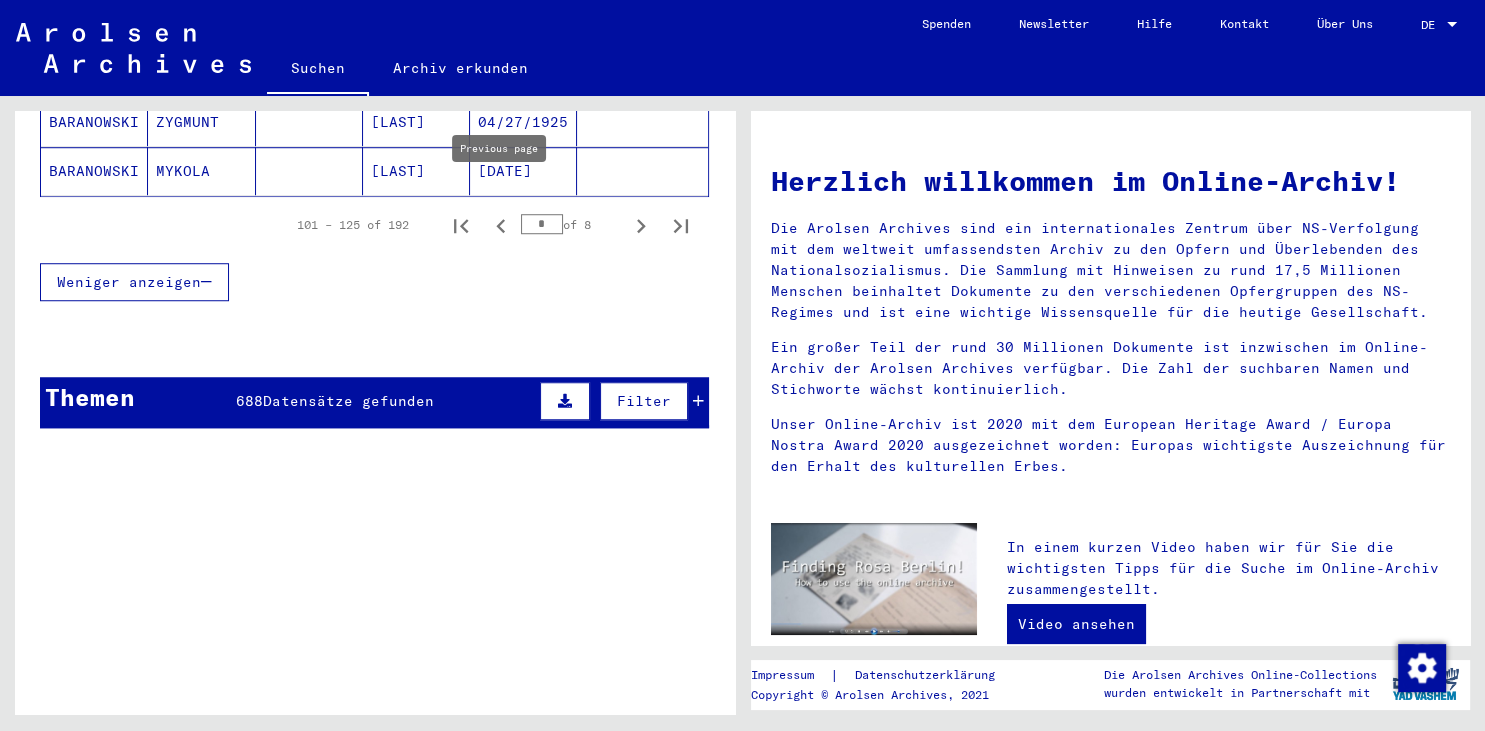 click 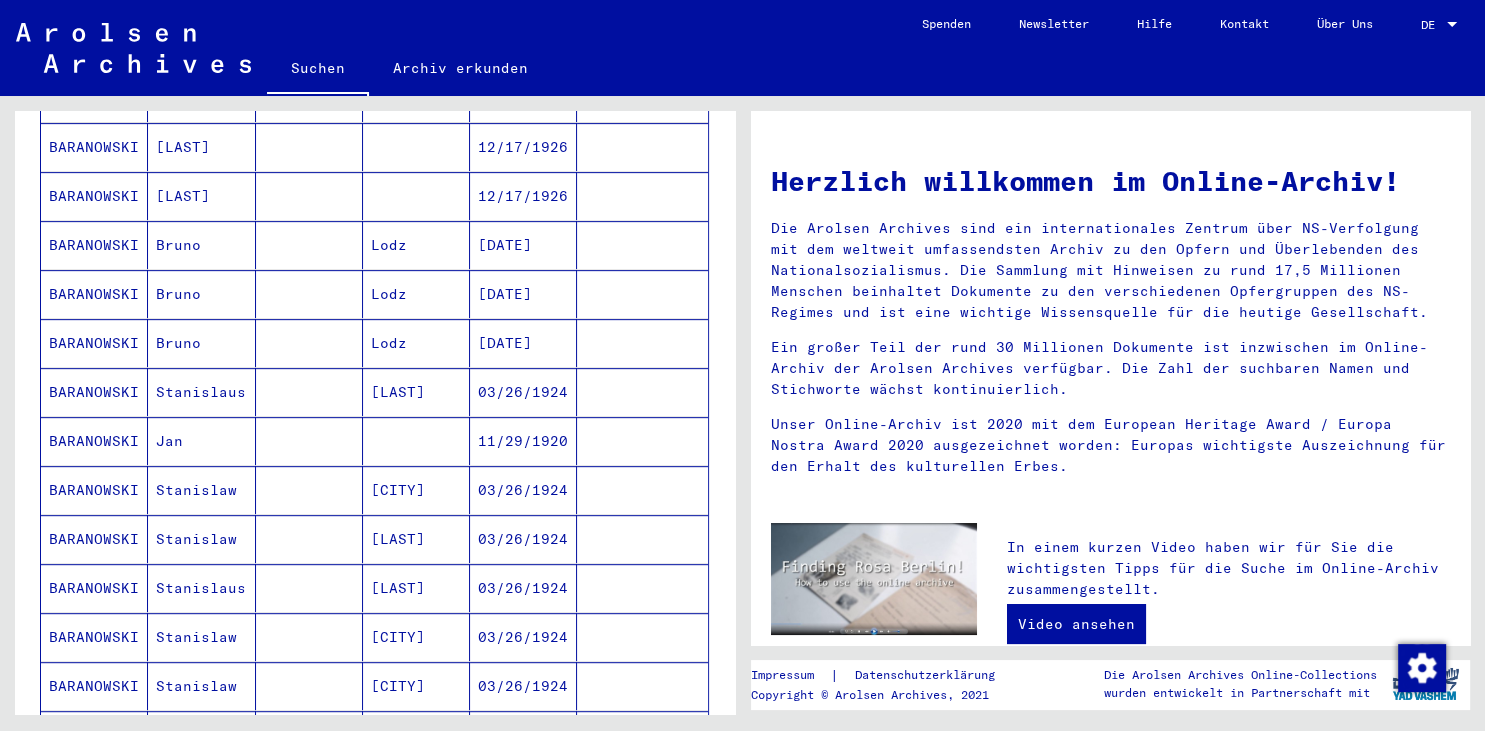 scroll, scrollTop: 1555, scrollLeft: 0, axis: vertical 